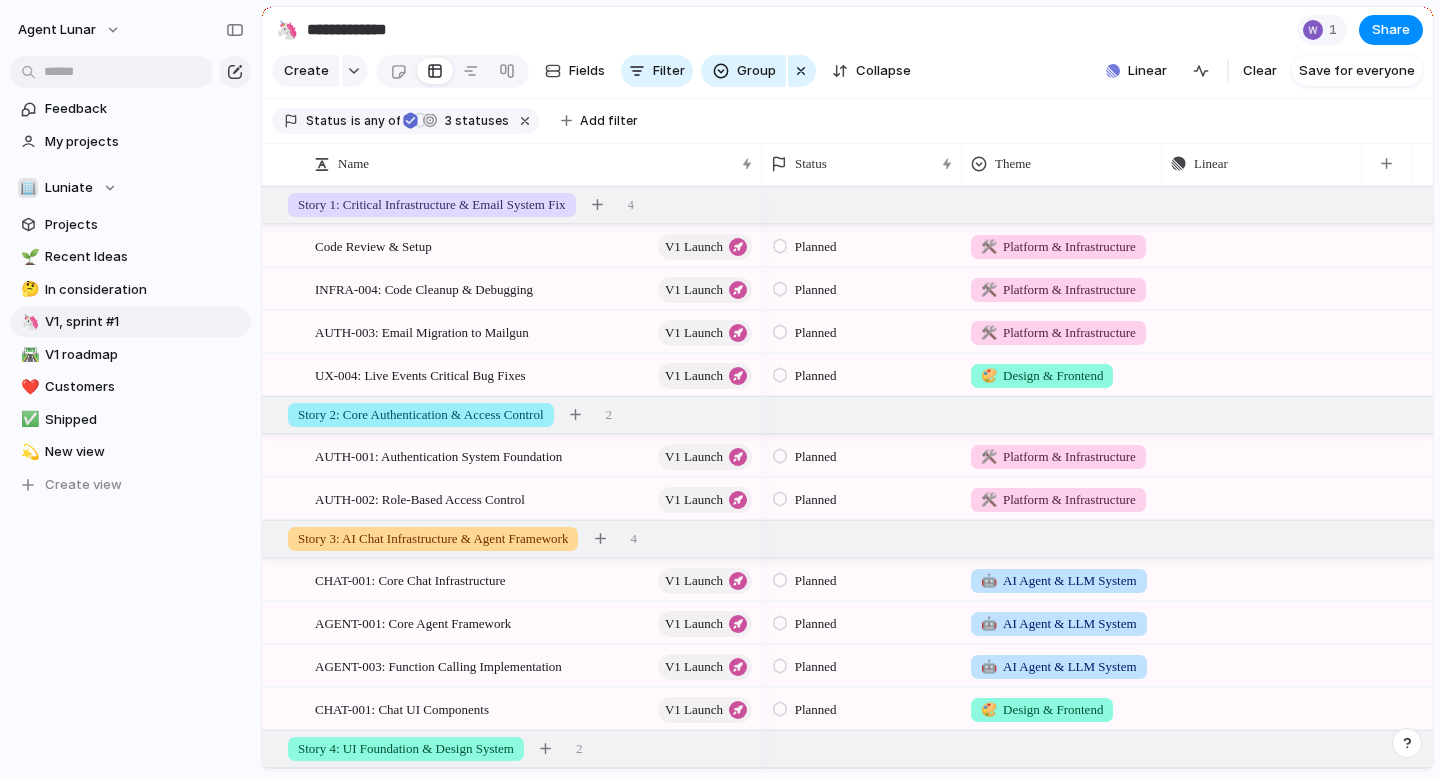 scroll, scrollTop: 0, scrollLeft: 0, axis: both 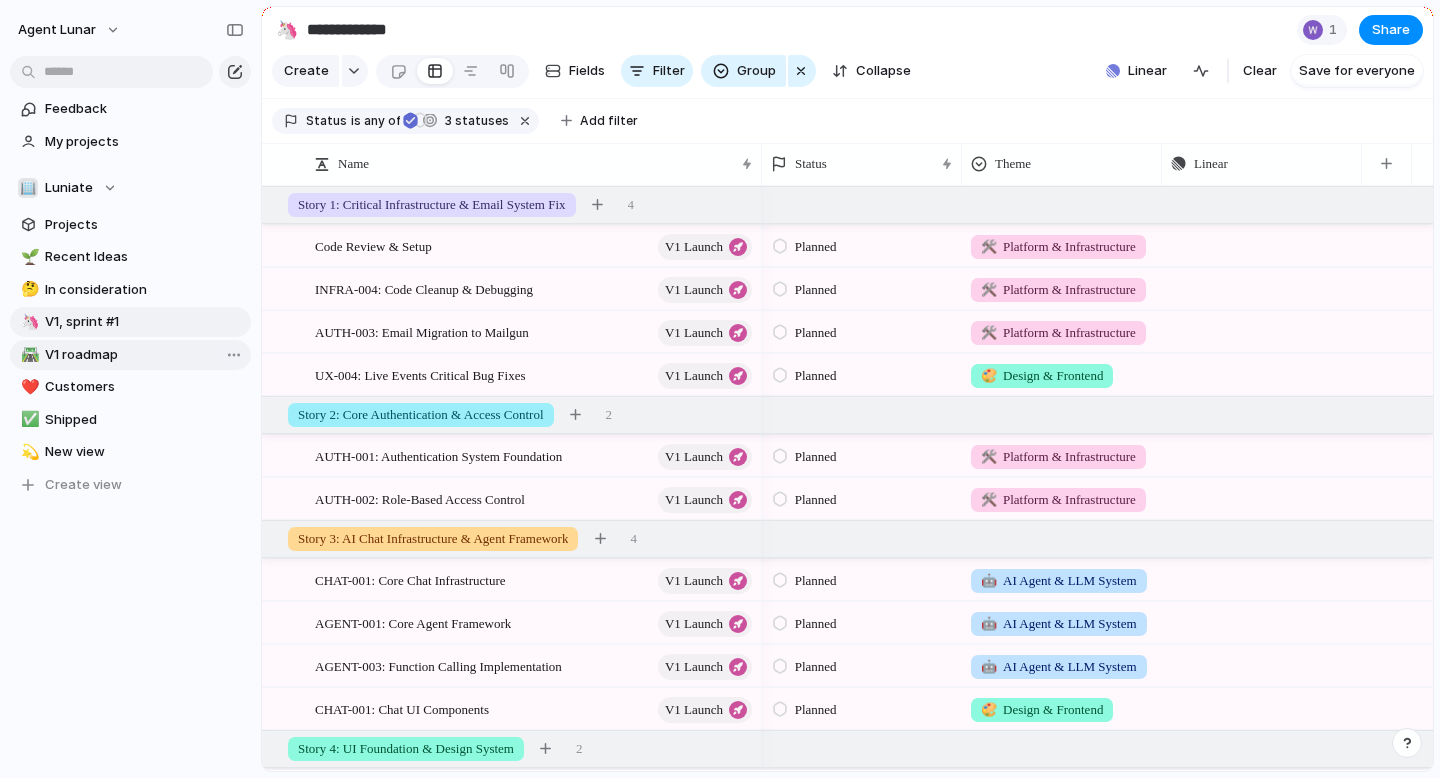 click on "V1 roadmap" at bounding box center (144, 355) 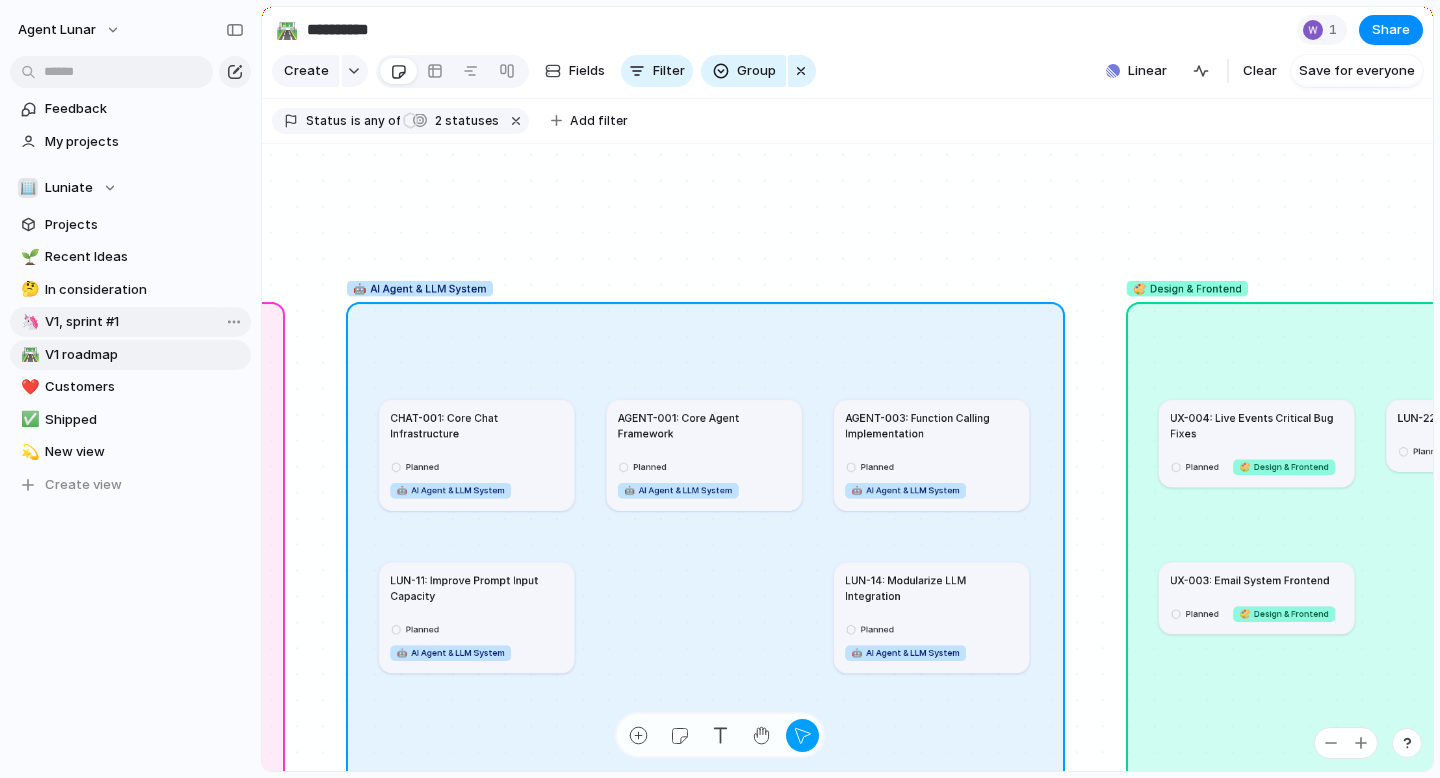 click on "V1, sprint #1" at bounding box center (144, 322) 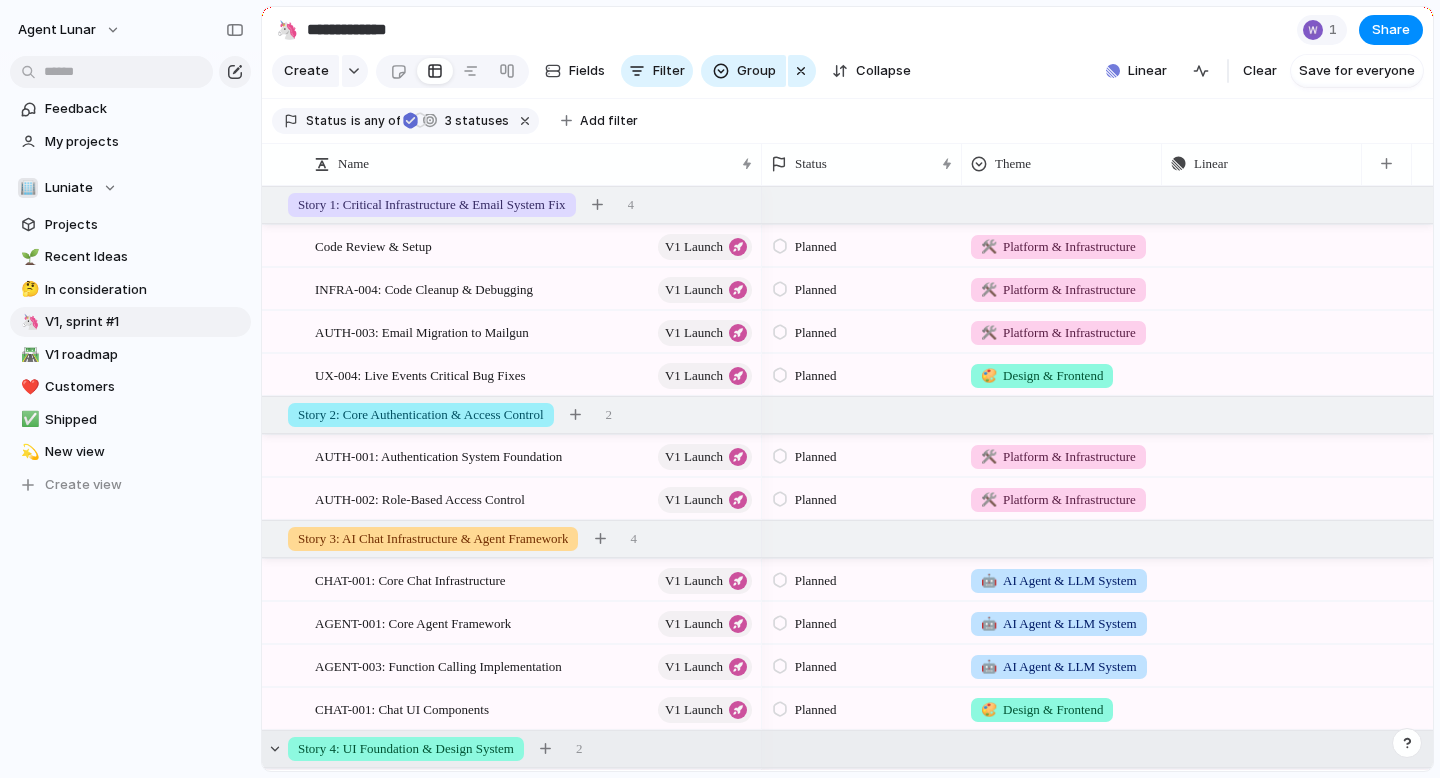 scroll, scrollTop: 170, scrollLeft: 0, axis: vertical 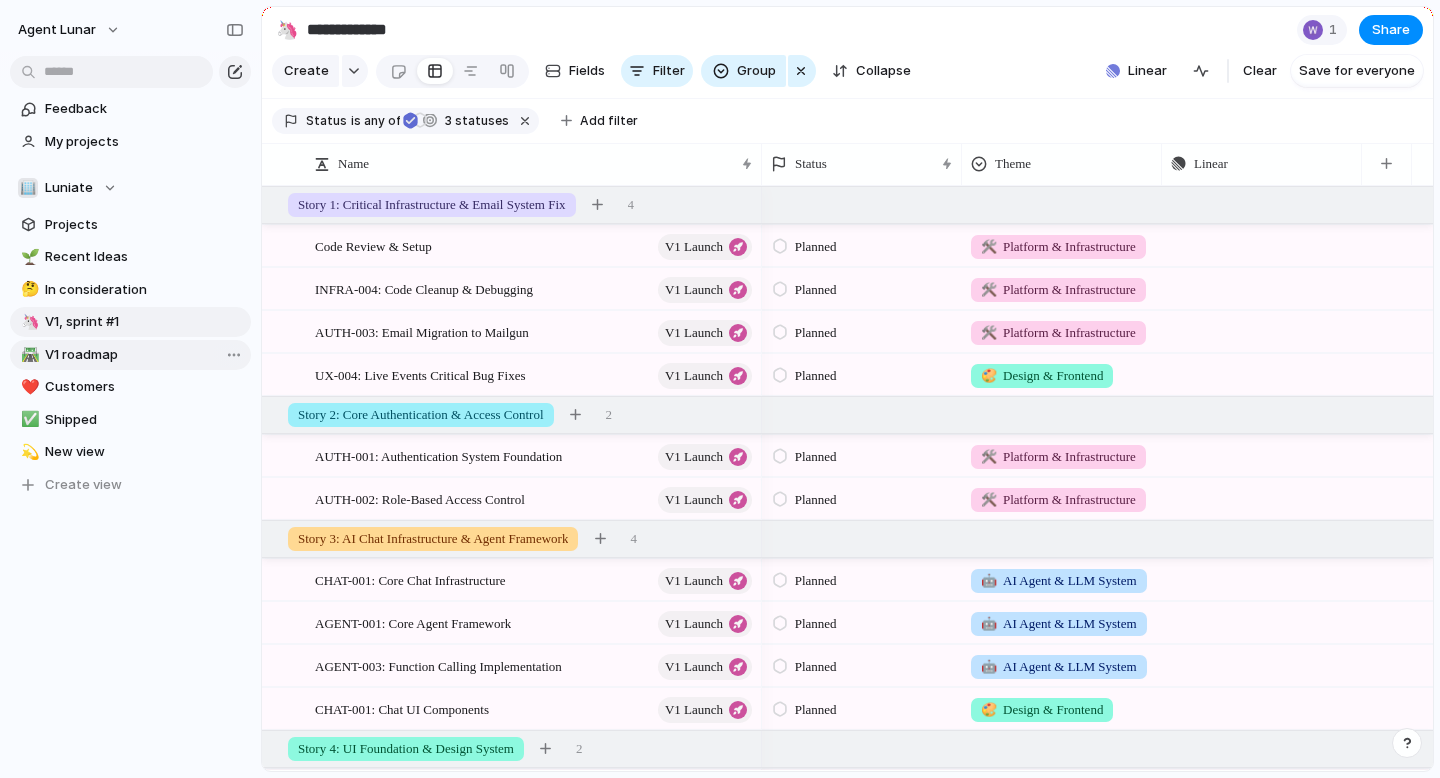 click on "V1 roadmap" at bounding box center (144, 355) 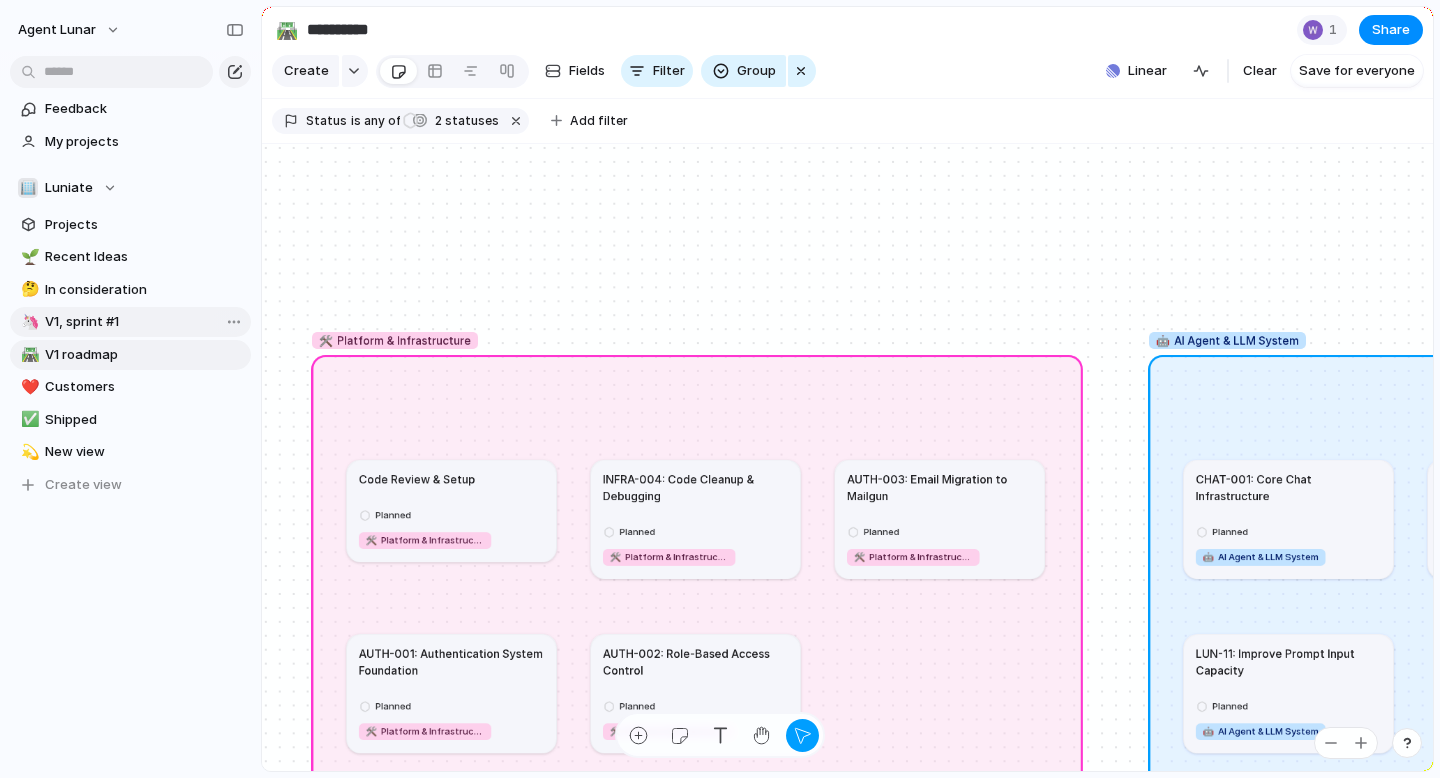 click on "V1, sprint #1" at bounding box center (144, 322) 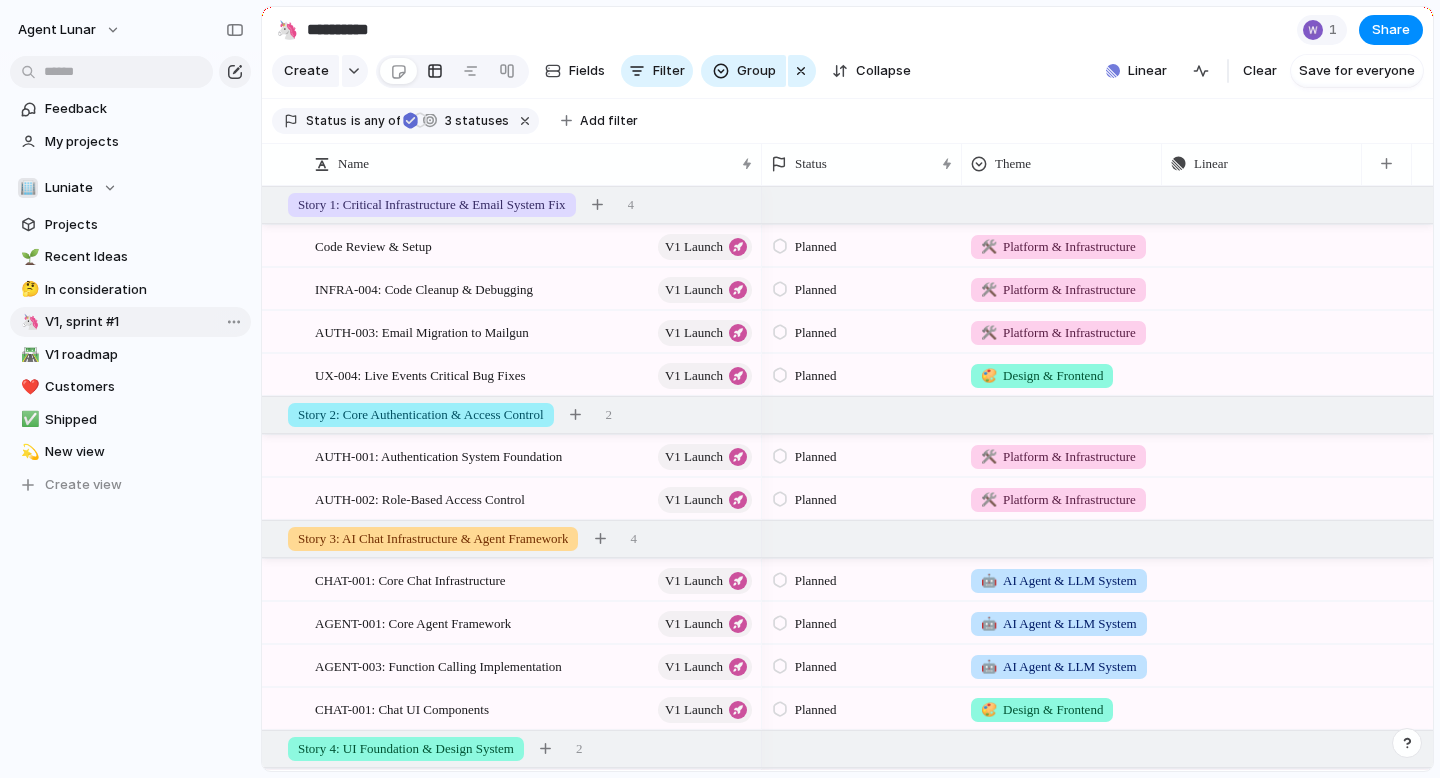 type on "**********" 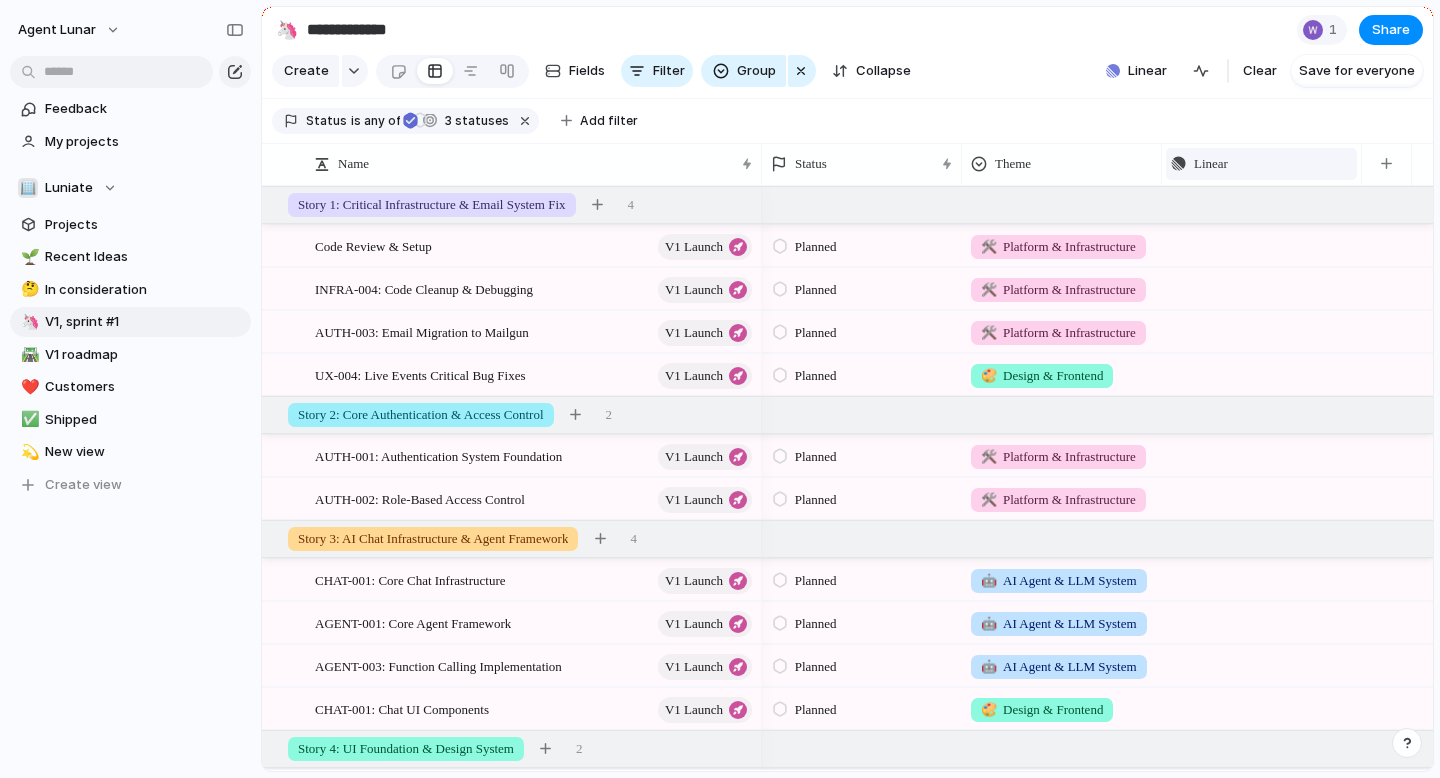 click on "Linear" at bounding box center [1211, 164] 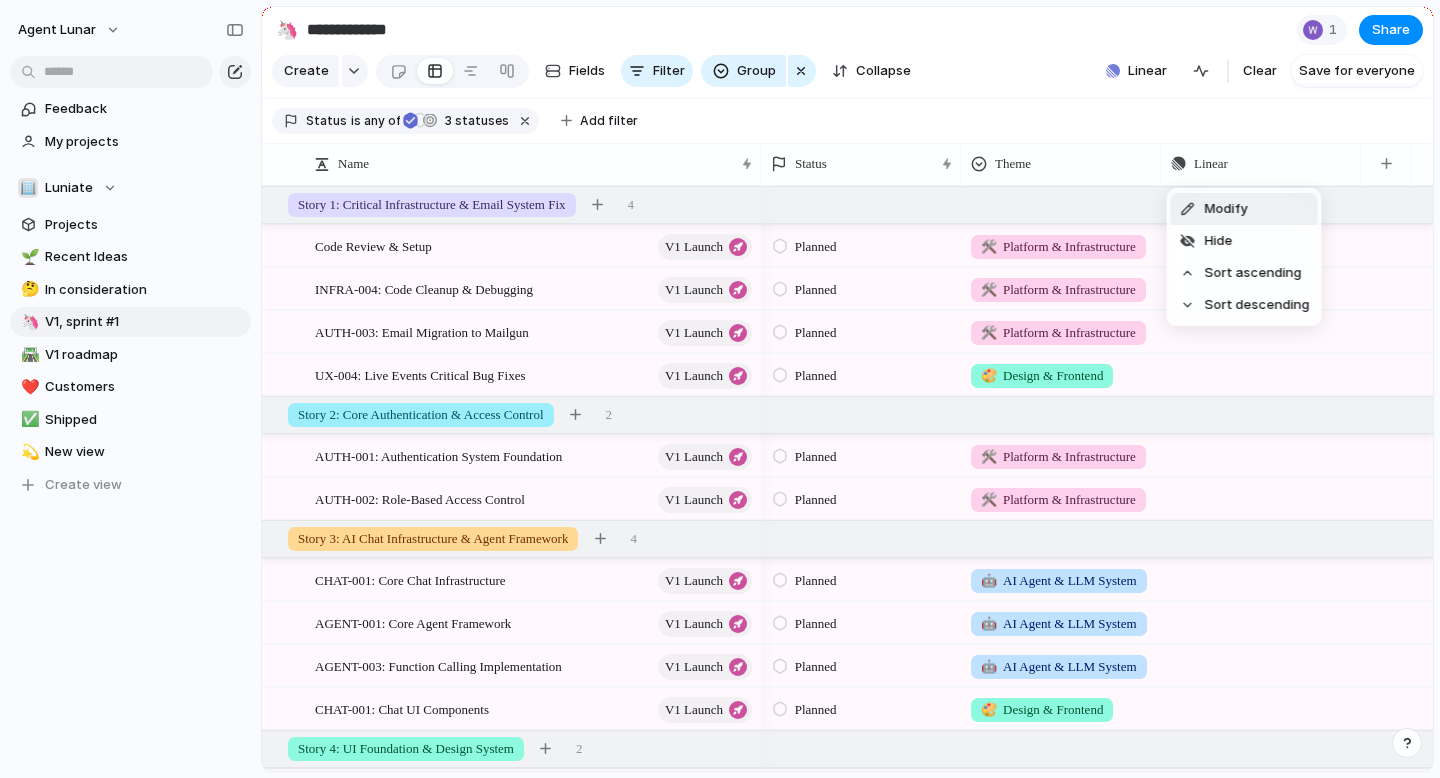 click on "Modify   Hide   Sort ascending   Sort descending" at bounding box center (720, 389) 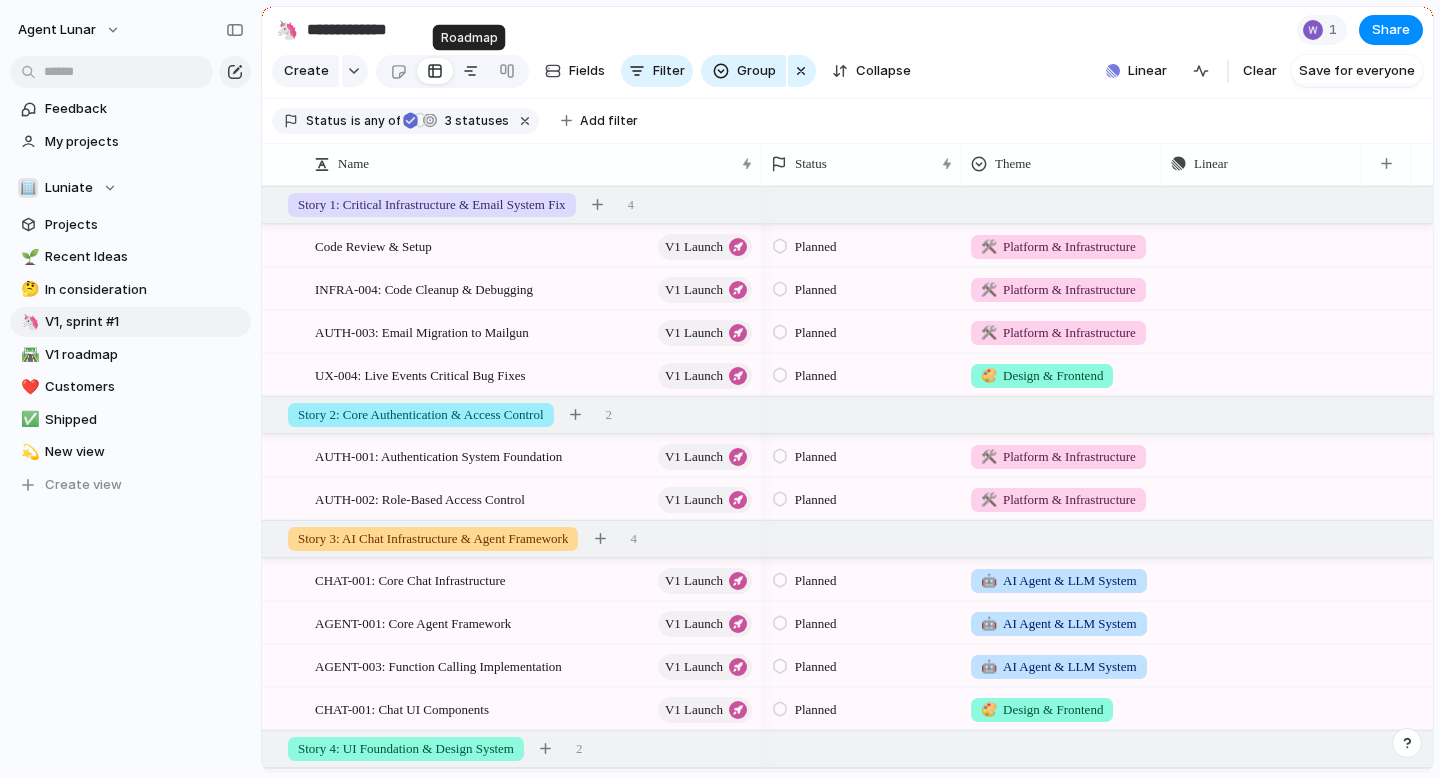 click at bounding box center [471, 71] 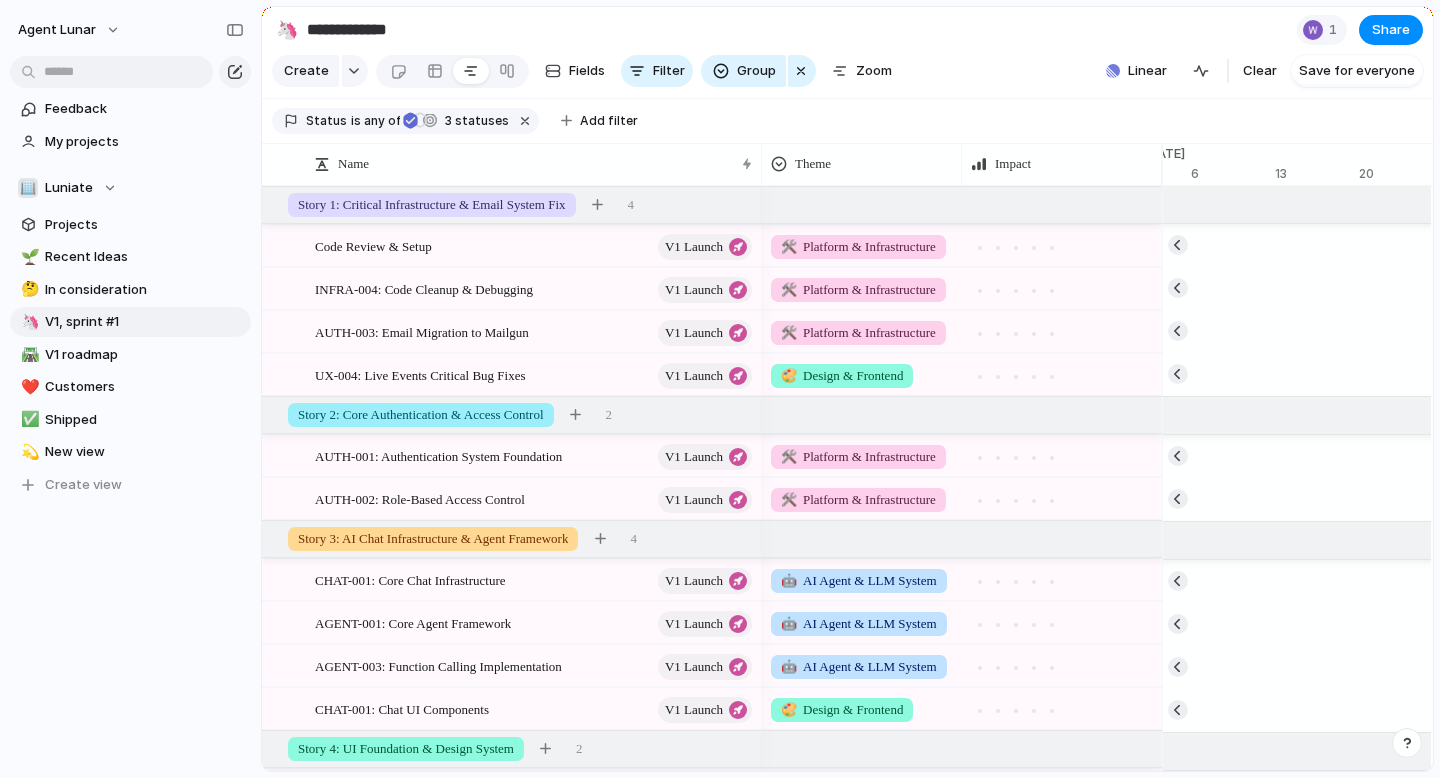 scroll, scrollTop: 0, scrollLeft: 14288, axis: horizontal 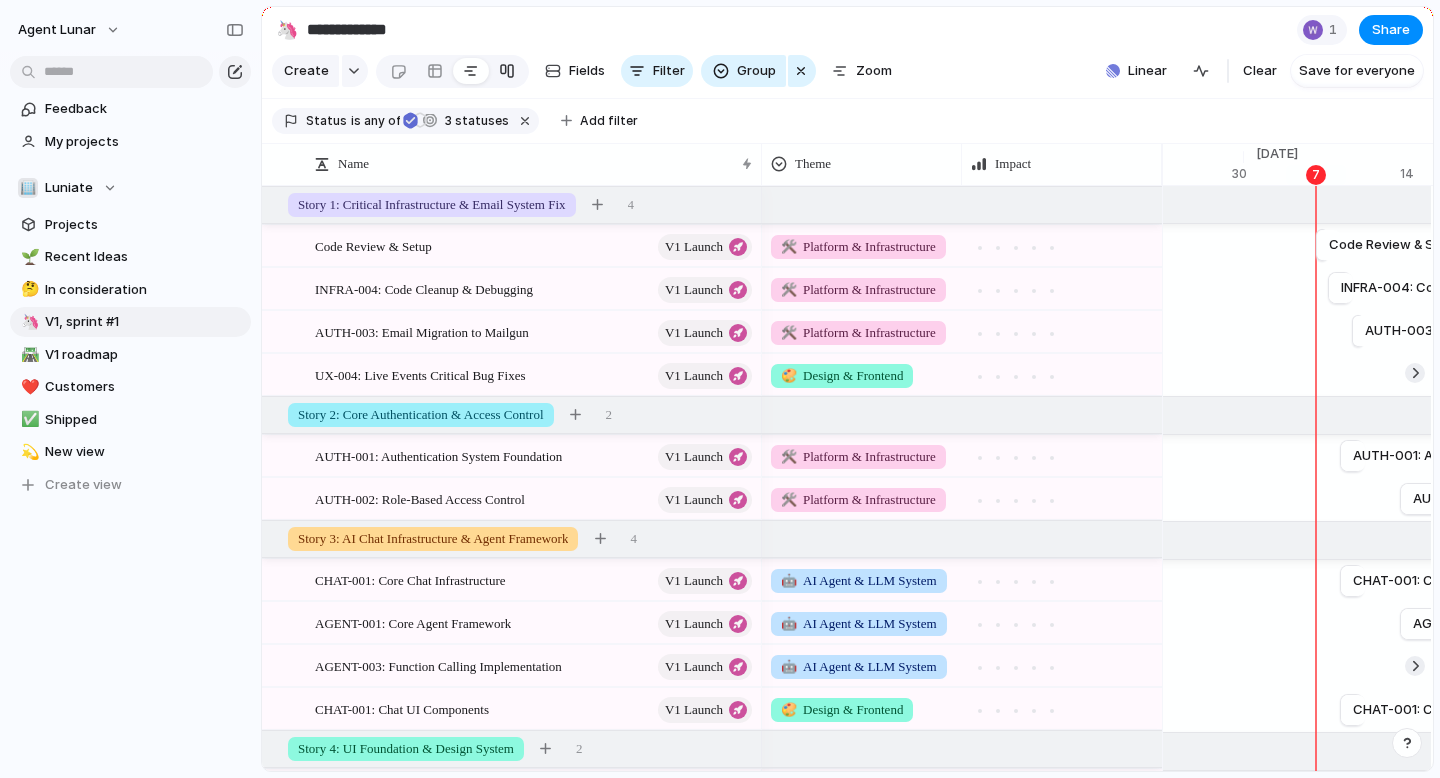 click at bounding box center [507, 71] 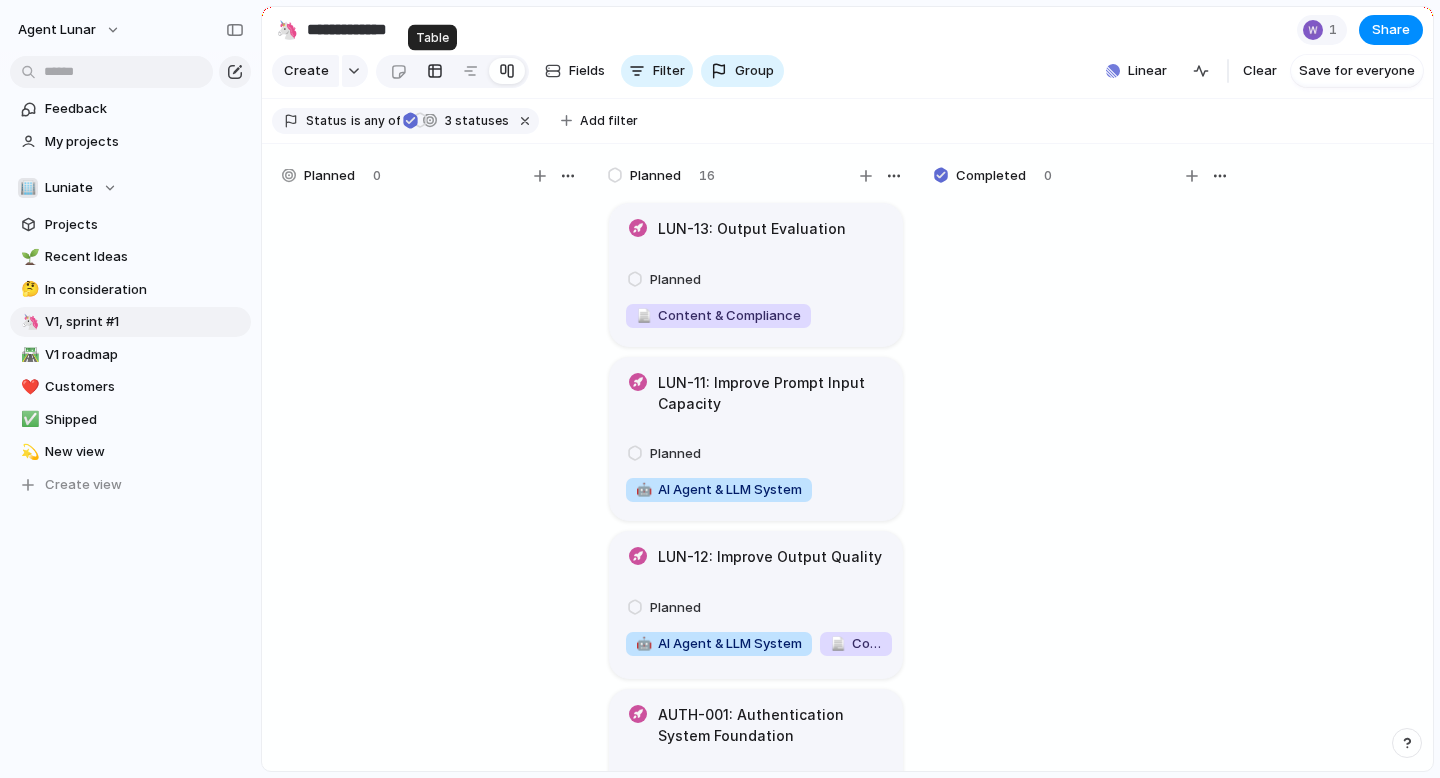 click at bounding box center (435, 71) 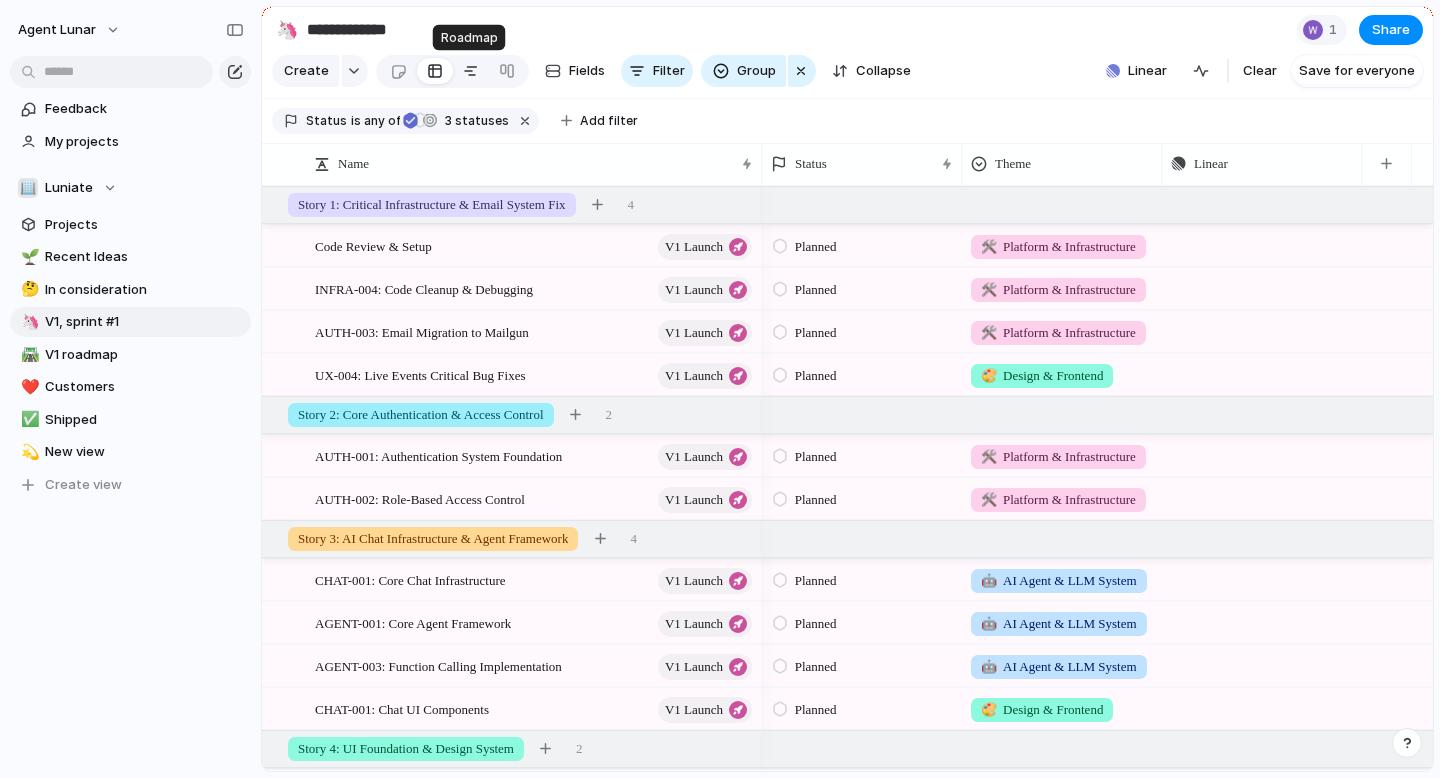 click at bounding box center [471, 71] 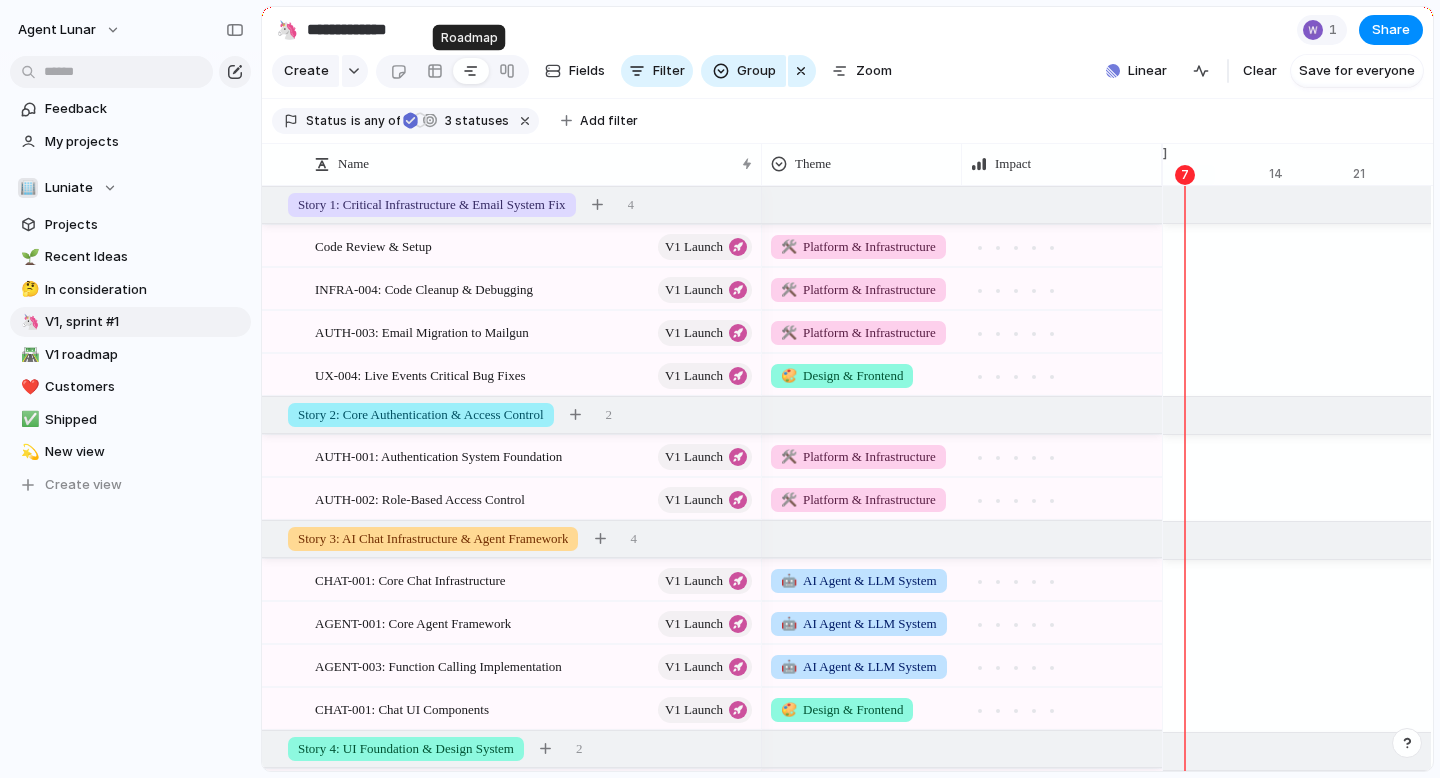 scroll, scrollTop: 0, scrollLeft: 13202, axis: horizontal 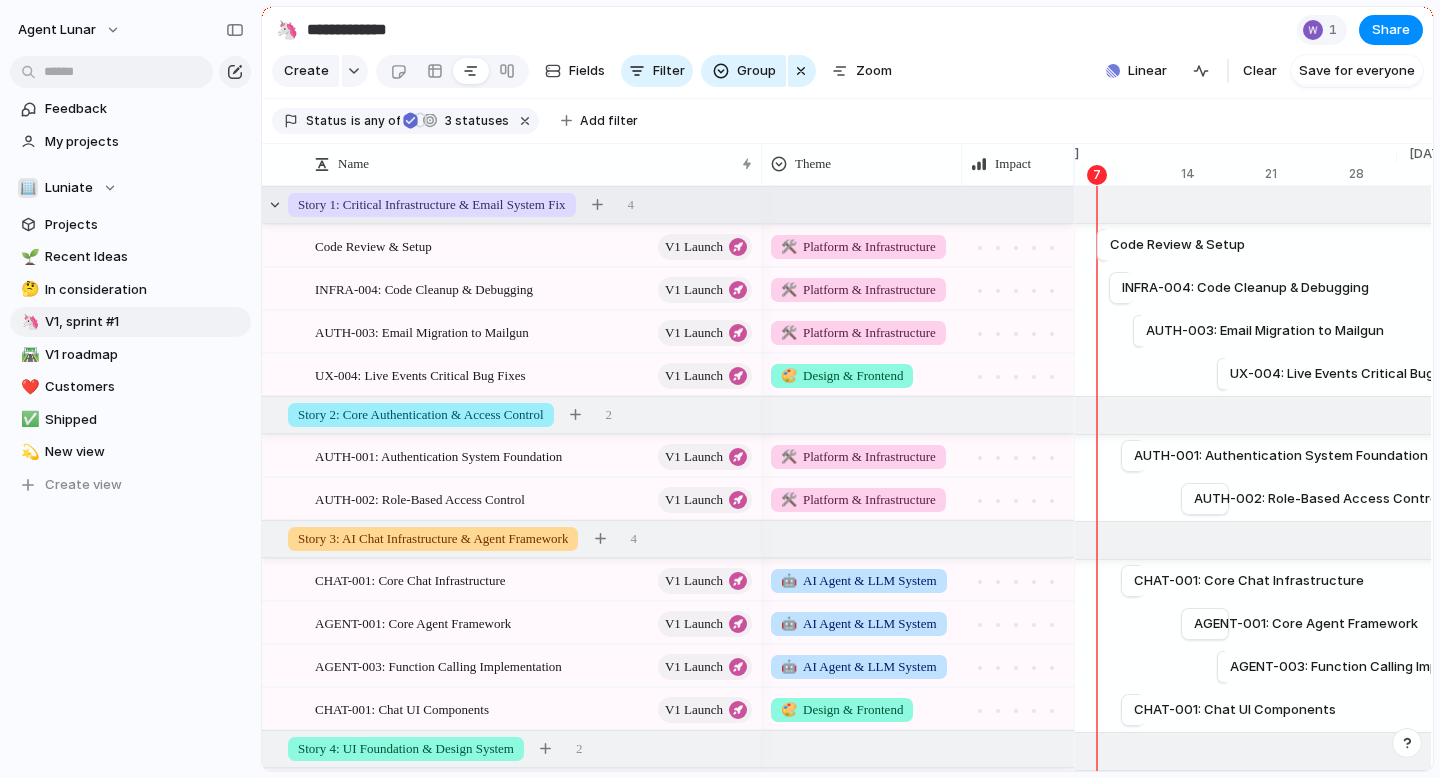 drag, startPoint x: 1160, startPoint y: 175, endPoint x: 962, endPoint y: 201, distance: 199.69977 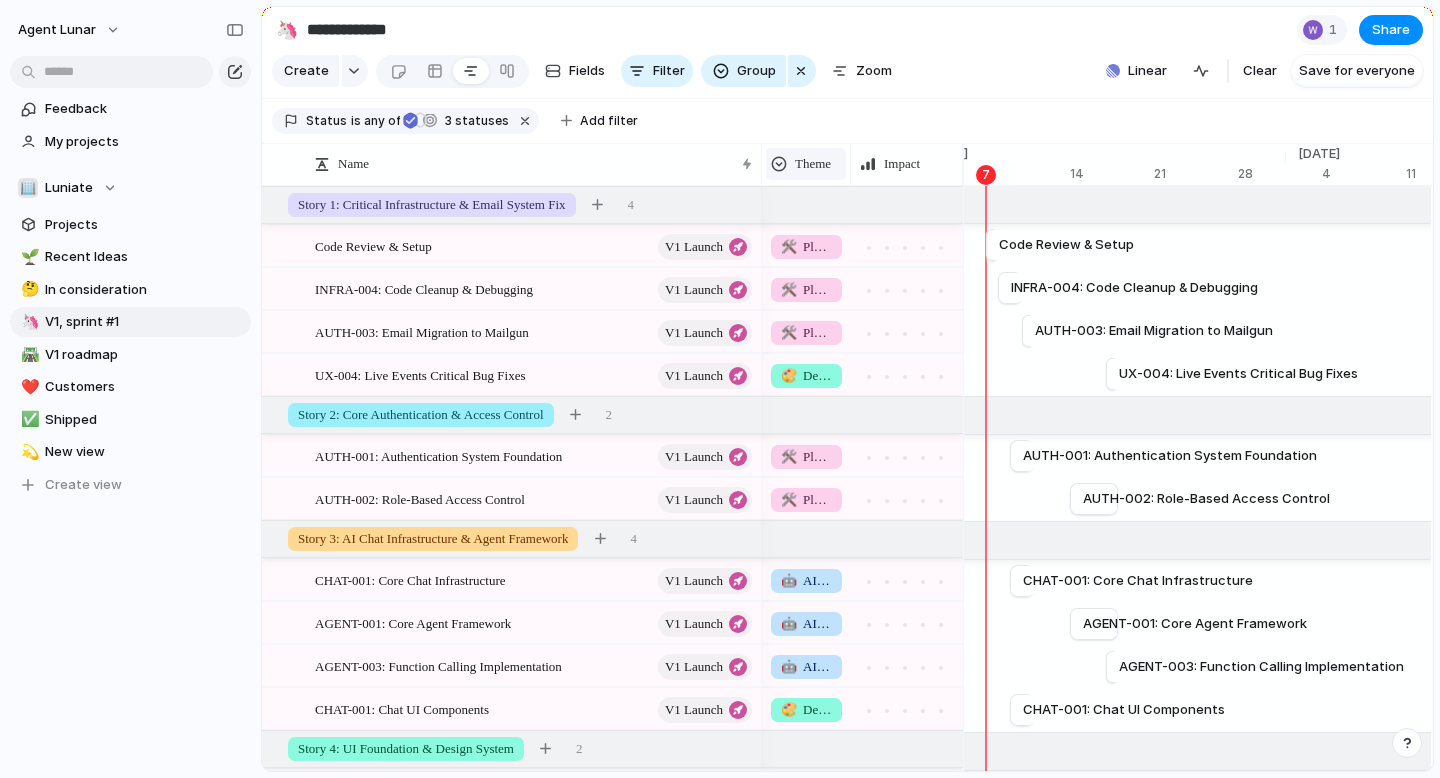 drag, startPoint x: 963, startPoint y: 154, endPoint x: 812, endPoint y: 161, distance: 151.16217 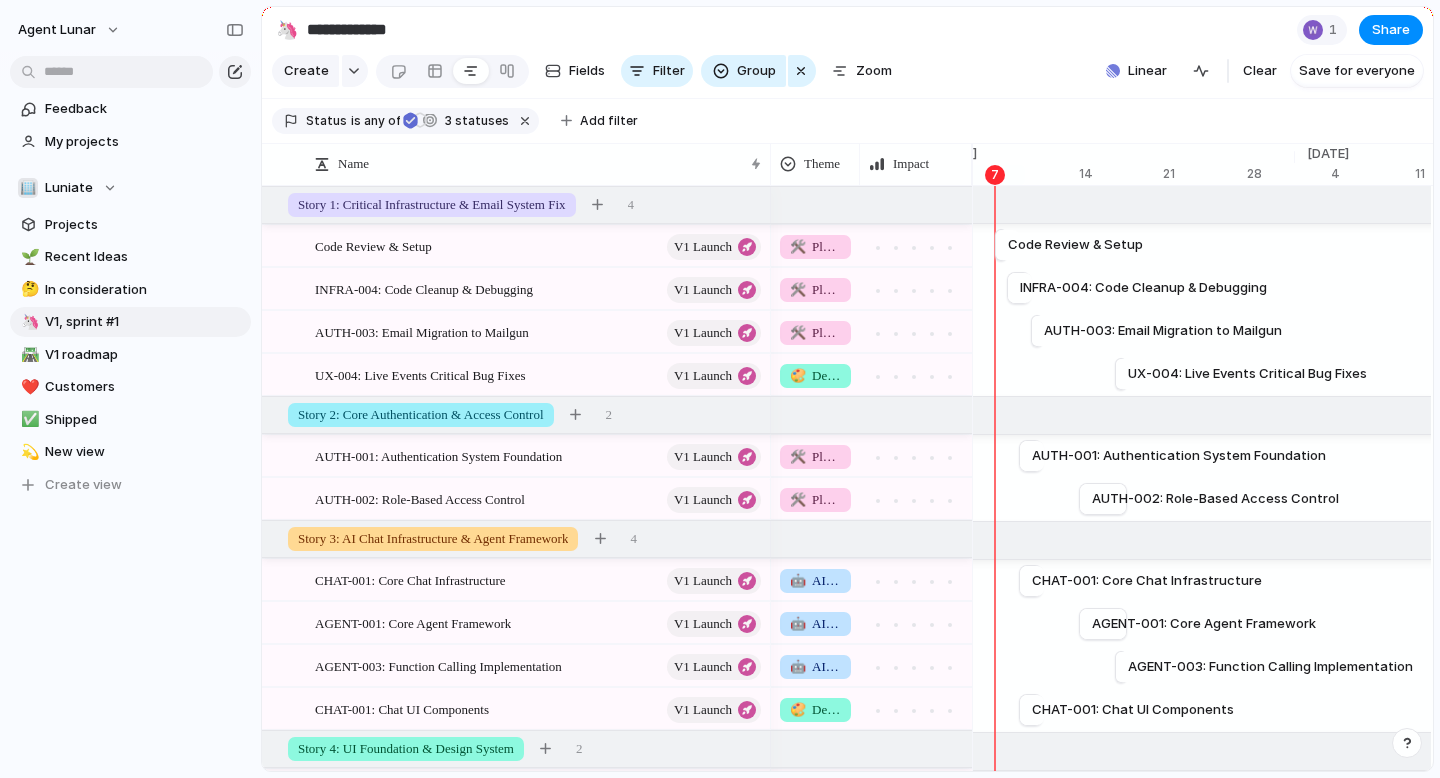 drag, startPoint x: 759, startPoint y: 150, endPoint x: 770, endPoint y: 147, distance: 11.401754 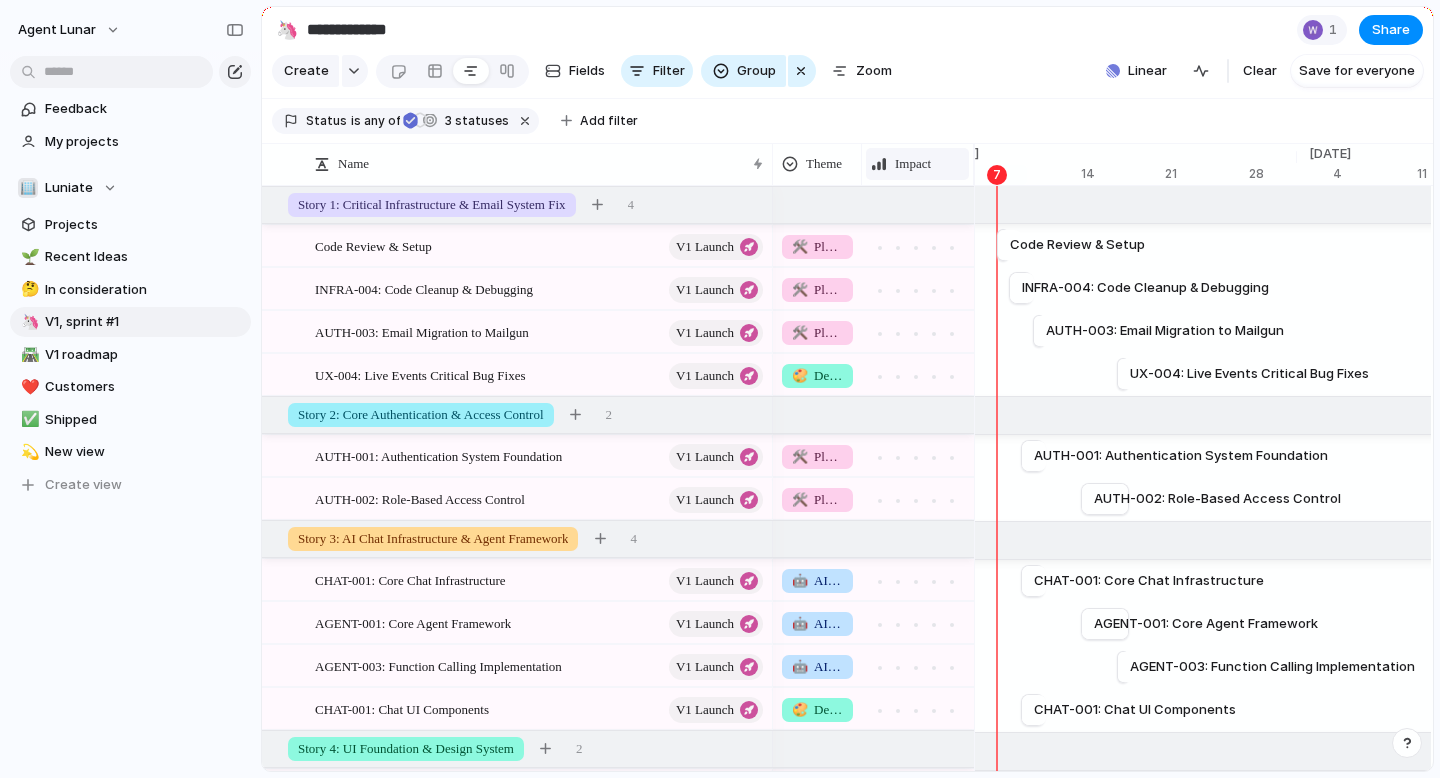 click on "Impact" at bounding box center (917, 164) 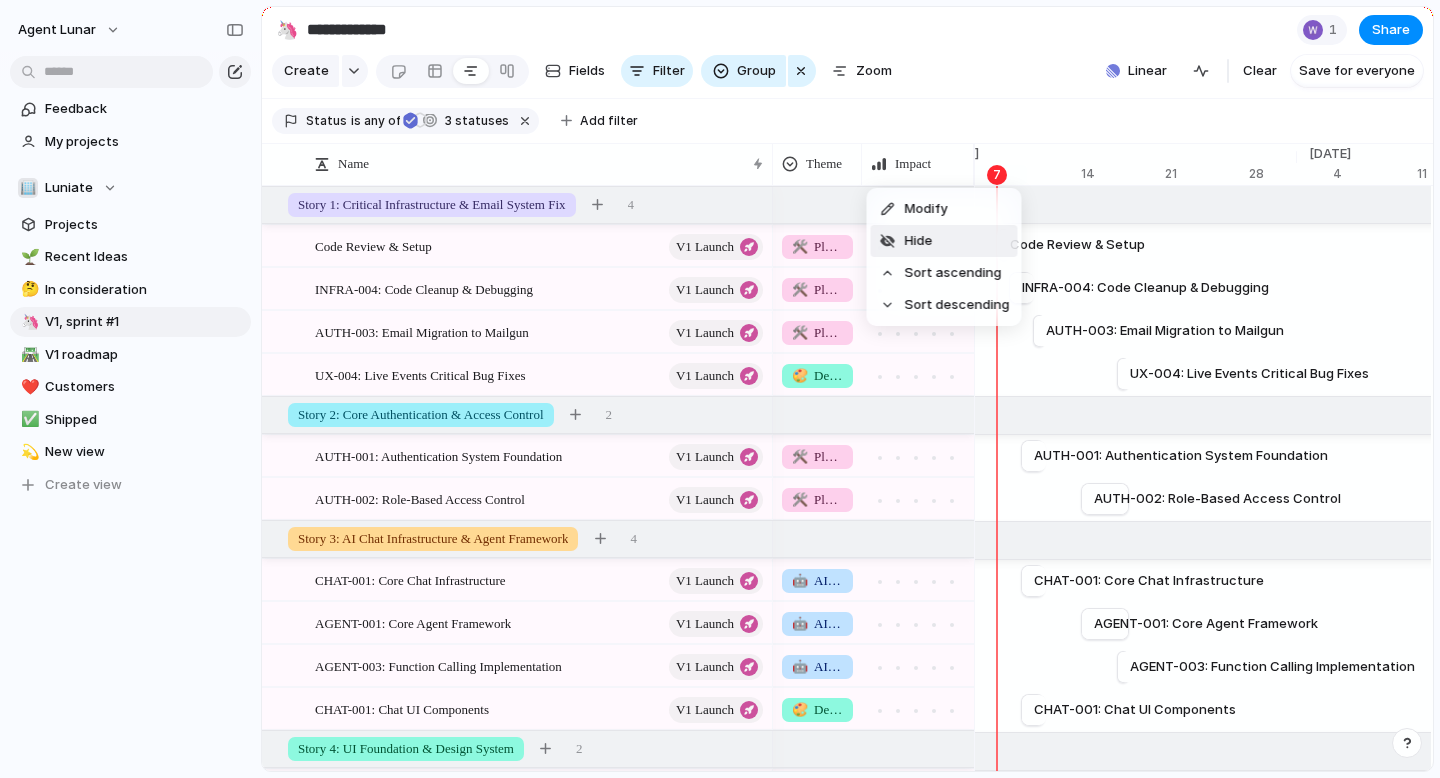 click on "Hide" at bounding box center [919, 241] 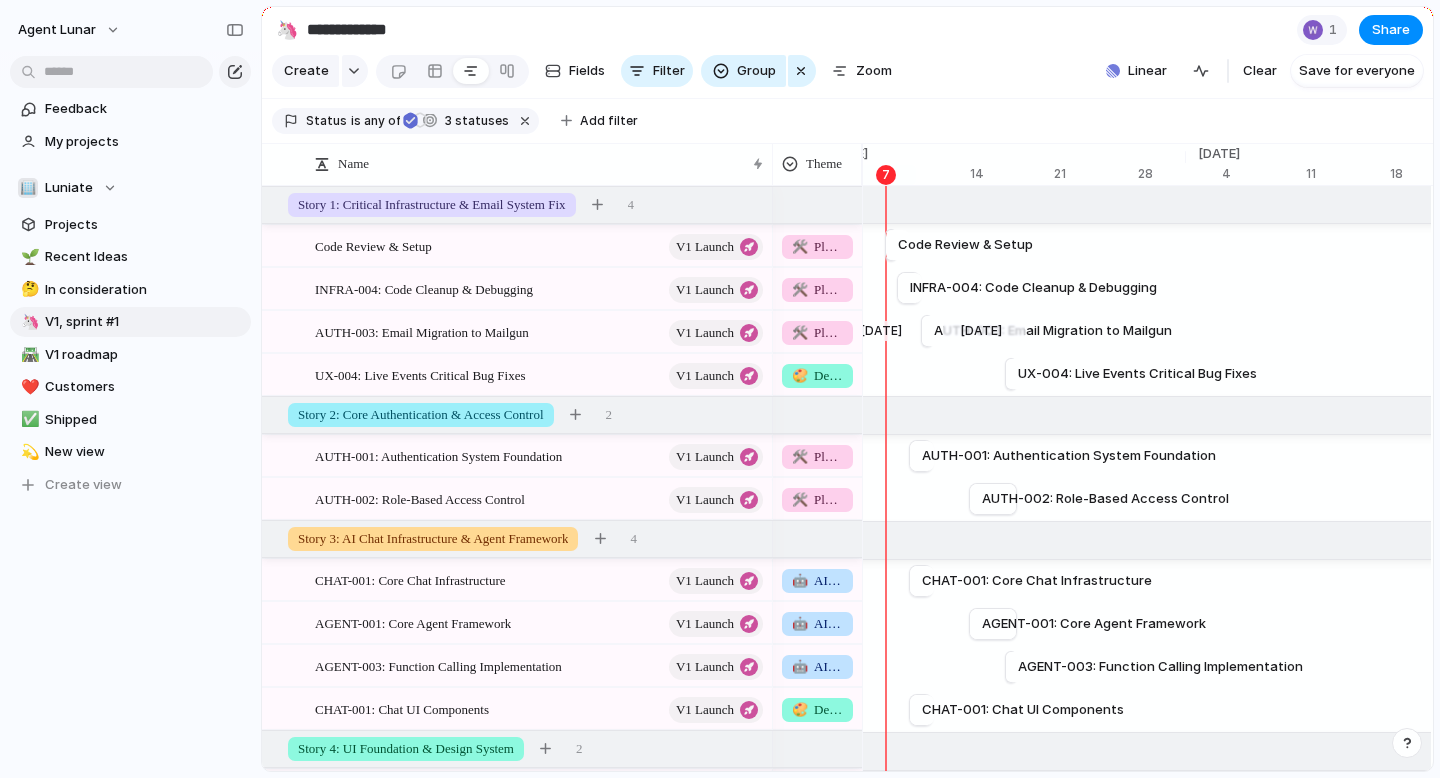 scroll, scrollTop: 0, scrollLeft: 13201, axis: horizontal 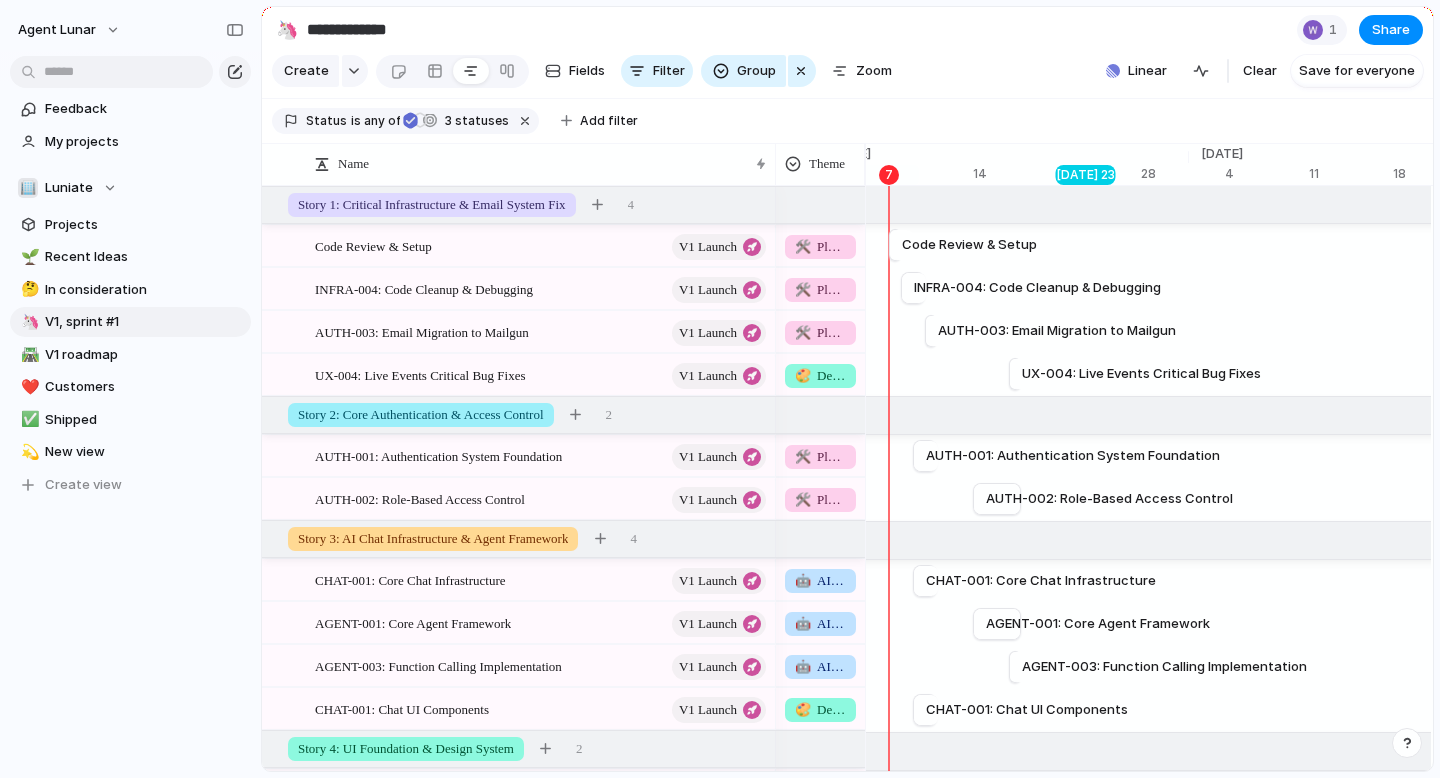 drag, startPoint x: 770, startPoint y: 175, endPoint x: 1083, endPoint y: 174, distance: 313.0016 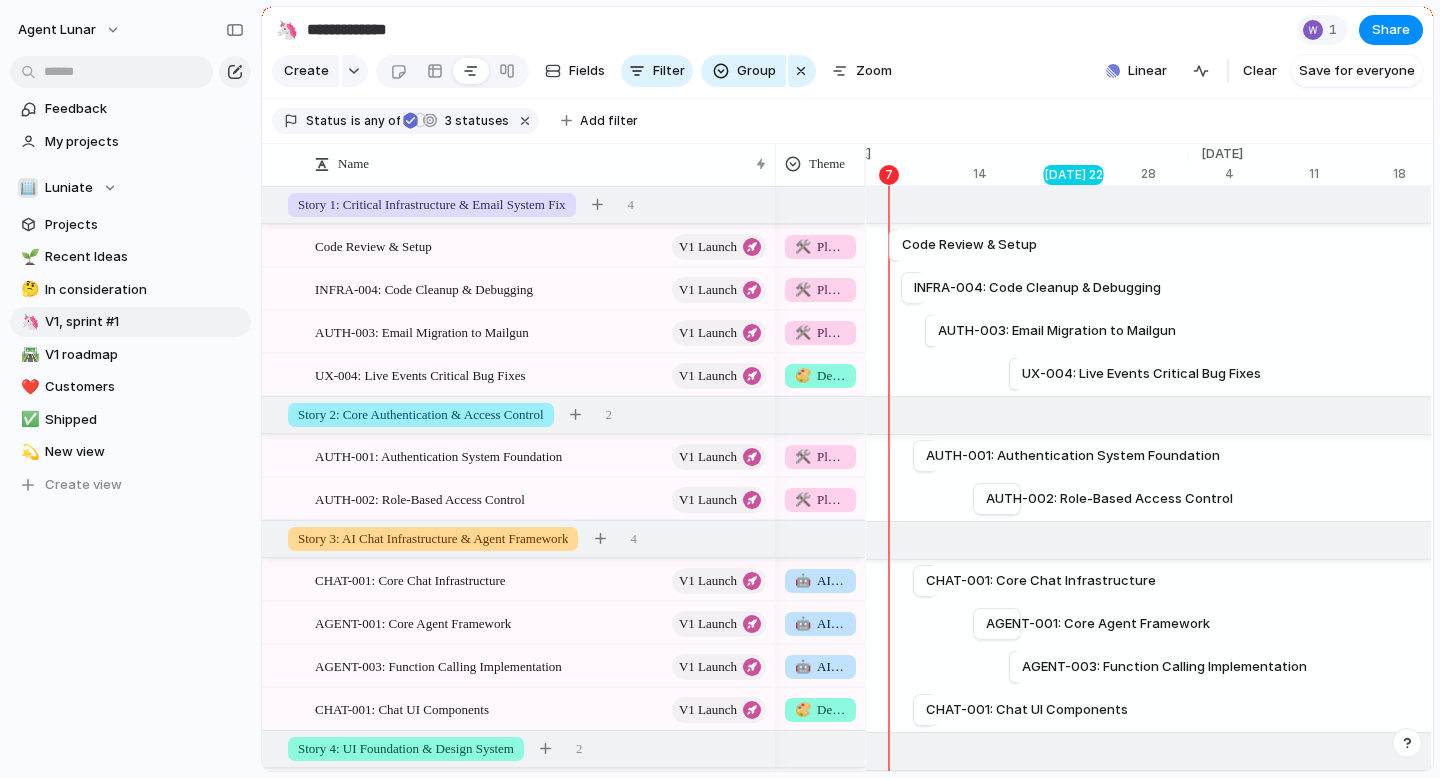drag, startPoint x: 1092, startPoint y: 172, endPoint x: 1062, endPoint y: 172, distance: 30 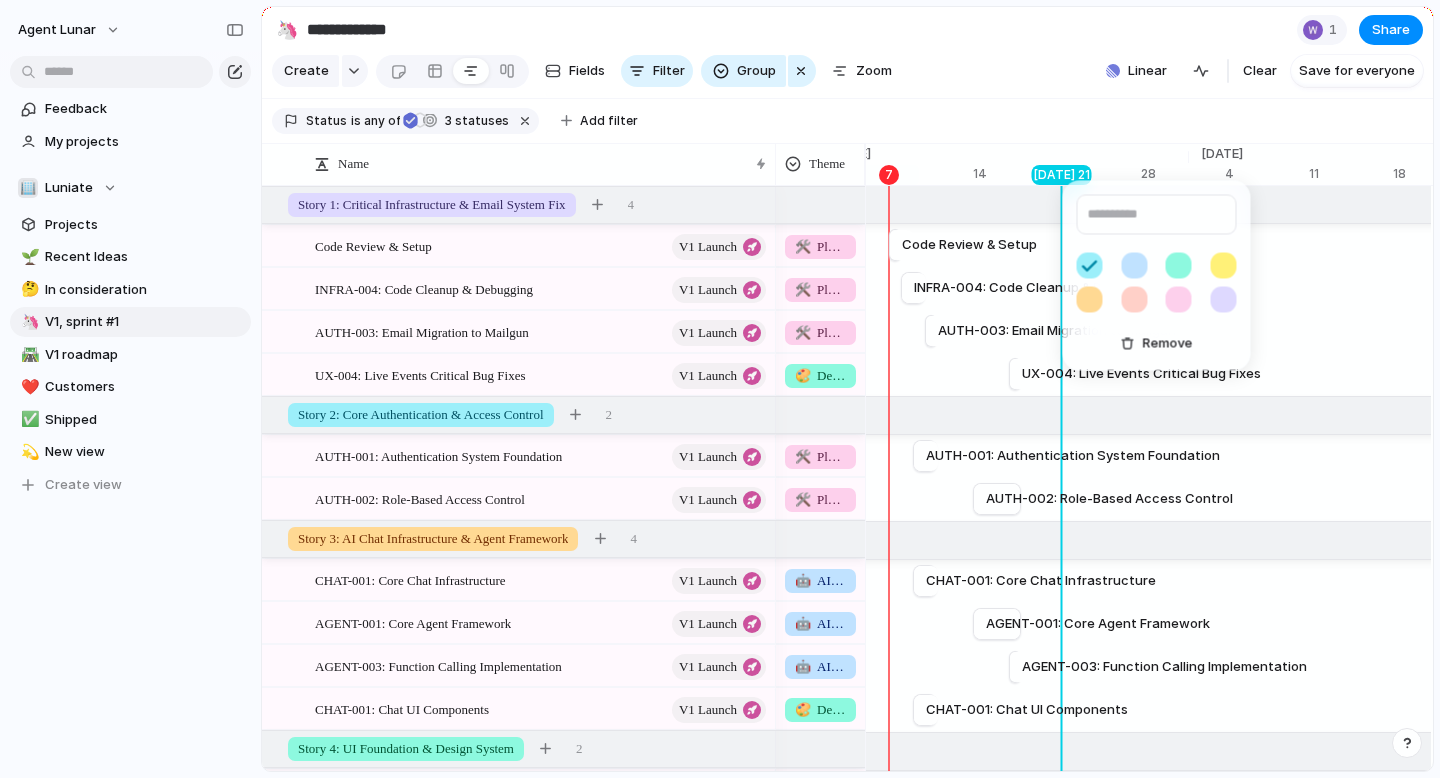 click on "Remove" at bounding box center (720, 389) 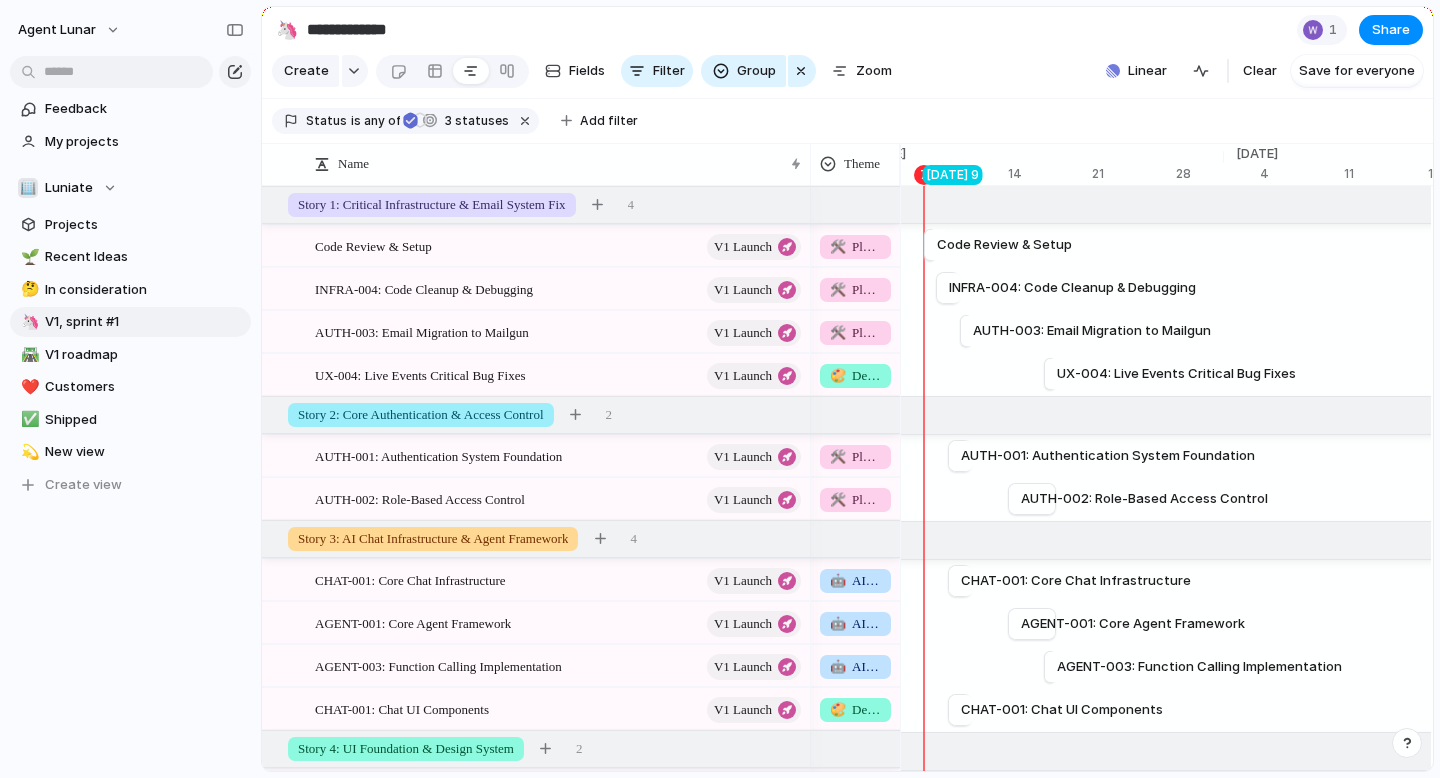 drag, startPoint x: 774, startPoint y: 151, endPoint x: 980, endPoint y: 145, distance: 206.08736 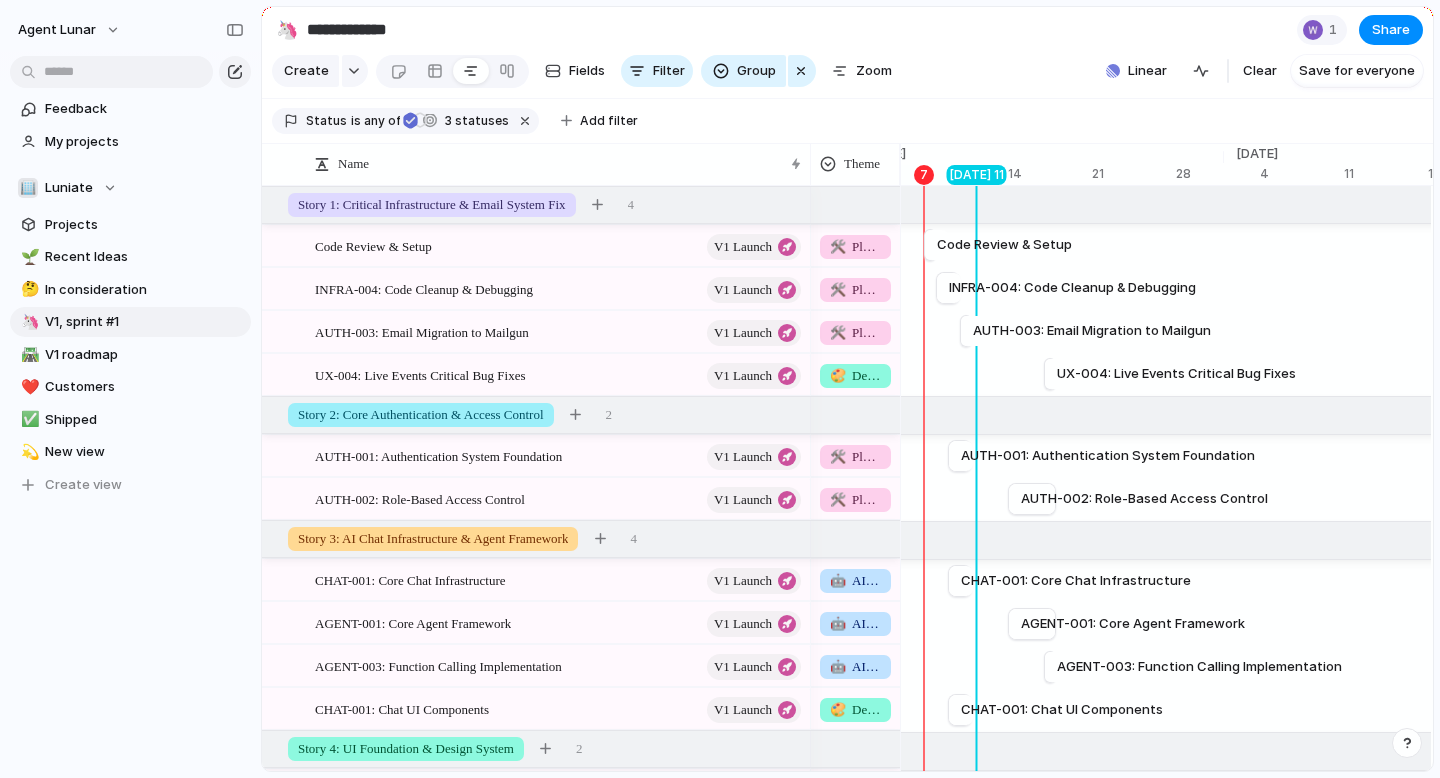 click on "Remove" at bounding box center [720, 389] 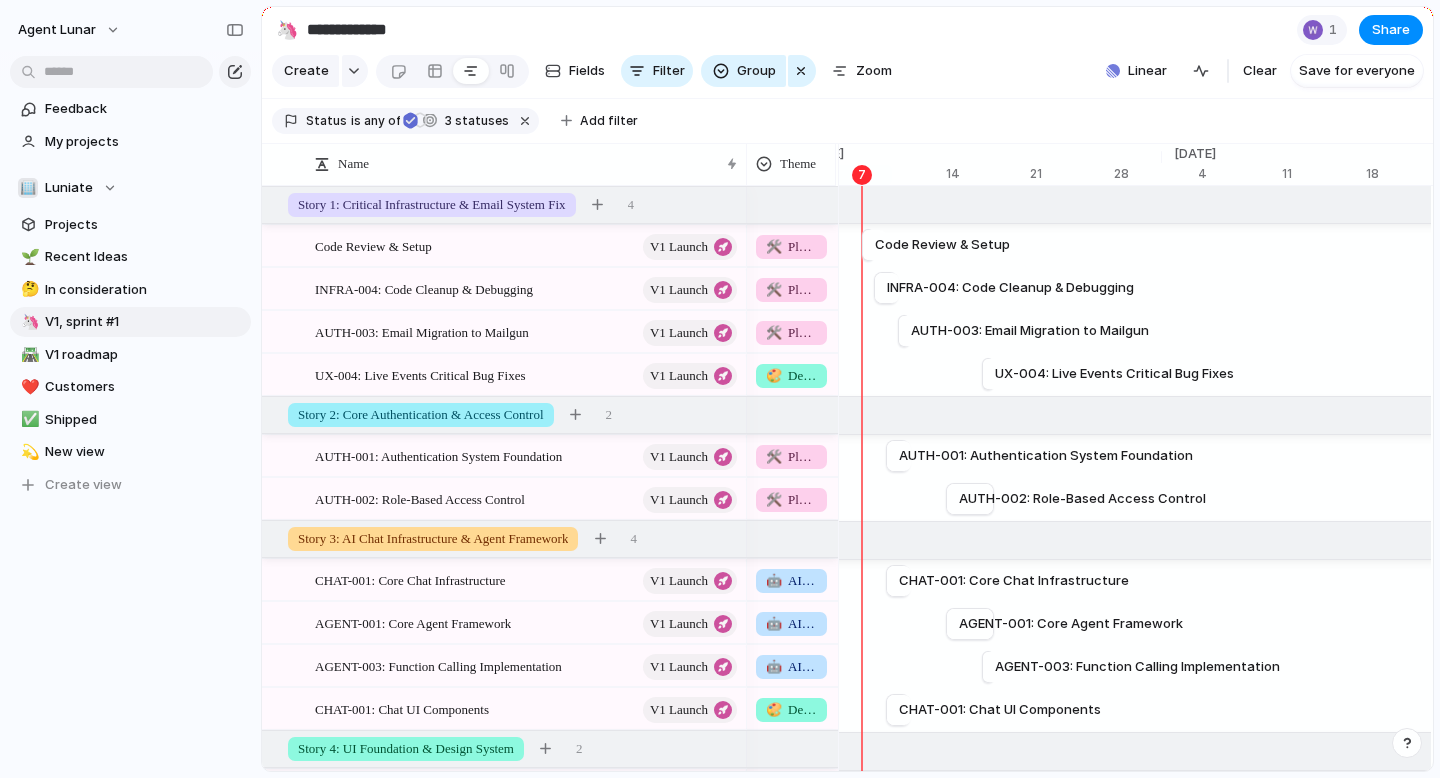 drag, startPoint x: 810, startPoint y: 174, endPoint x: 738, endPoint y: 173, distance: 72.00694 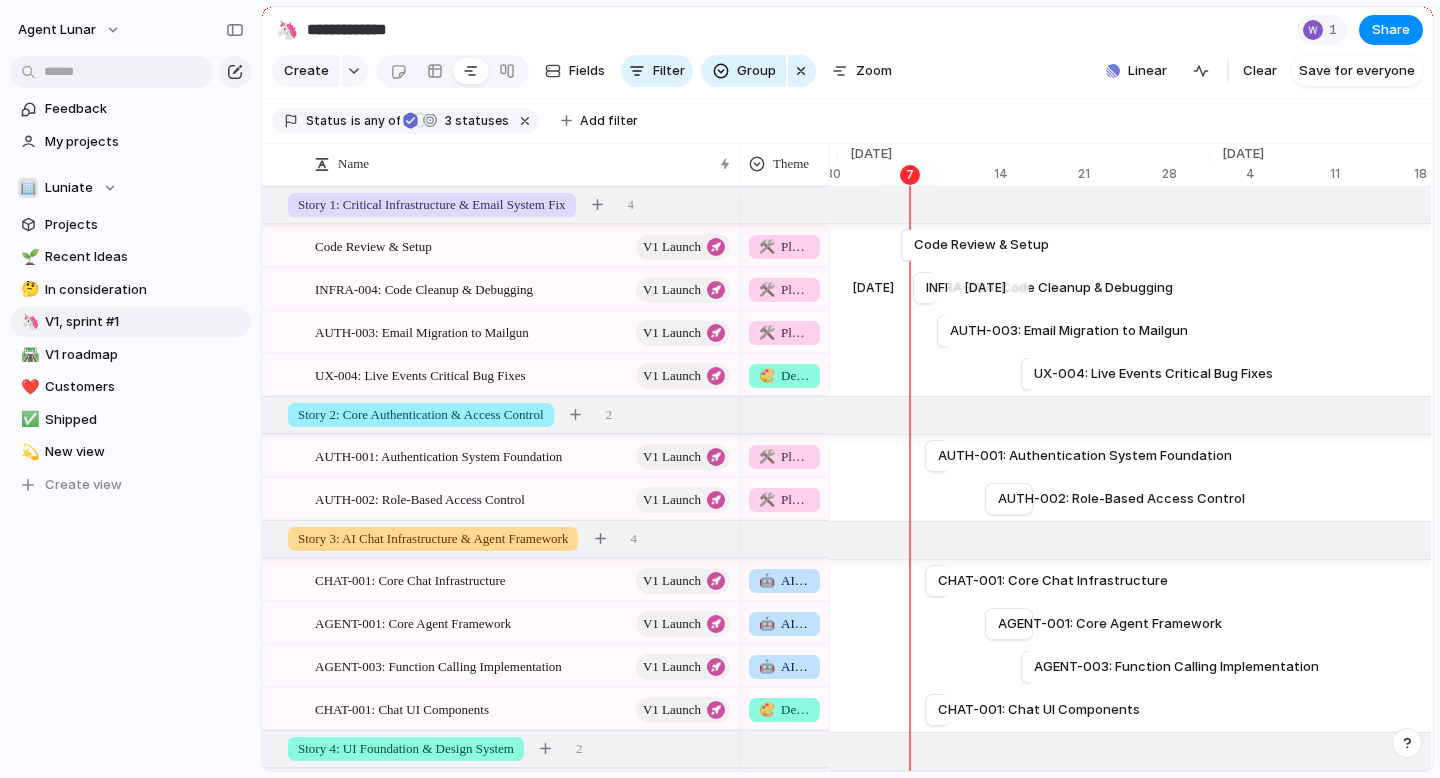 scroll, scrollTop: 0, scrollLeft: 13144, axis: horizontal 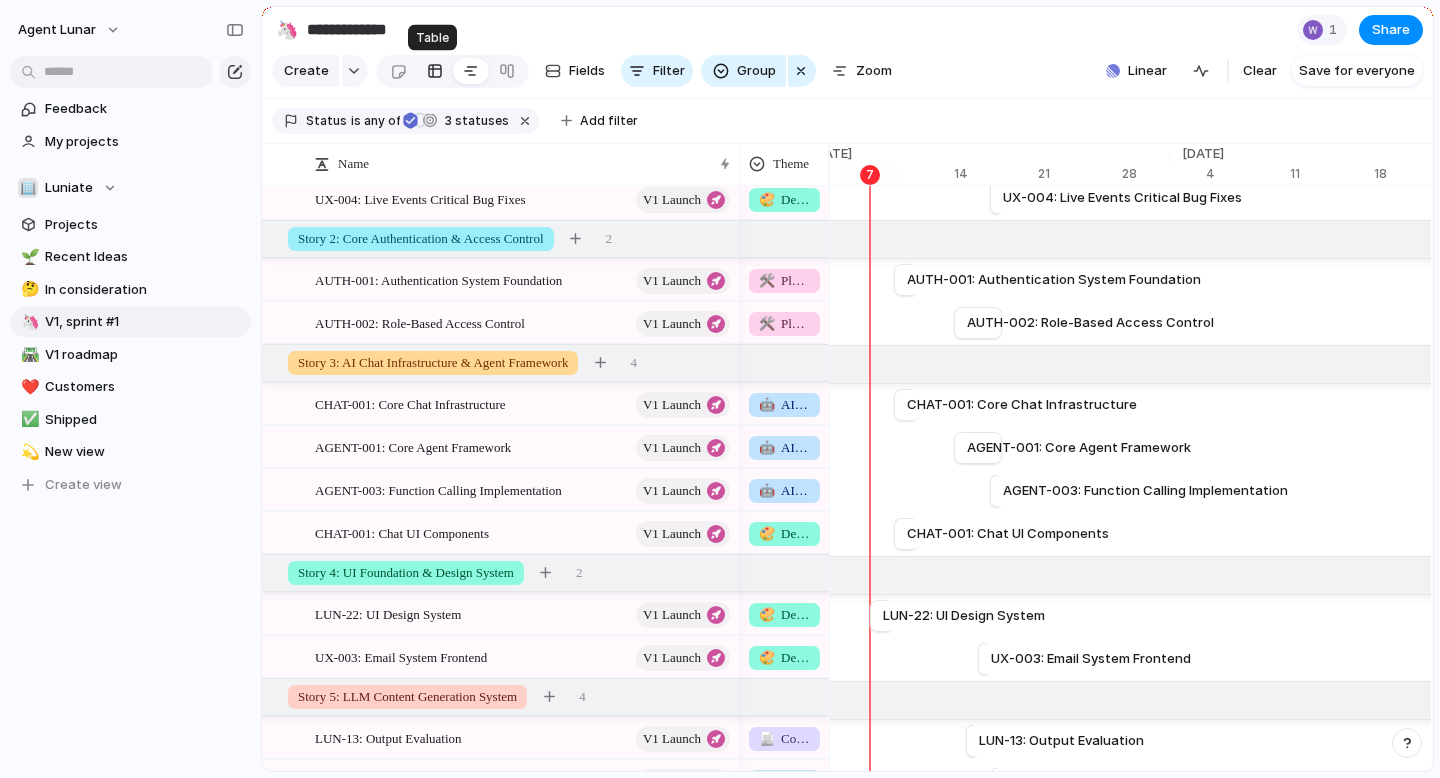 click at bounding box center (435, 71) 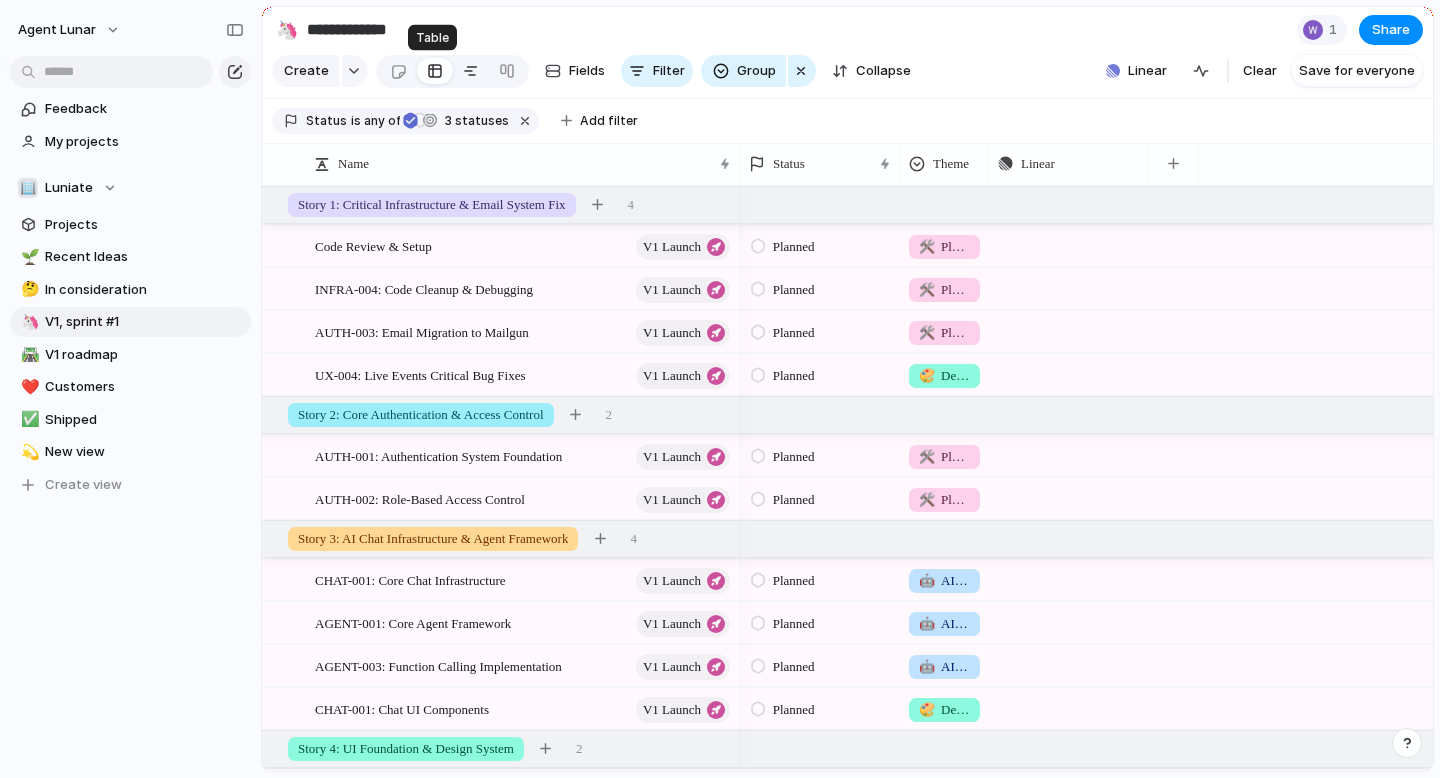 scroll, scrollTop: 0, scrollLeft: 0, axis: both 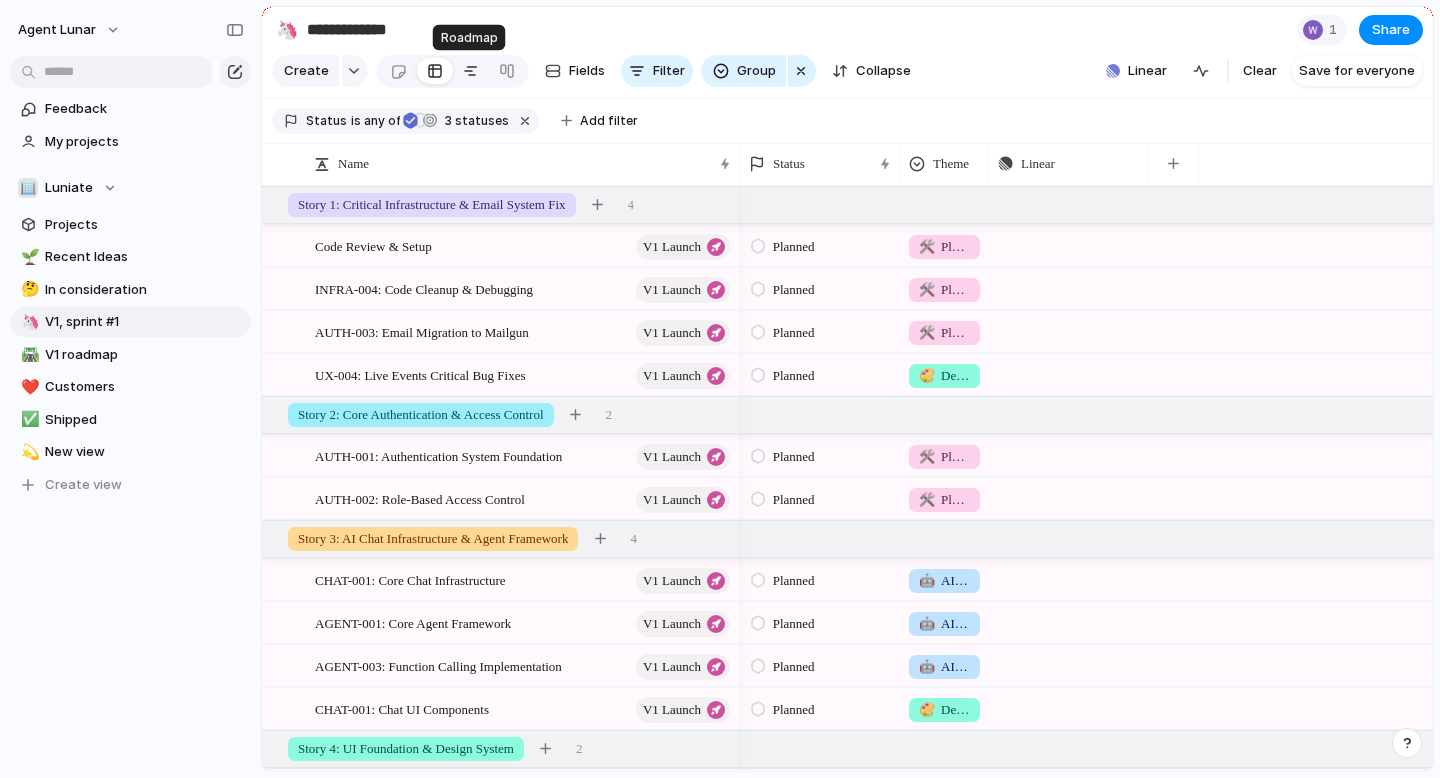 click at bounding box center (471, 71) 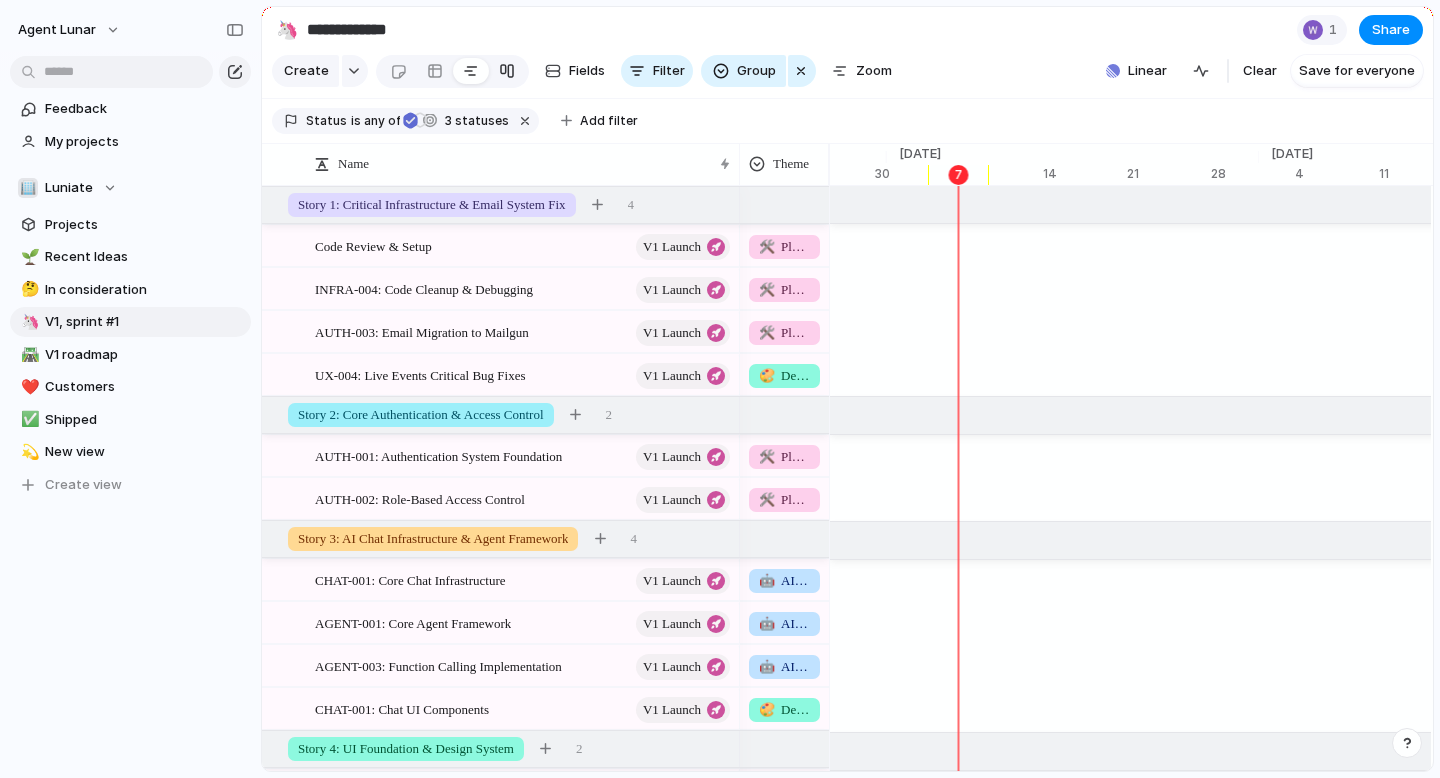 scroll, scrollTop: 0, scrollLeft: 13095, axis: horizontal 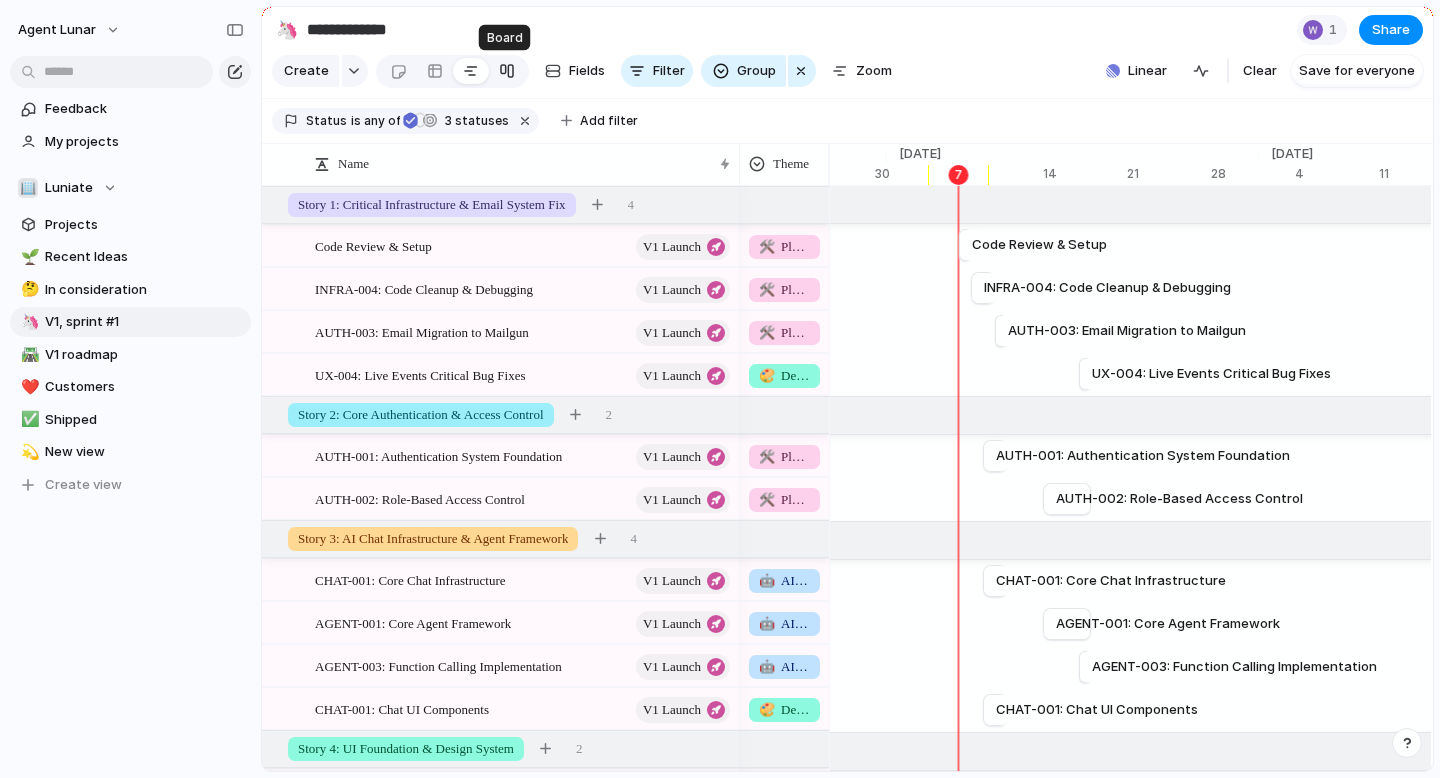 click at bounding box center [507, 71] 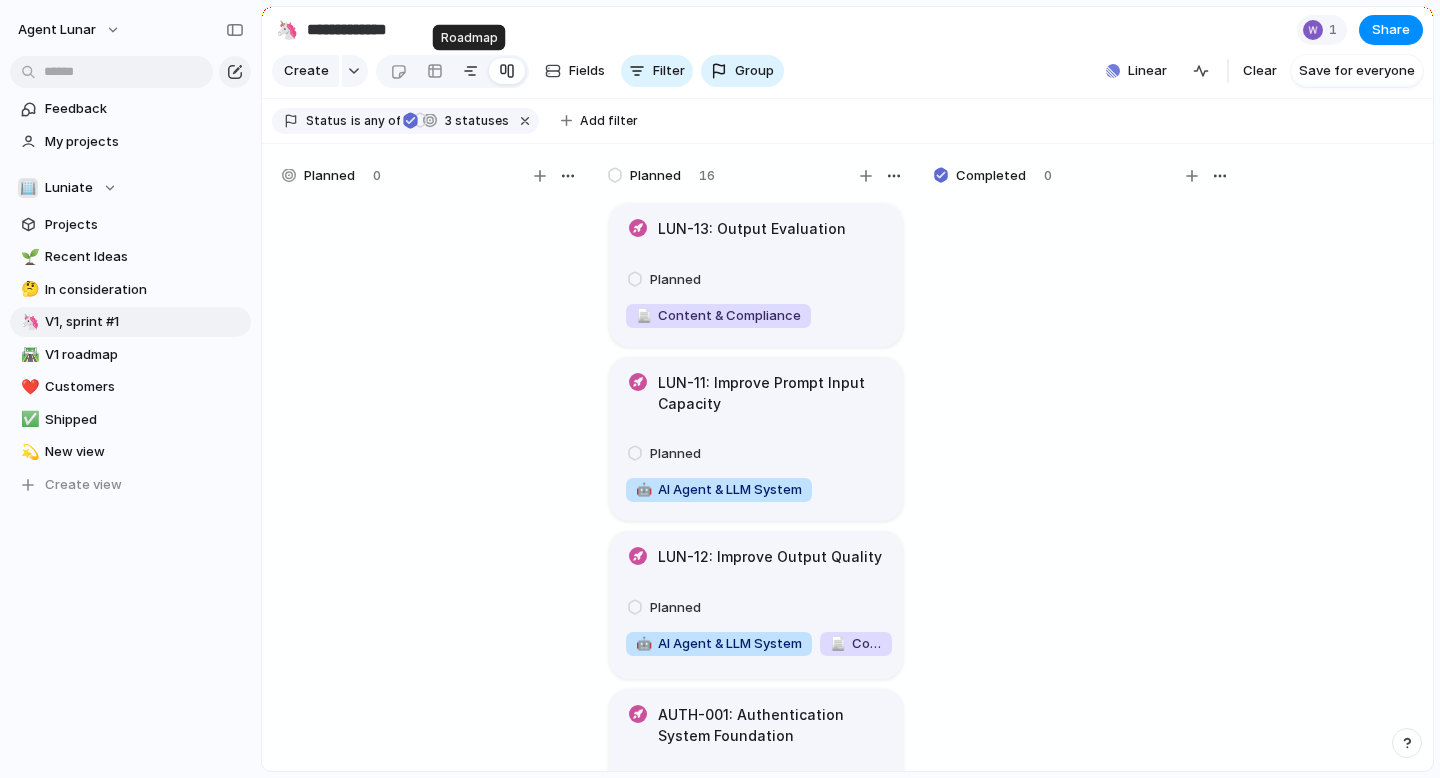 click at bounding box center [471, 71] 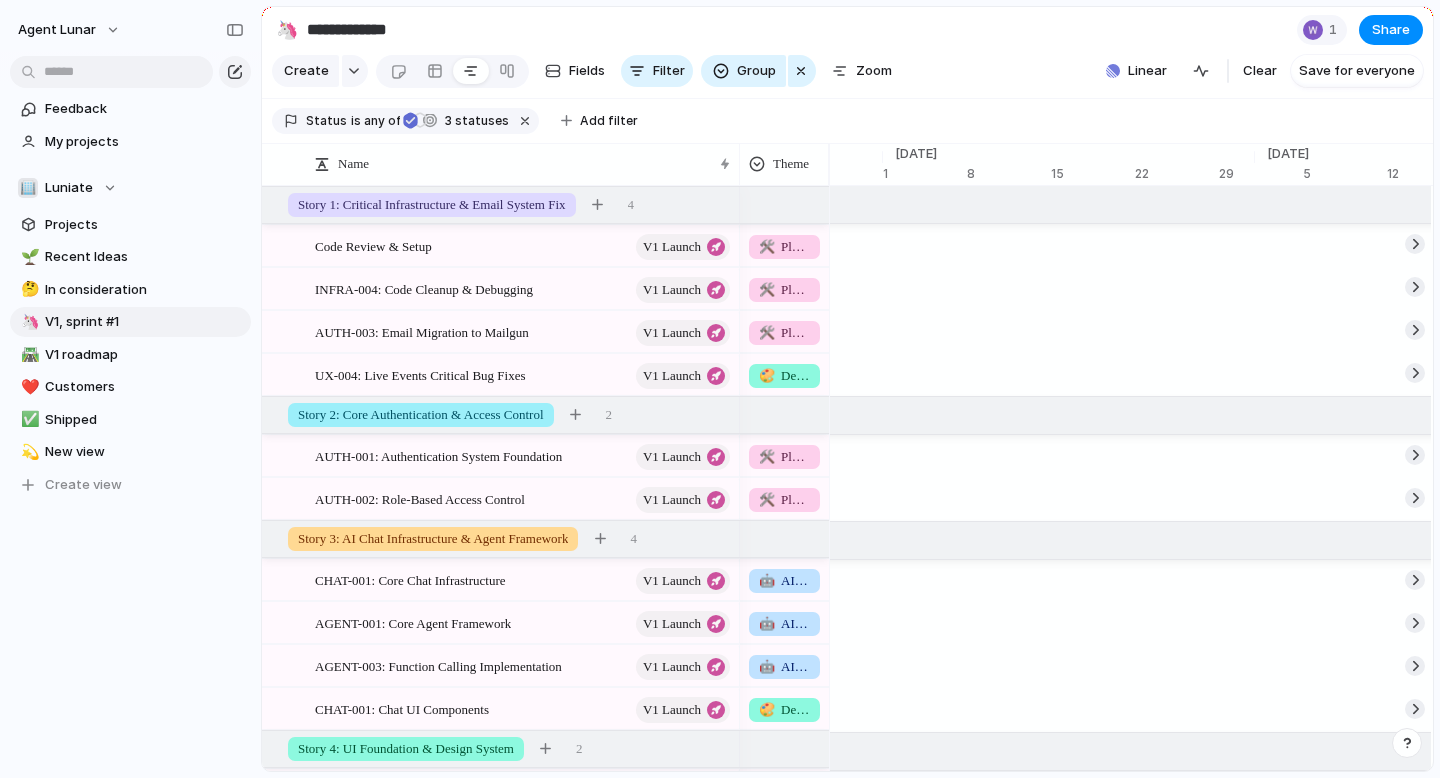 scroll, scrollTop: 0, scrollLeft: 0, axis: both 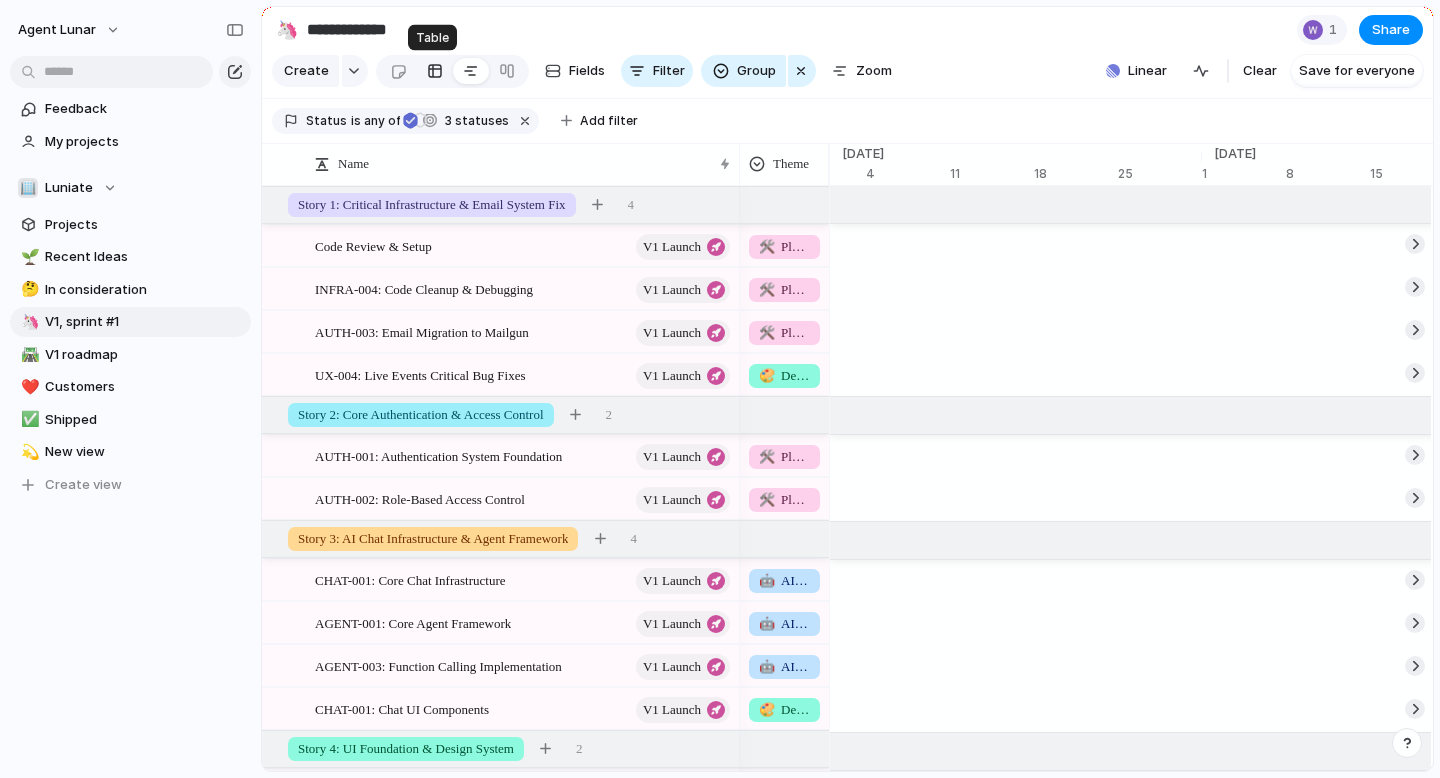 click at bounding box center (435, 71) 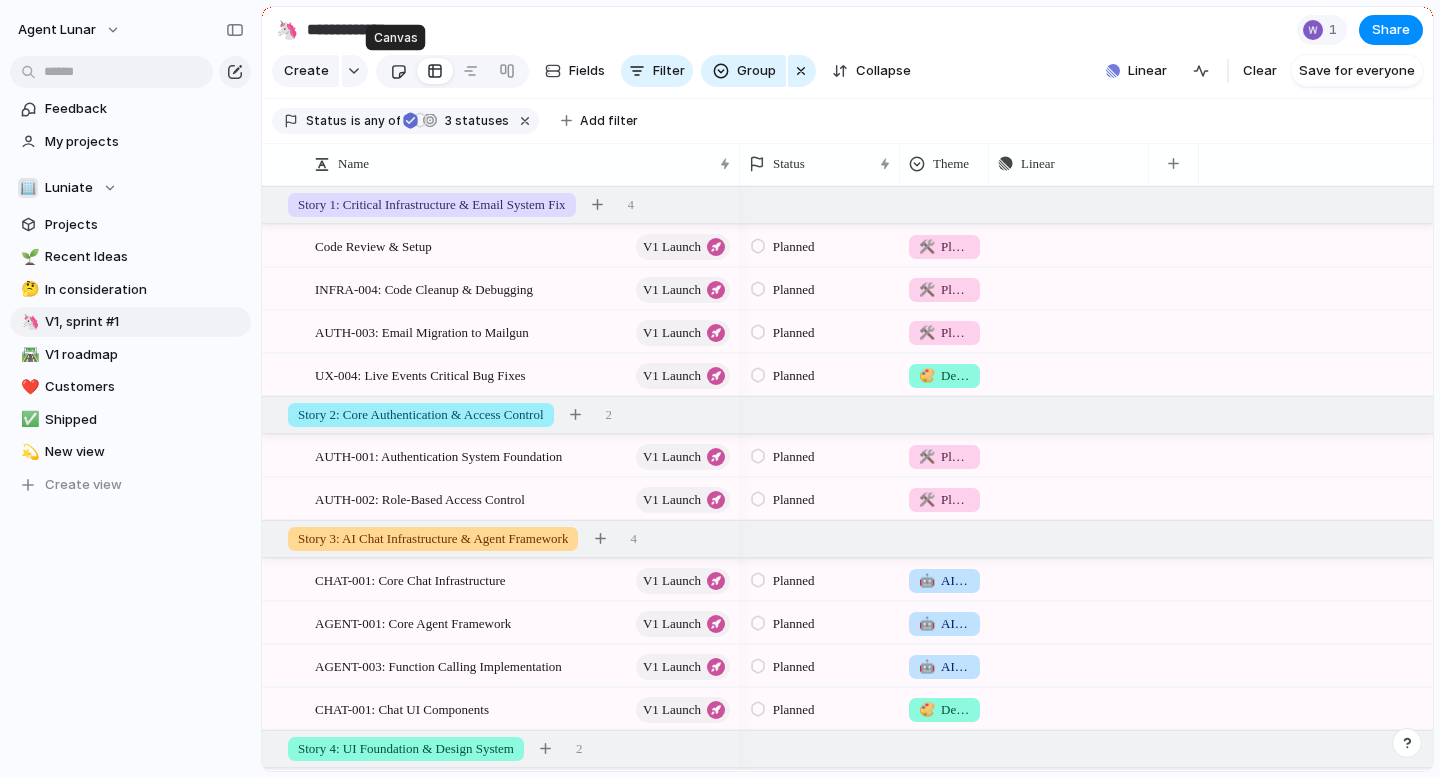 click at bounding box center (398, 71) 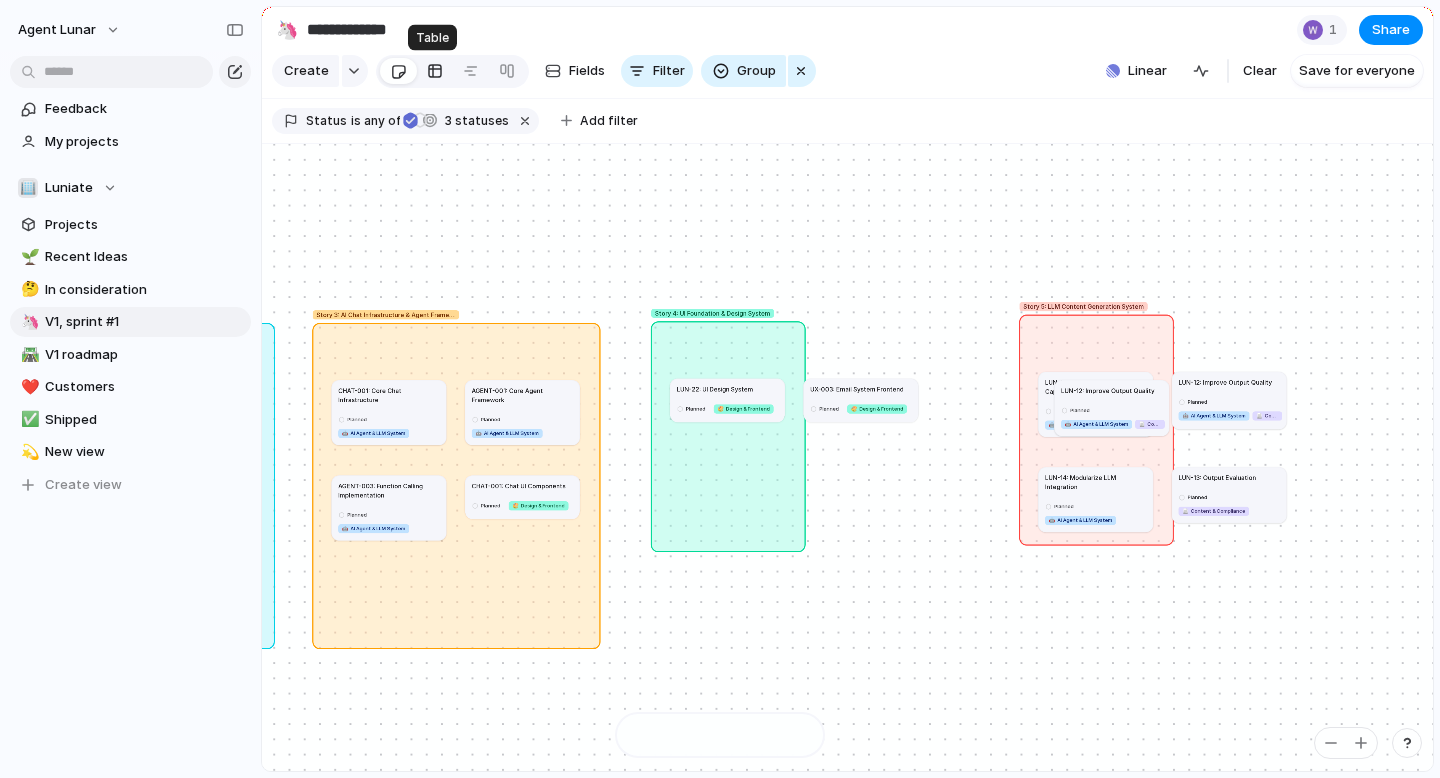 click at bounding box center [435, 71] 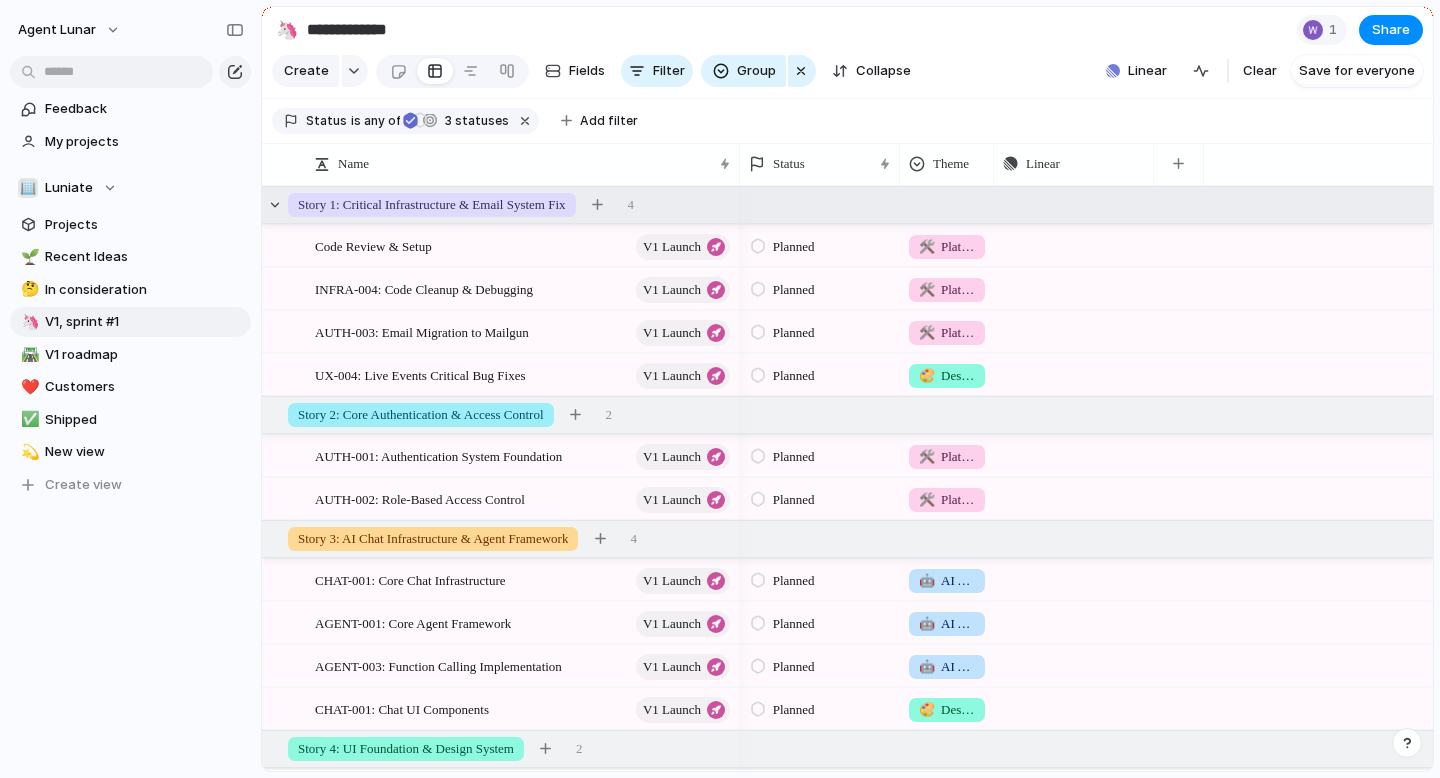 drag, startPoint x: 986, startPoint y: 174, endPoint x: 1018, endPoint y: 186, distance: 34.176014 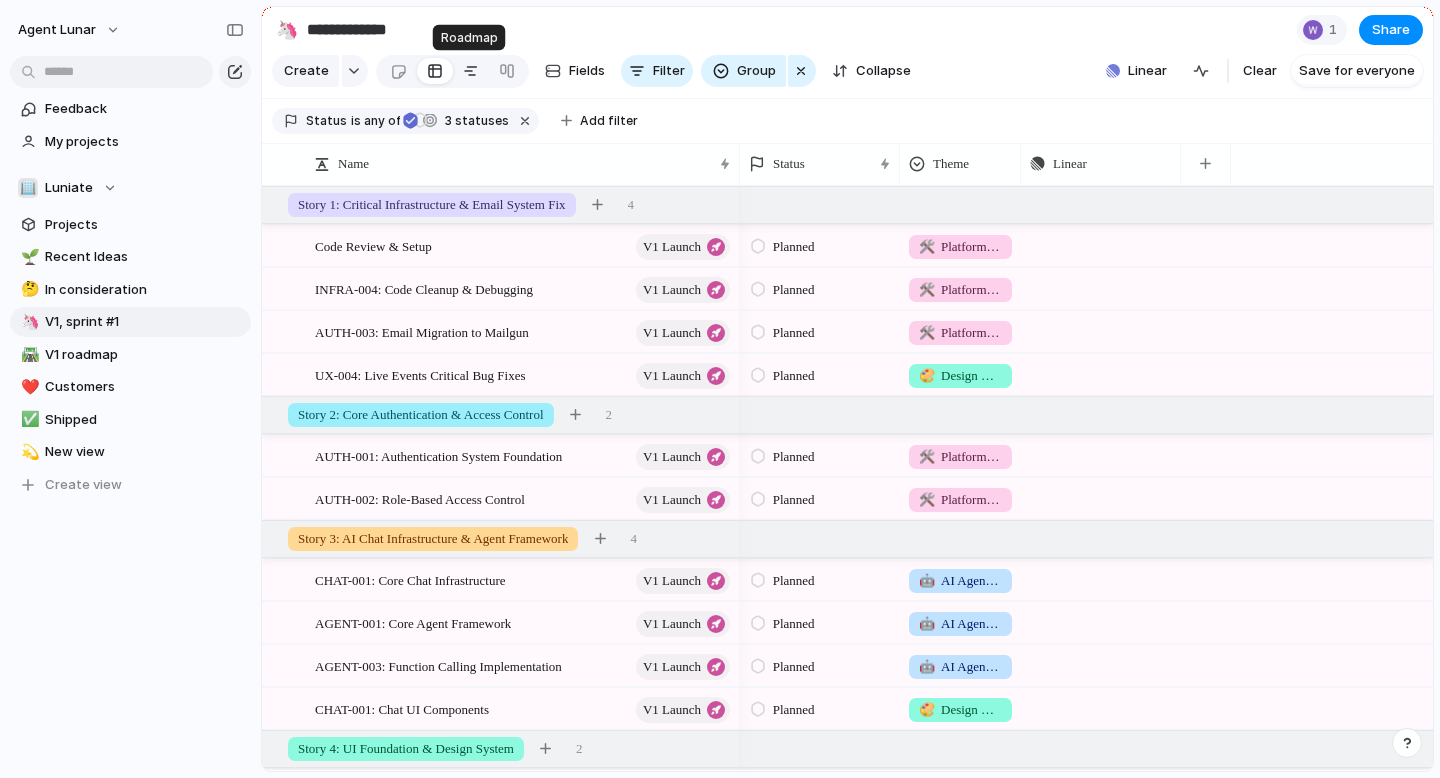 click at bounding box center [471, 71] 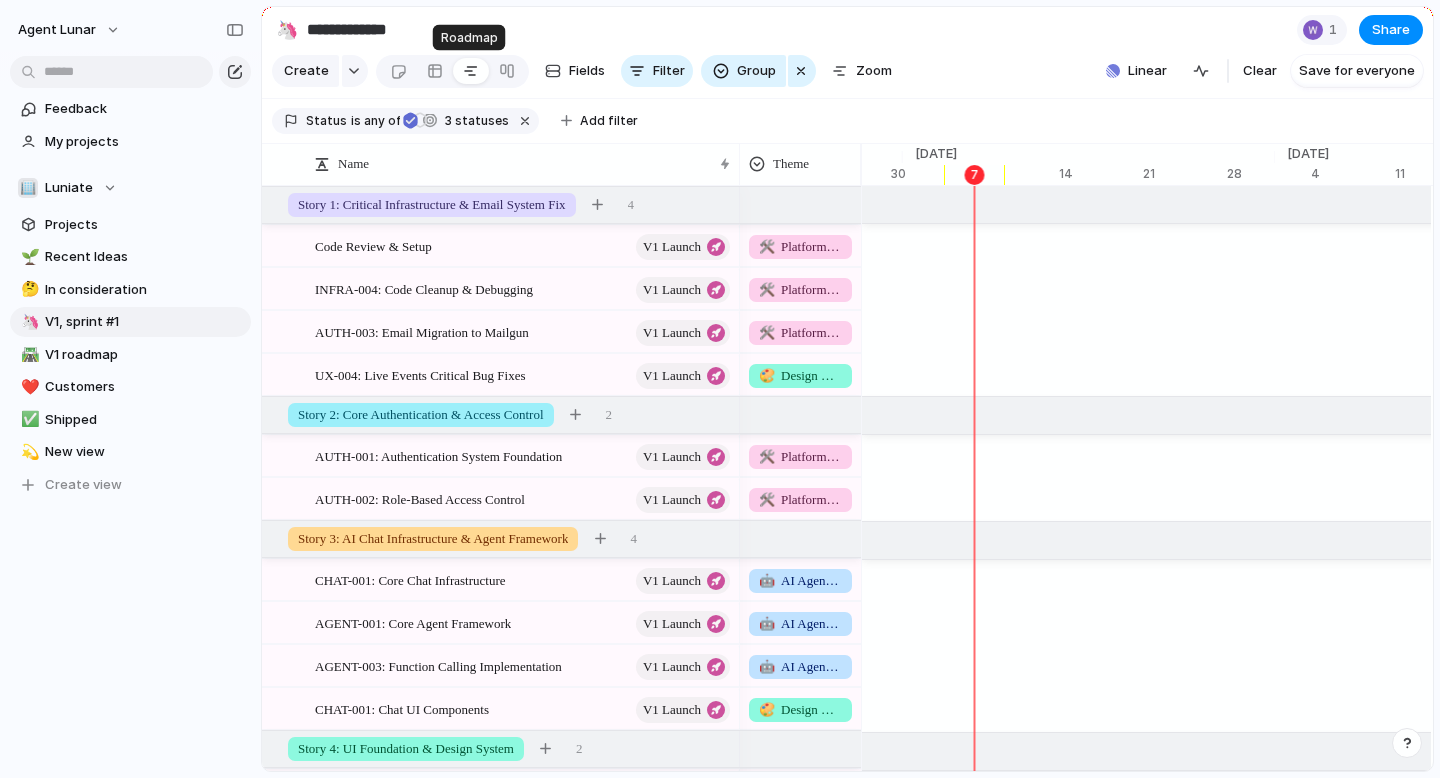 scroll, scrollTop: 0, scrollLeft: 13111, axis: horizontal 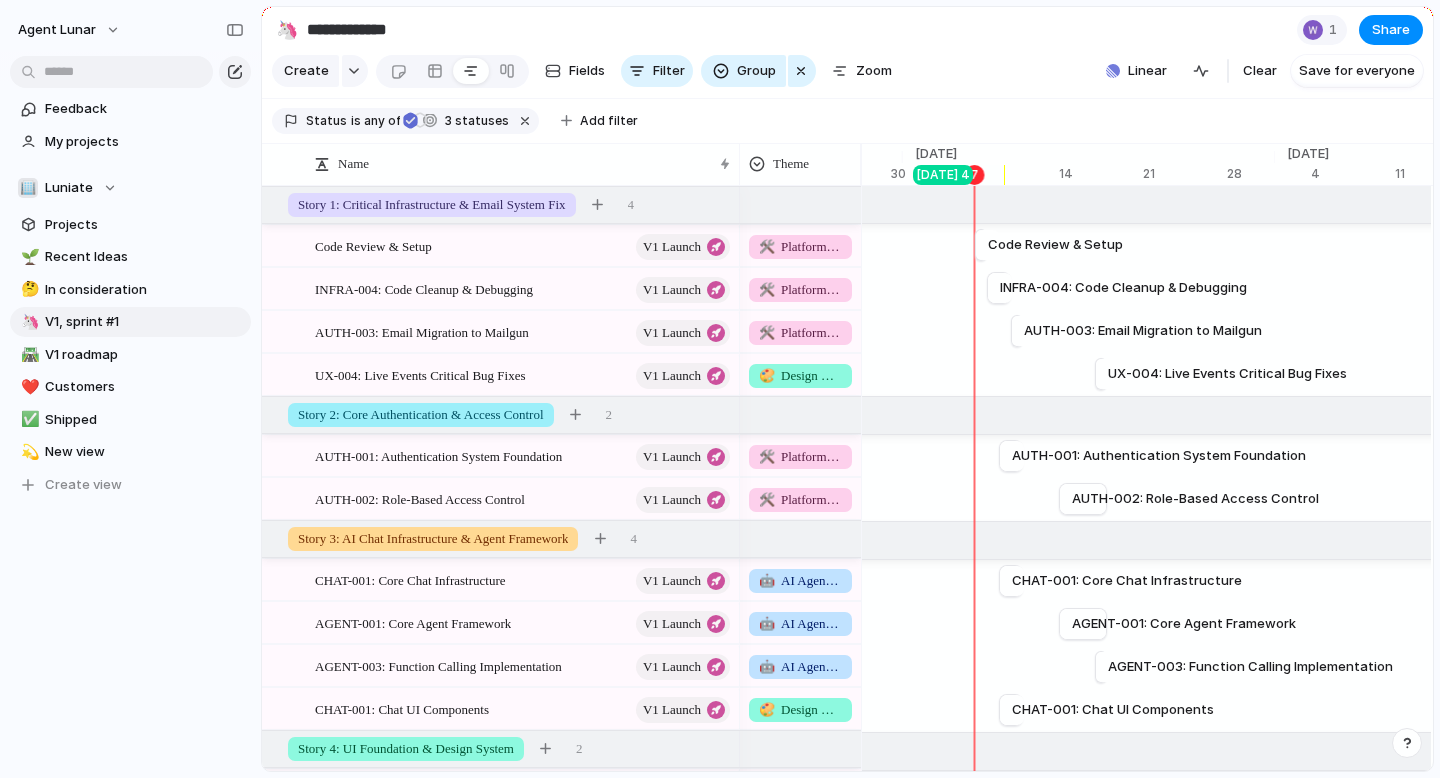click on "[DATE]" at bounding box center [936, 154] 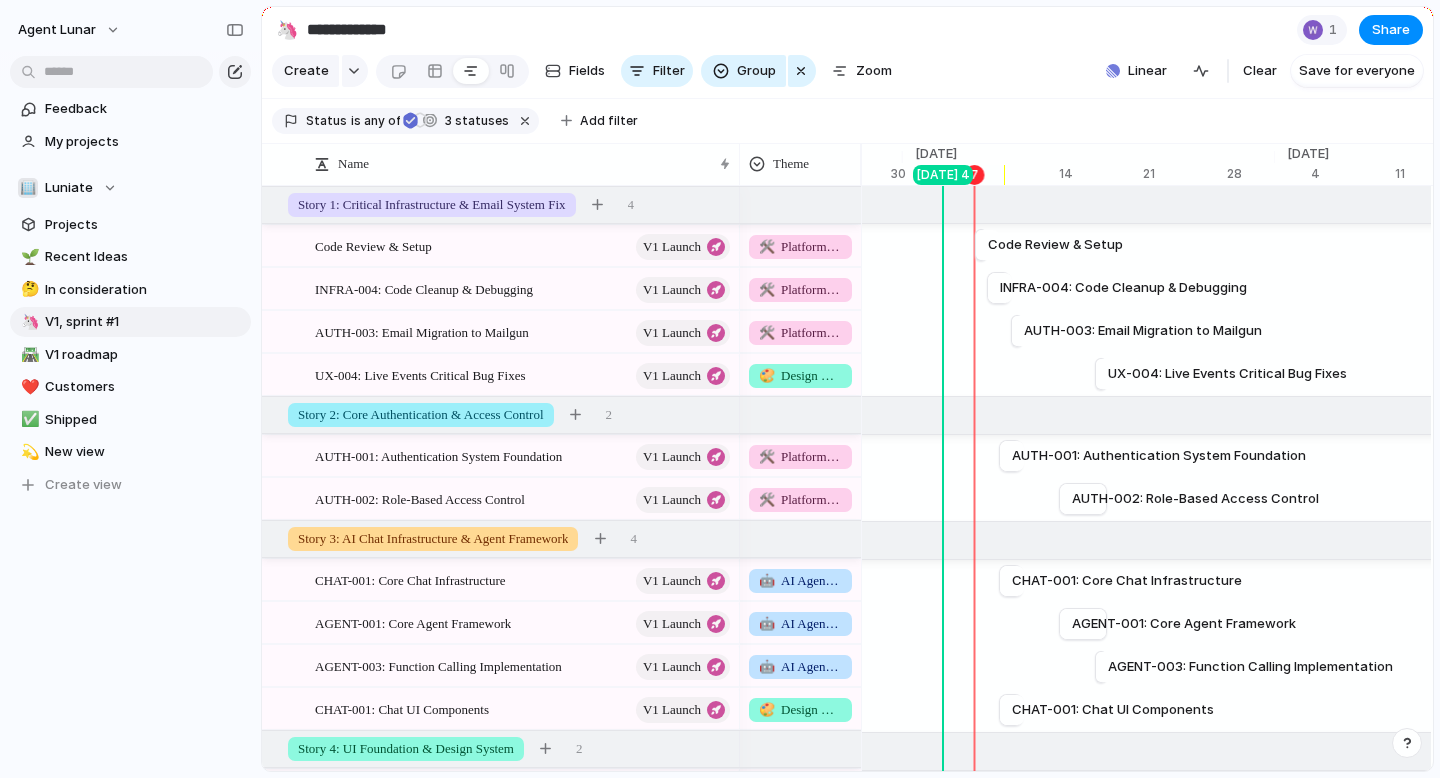 click on "Remove" at bounding box center [720, 389] 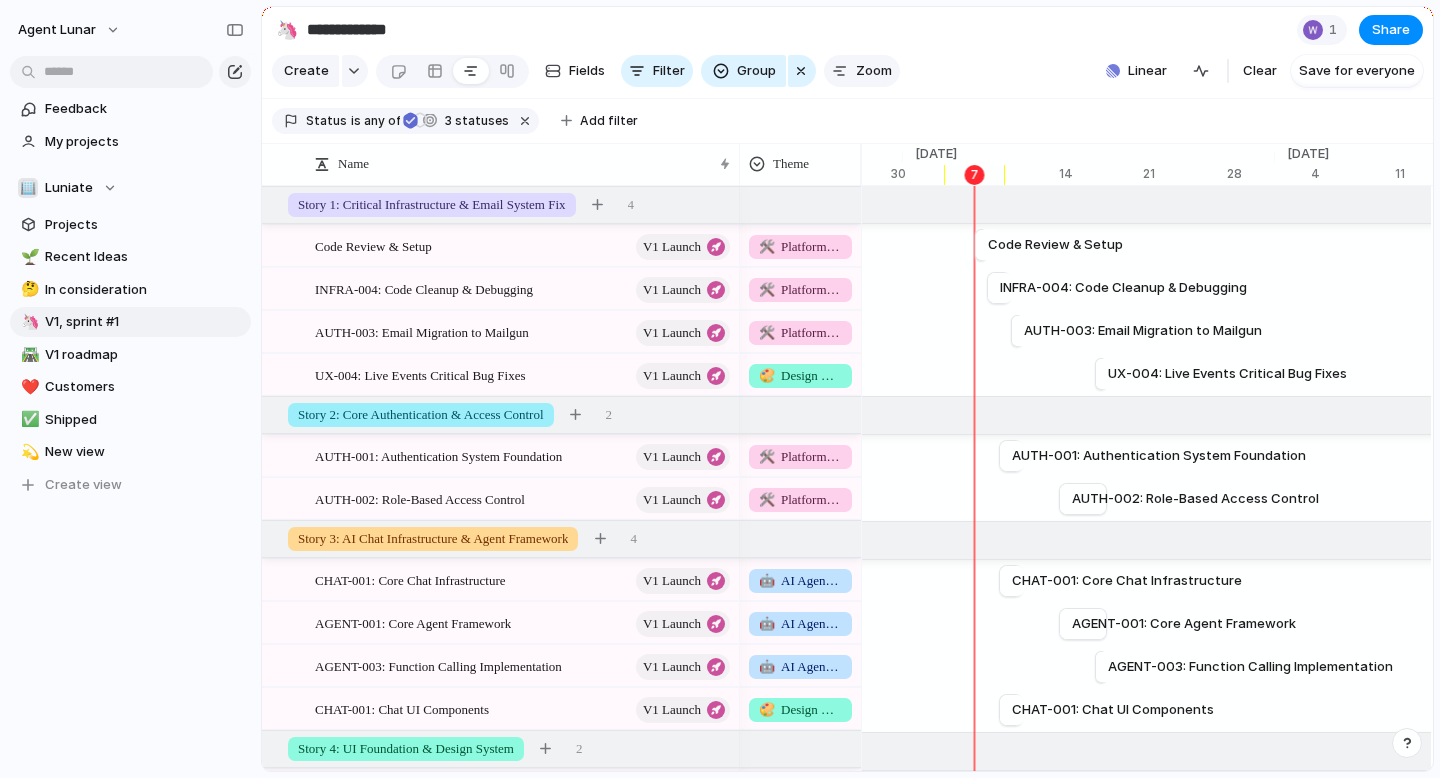 click on "Zoom" at bounding box center [874, 71] 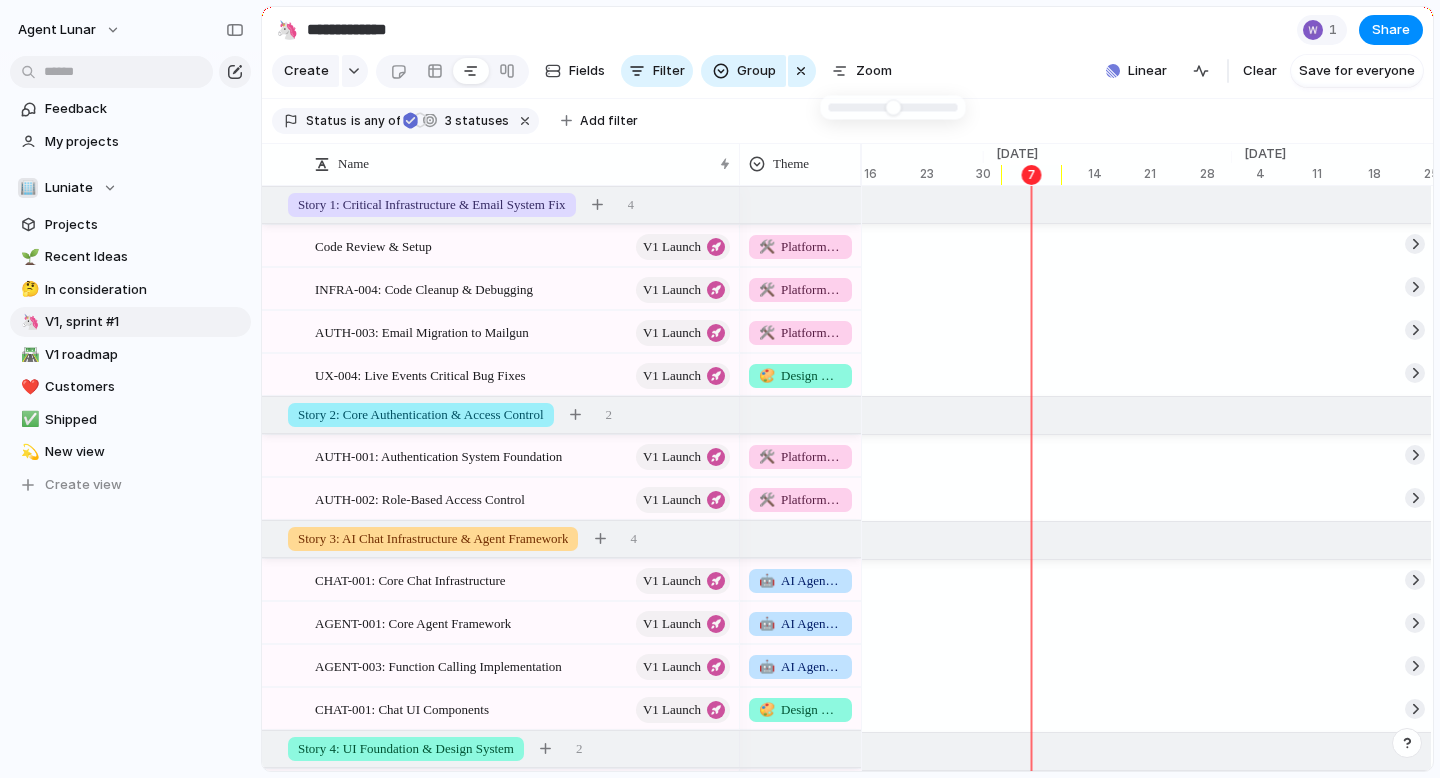 type on "*" 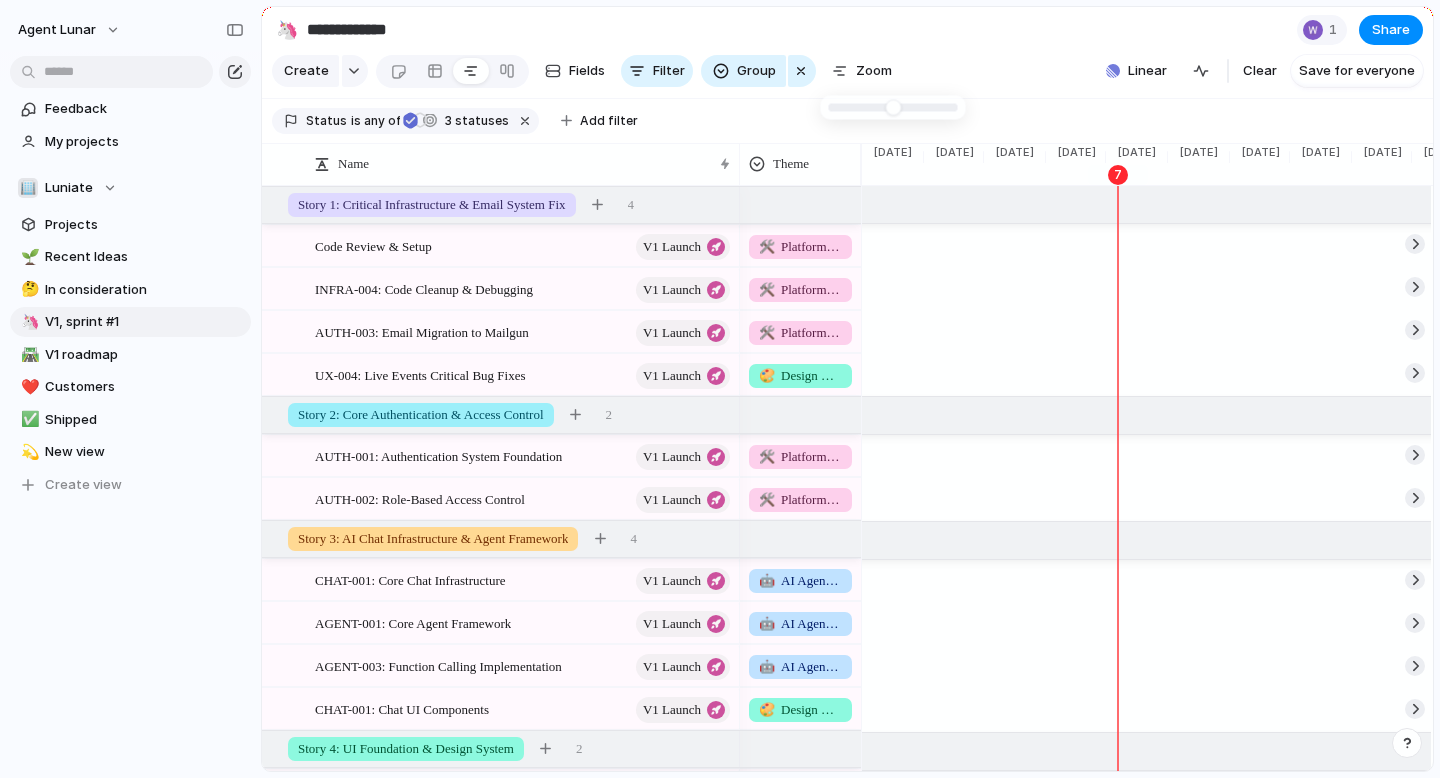 drag, startPoint x: 890, startPoint y: 108, endPoint x: 824, endPoint y: 110, distance: 66.0303 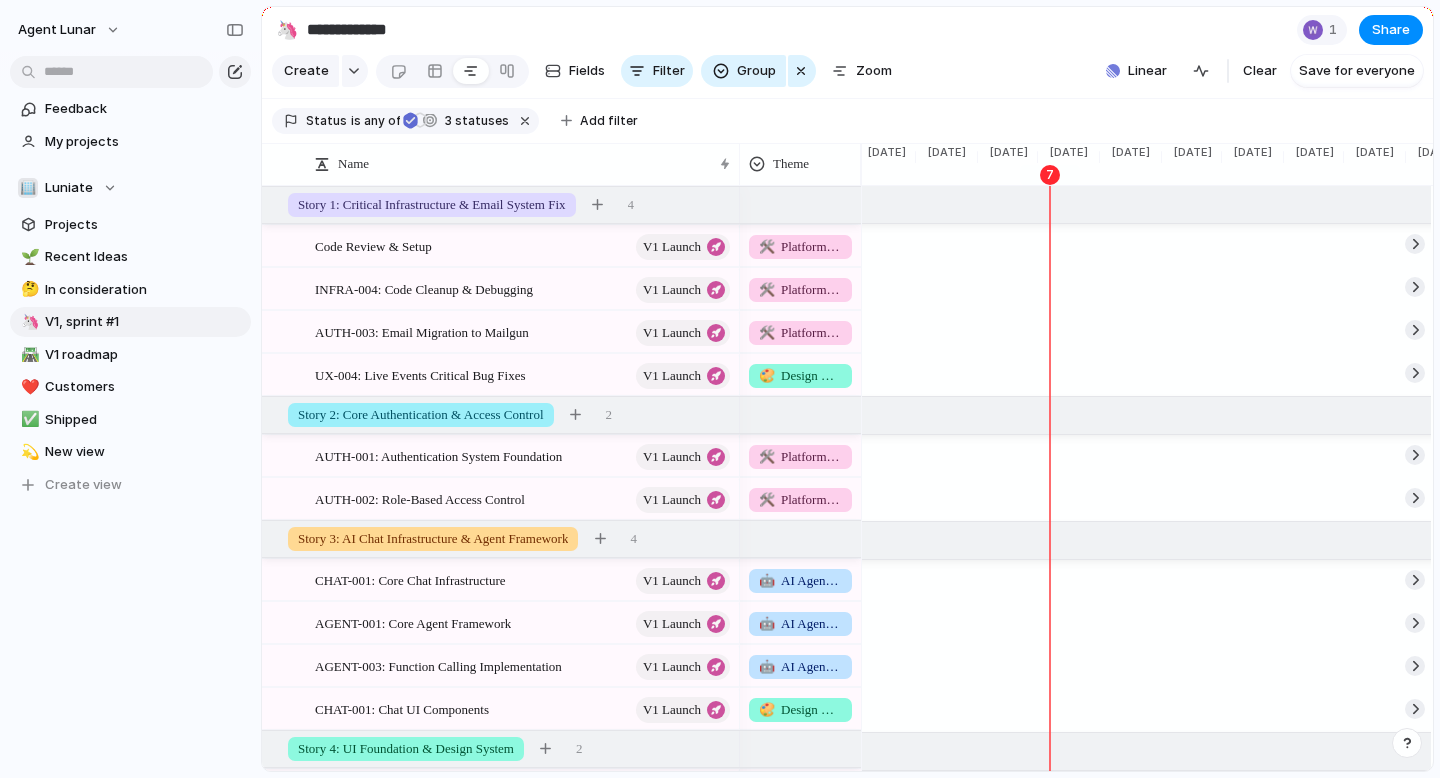scroll, scrollTop: 0, scrollLeft: 2056, axis: horizontal 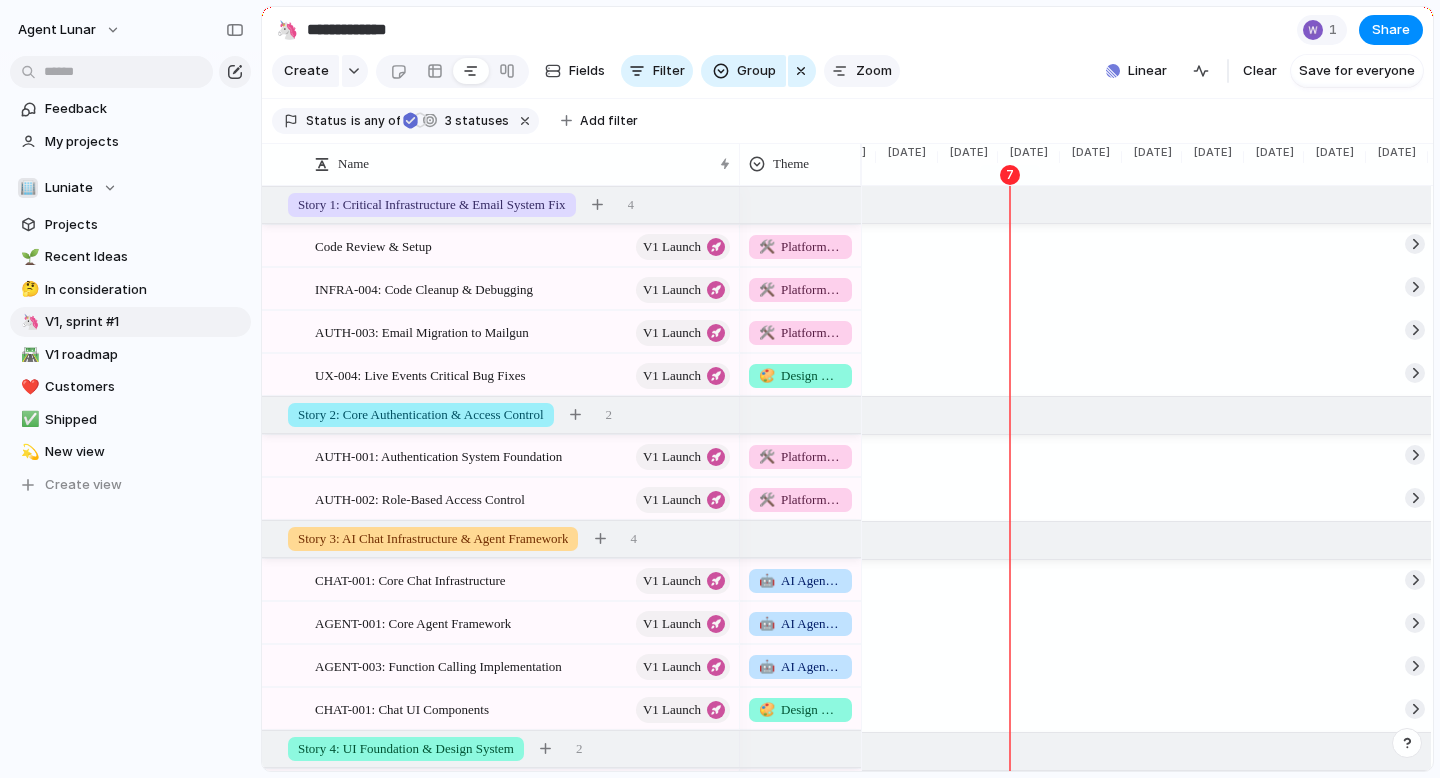 click on "Zoom" at bounding box center [874, 71] 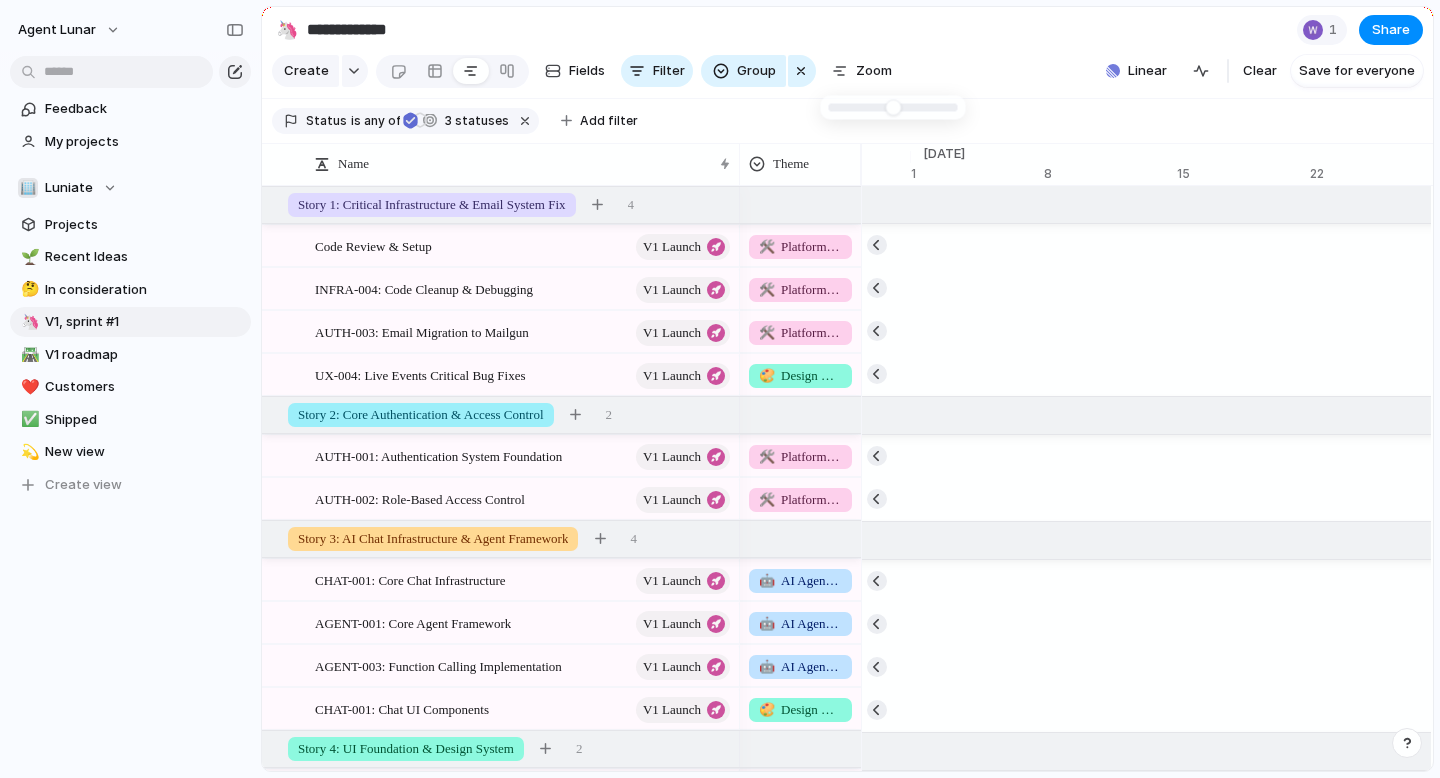 type on "**" 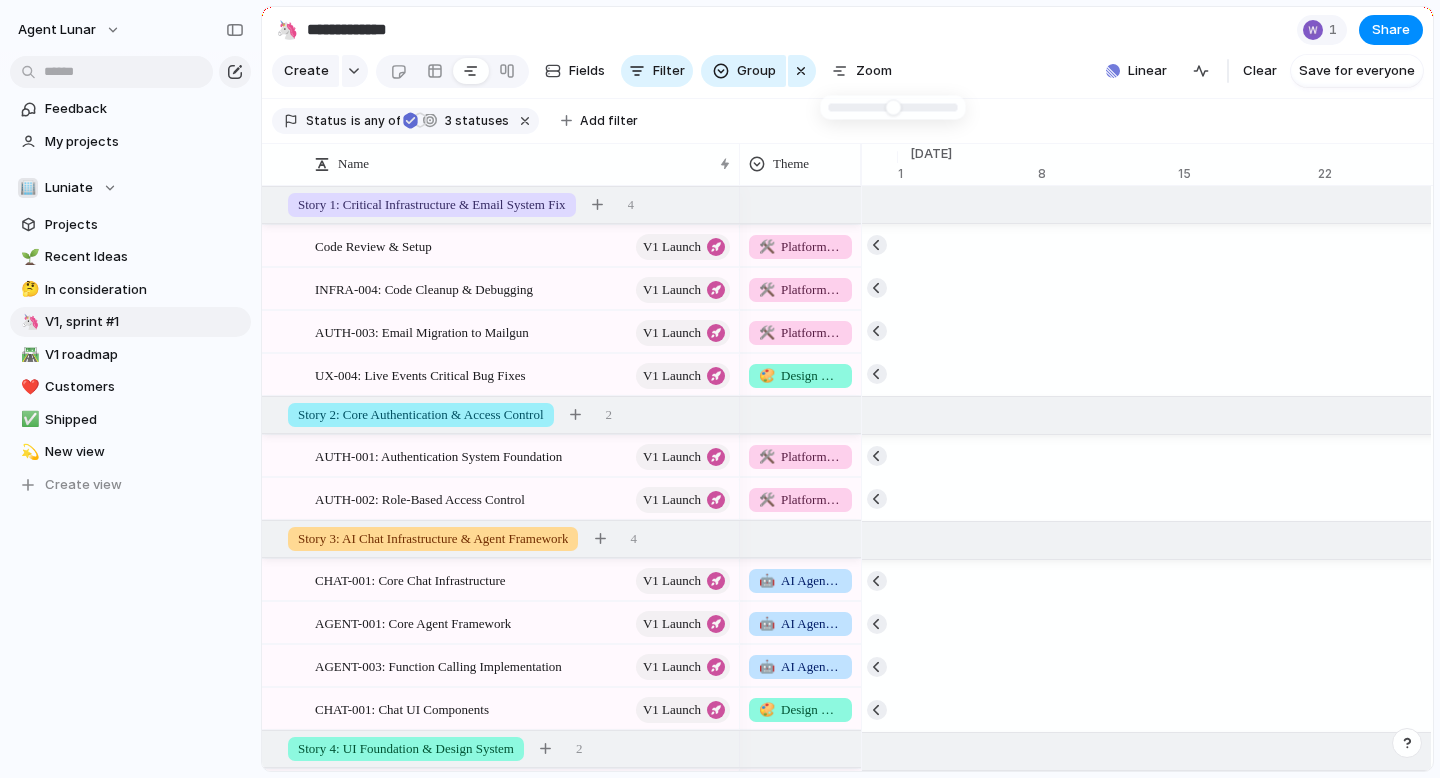drag, startPoint x: 842, startPoint y: 109, endPoint x: 924, endPoint y: 103, distance: 82.219215 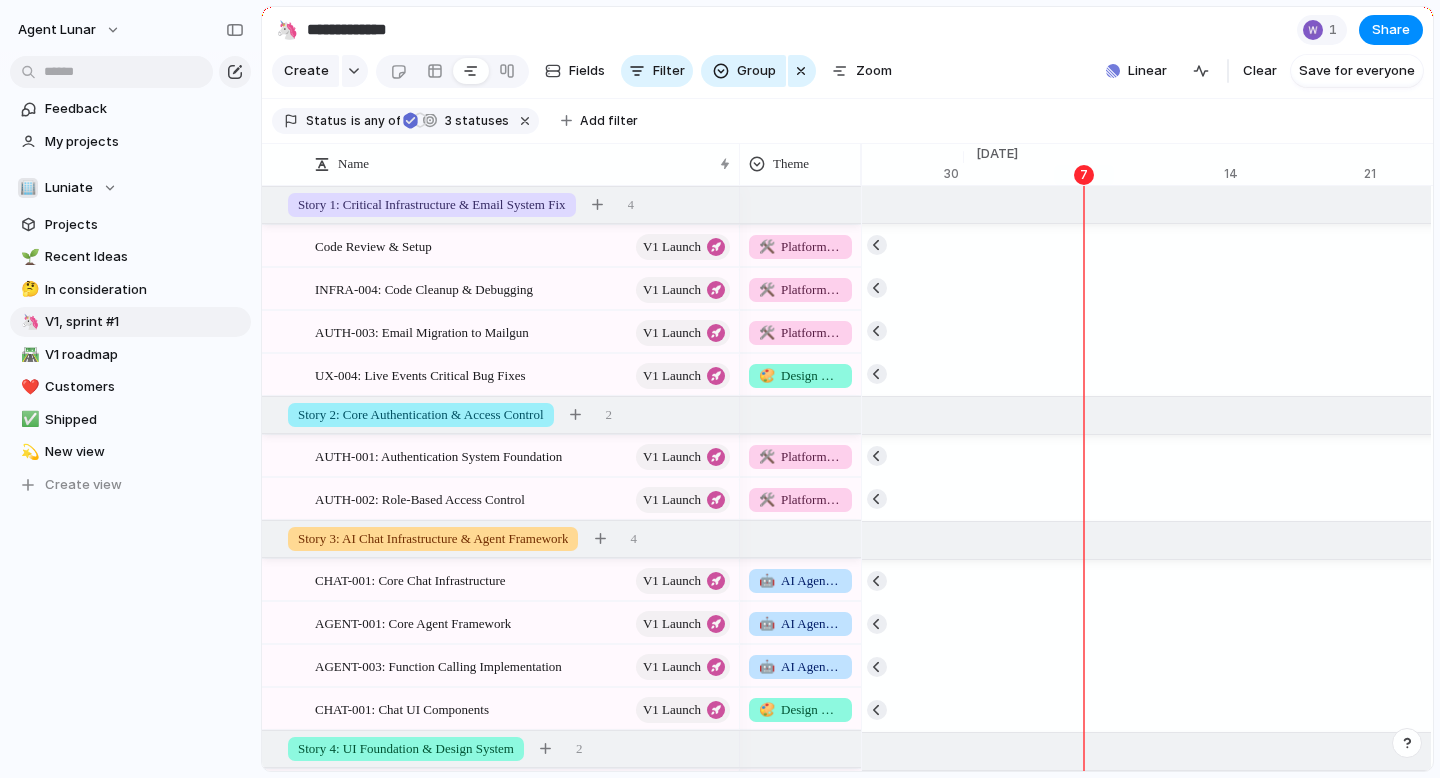 scroll, scrollTop: 0, scrollLeft: 21661, axis: horizontal 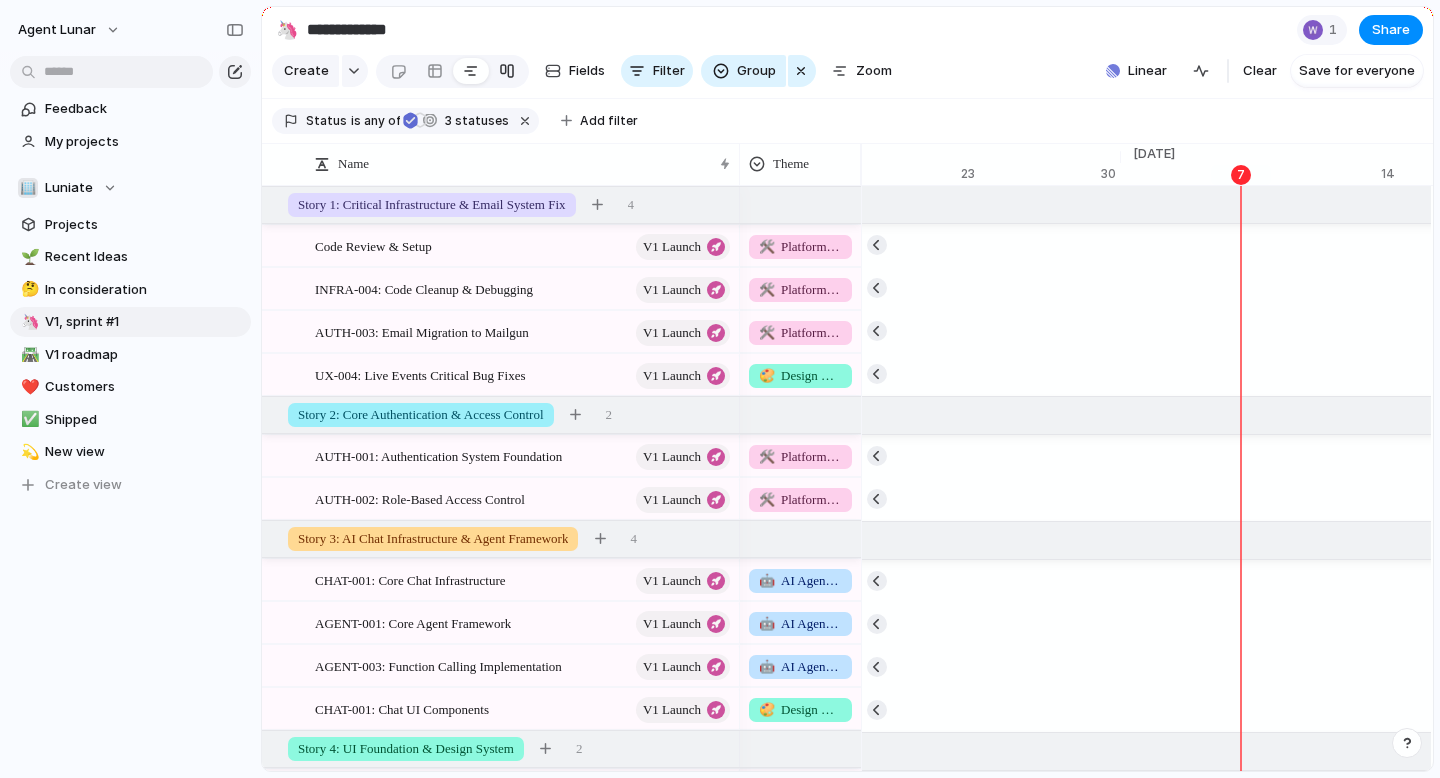 click at bounding box center [507, 71] 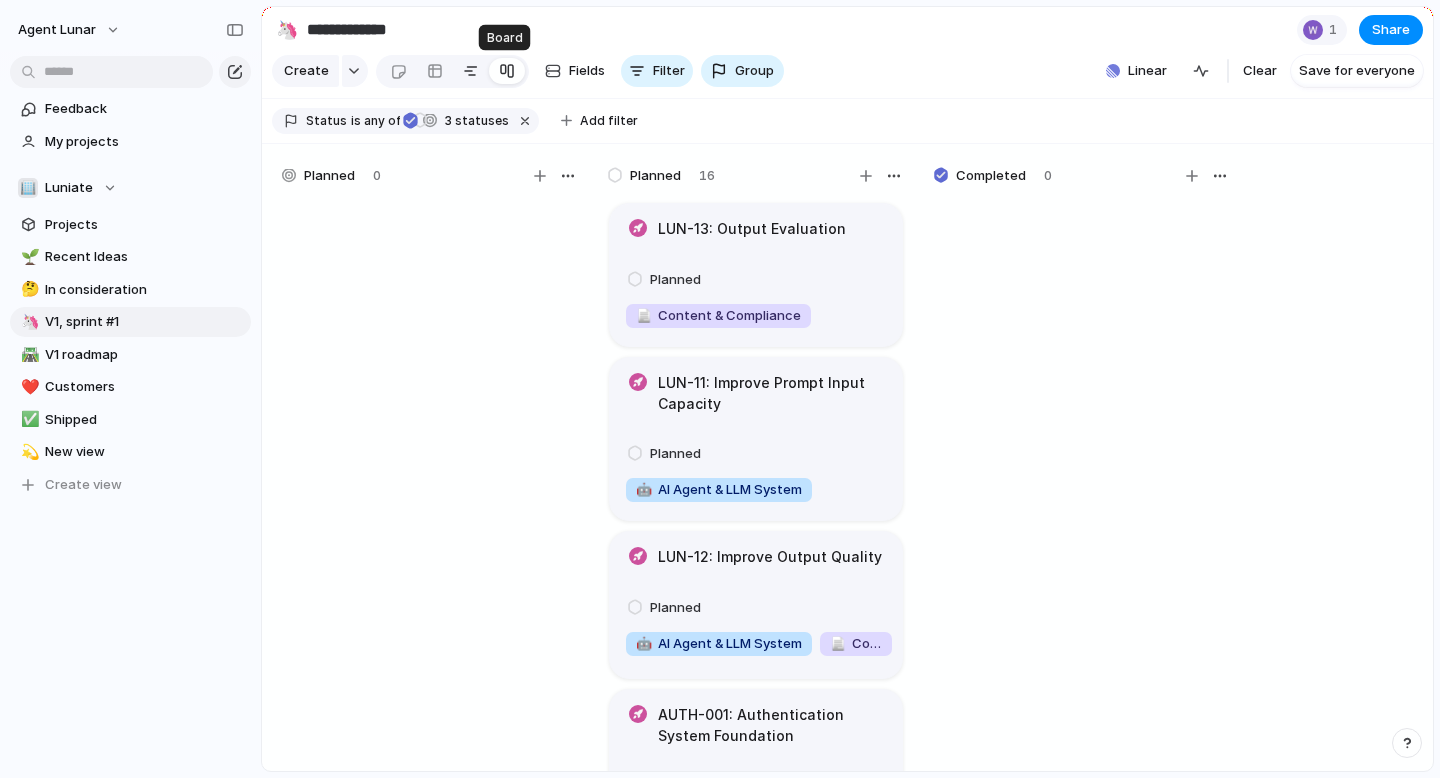 click at bounding box center (471, 71) 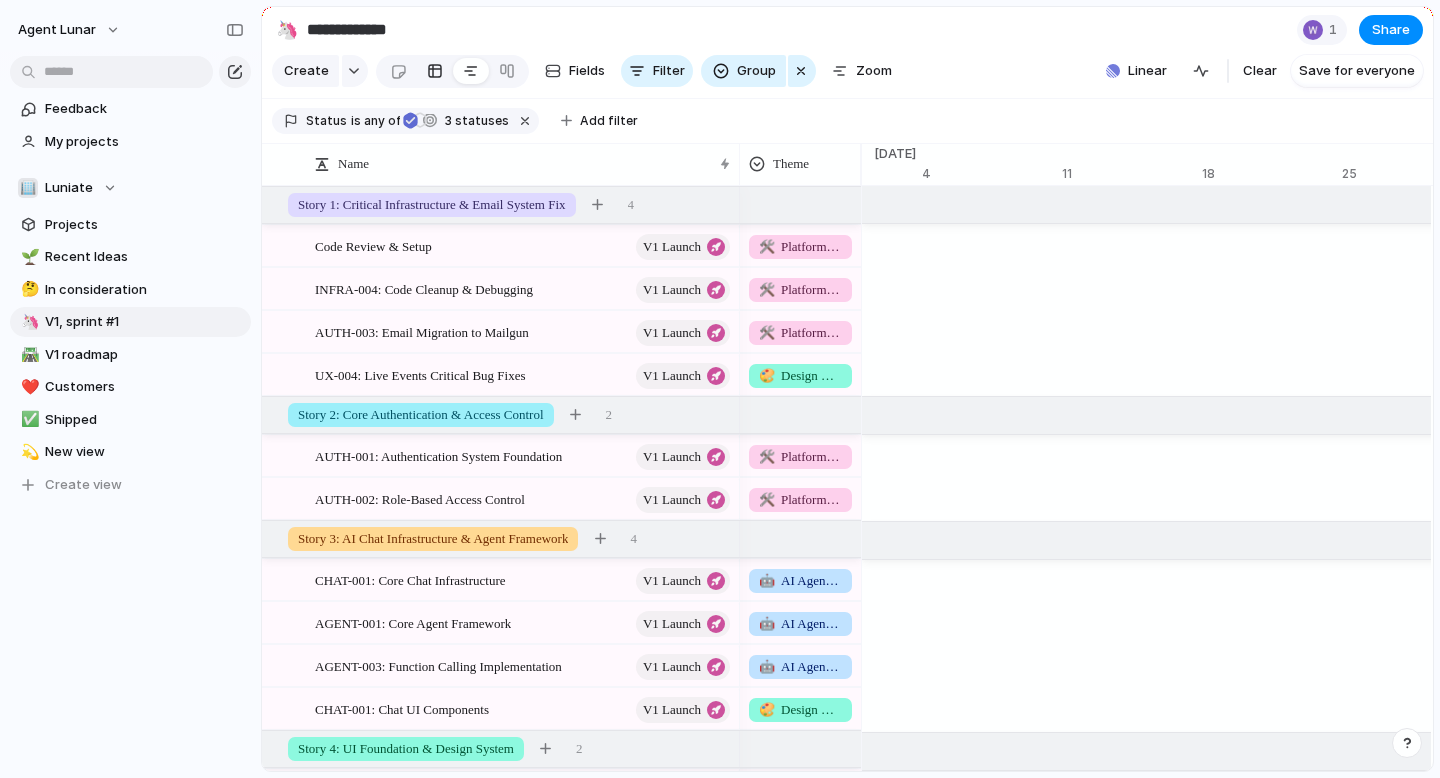 click at bounding box center (435, 71) 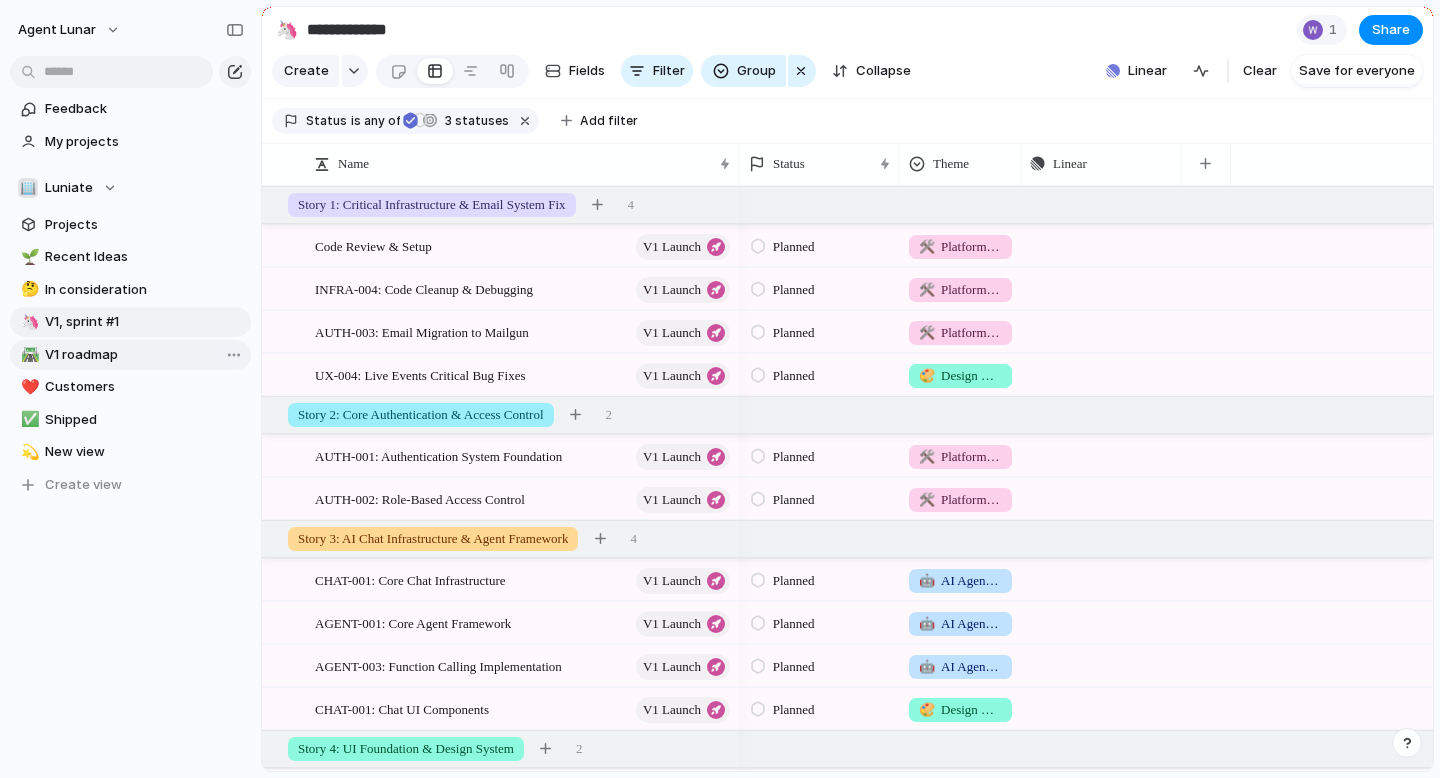 click on "V1 roadmap" at bounding box center [144, 355] 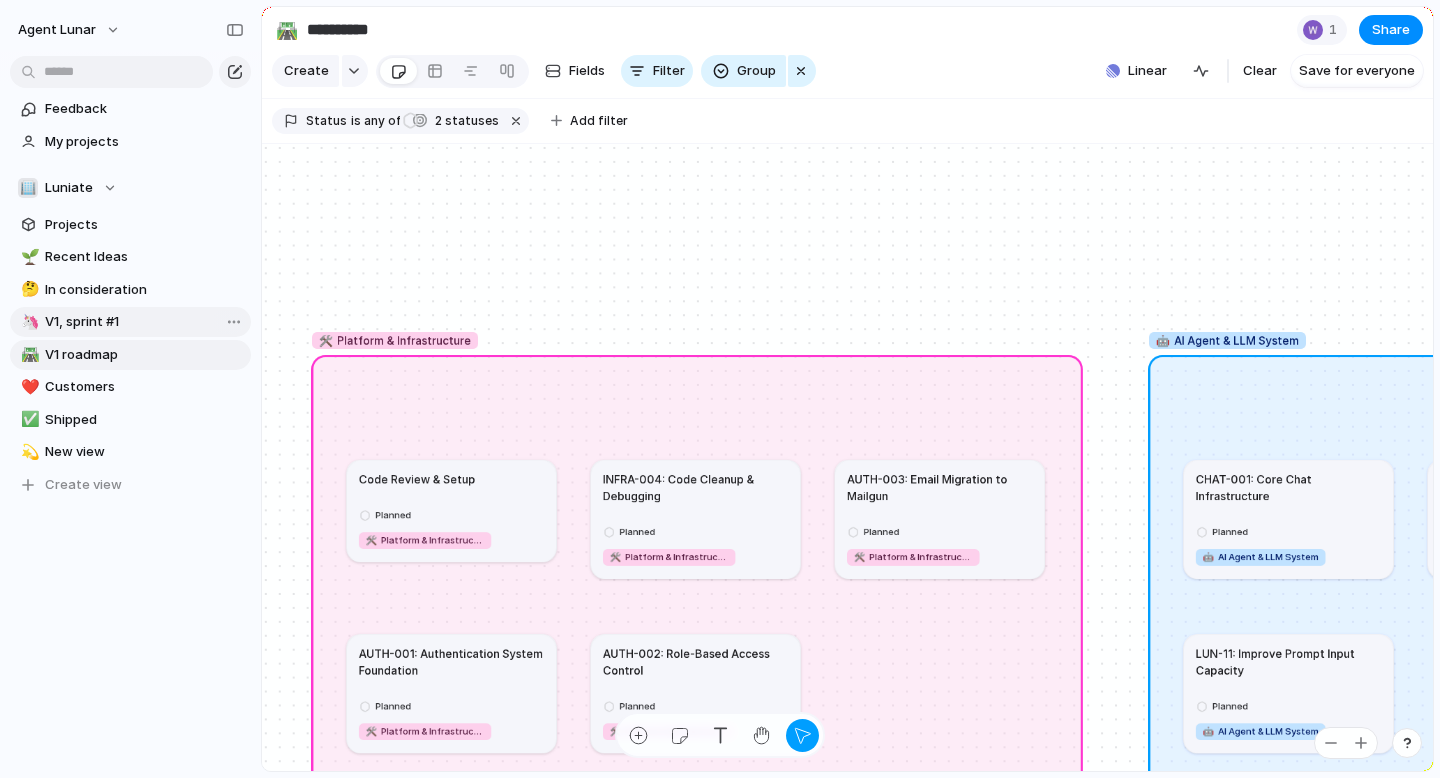 click on "V1, sprint #1" at bounding box center [144, 322] 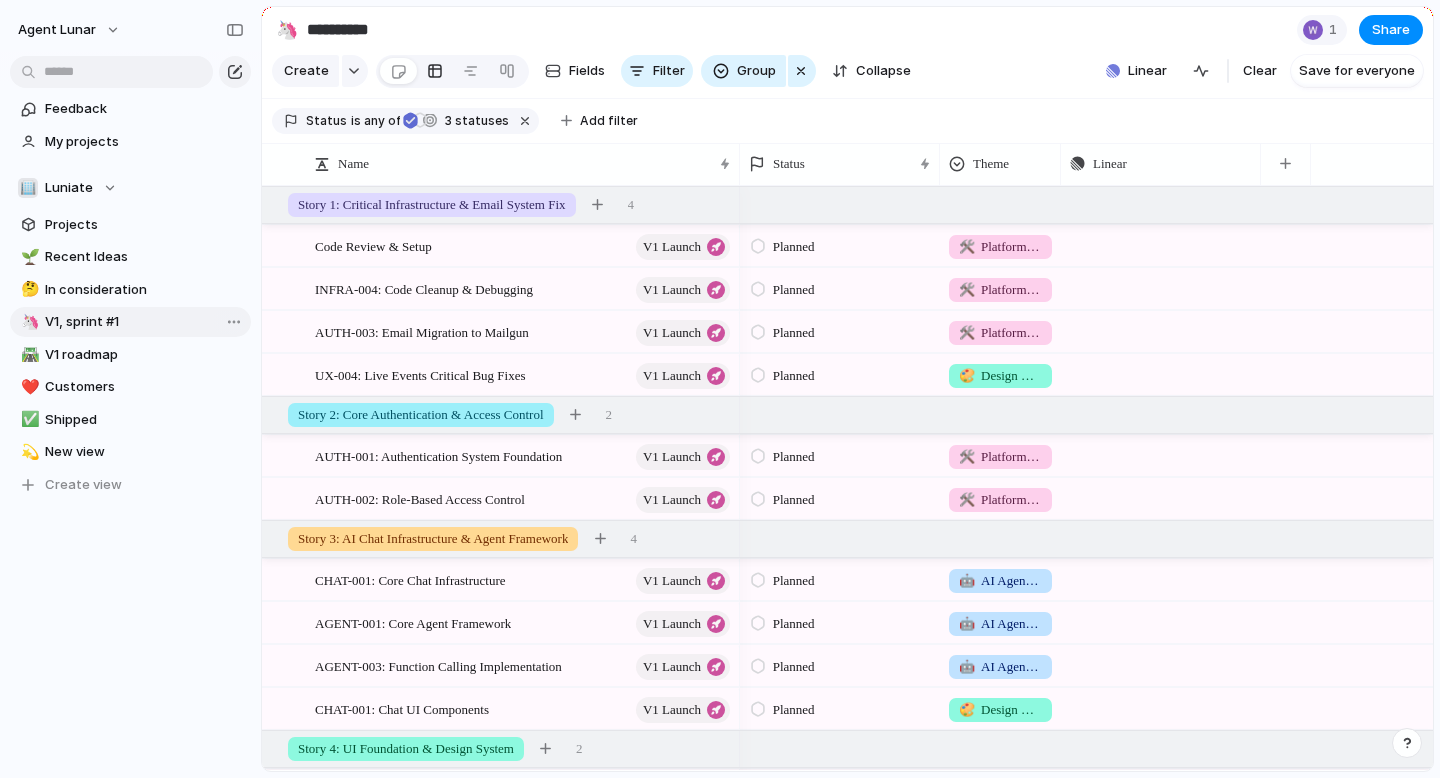 type on "**********" 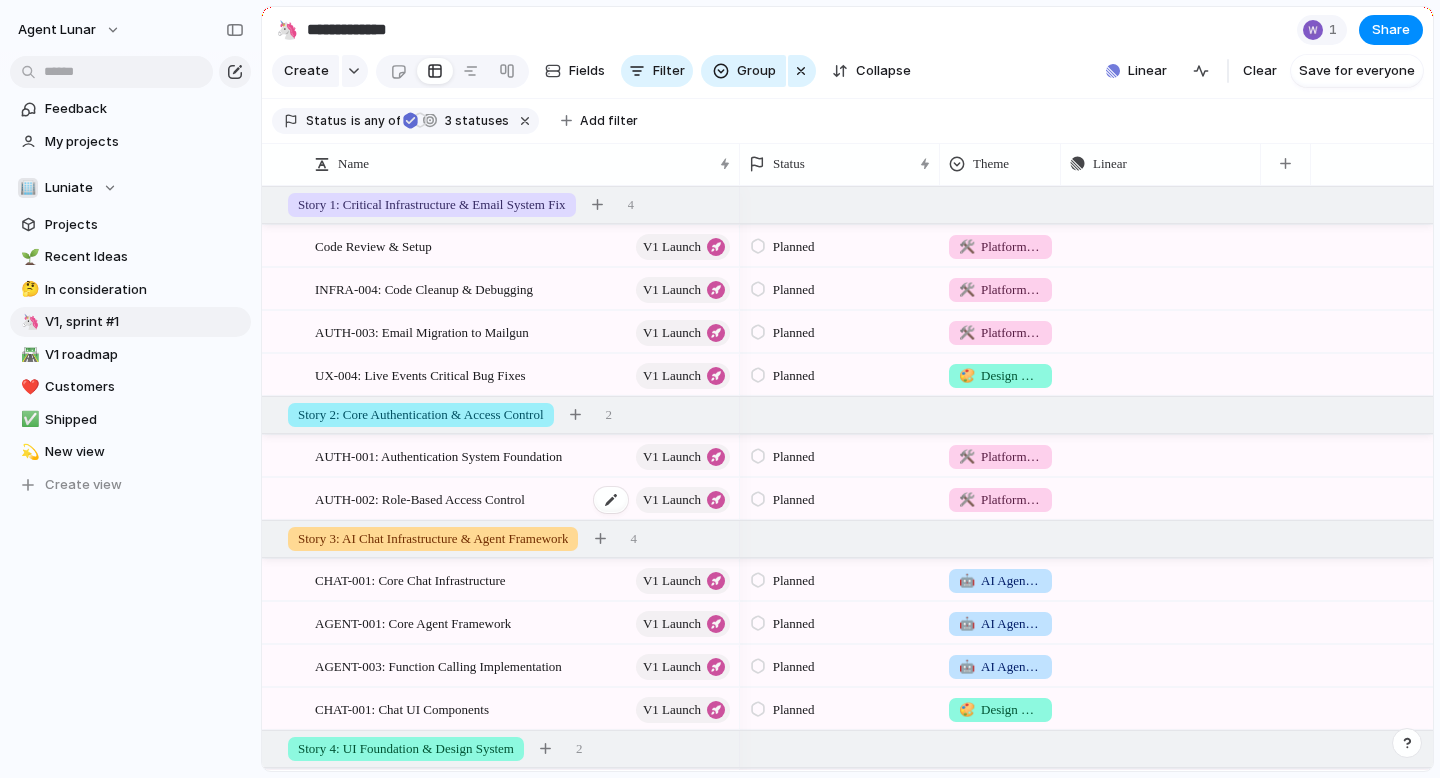 scroll, scrollTop: 9, scrollLeft: 0, axis: vertical 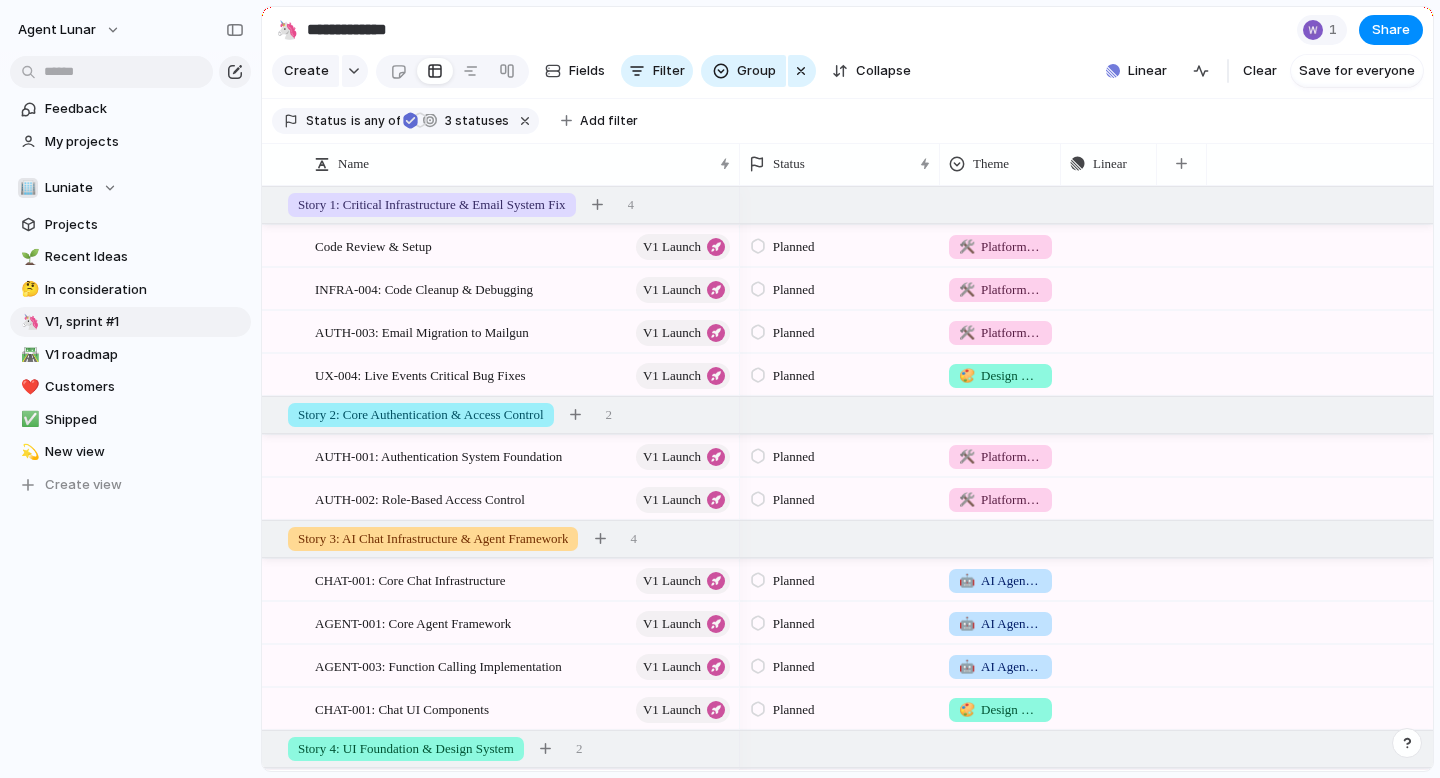 drag, startPoint x: 1260, startPoint y: 176, endPoint x: 1157, endPoint y: 177, distance: 103.00485 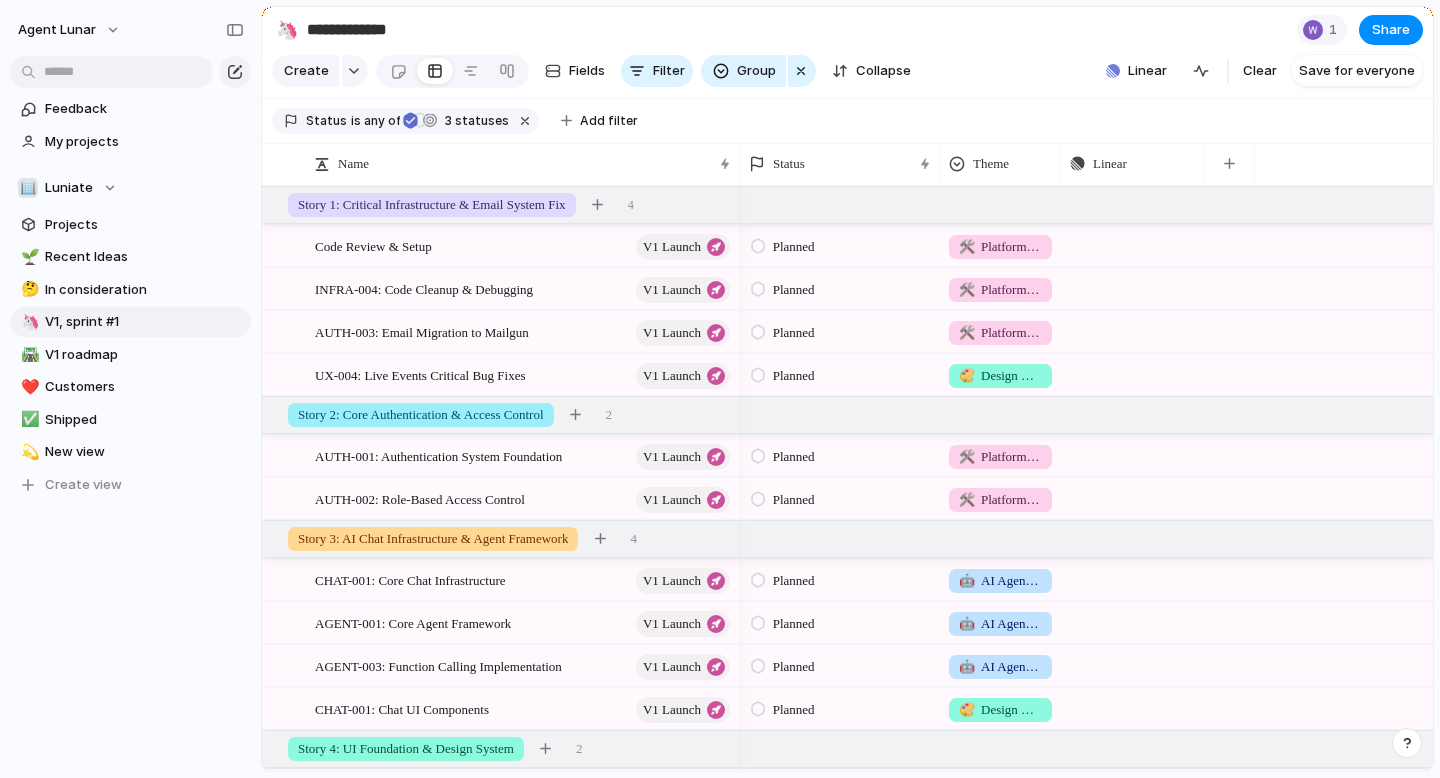 drag, startPoint x: 1157, startPoint y: 176, endPoint x: 1200, endPoint y: 177, distance: 43.011627 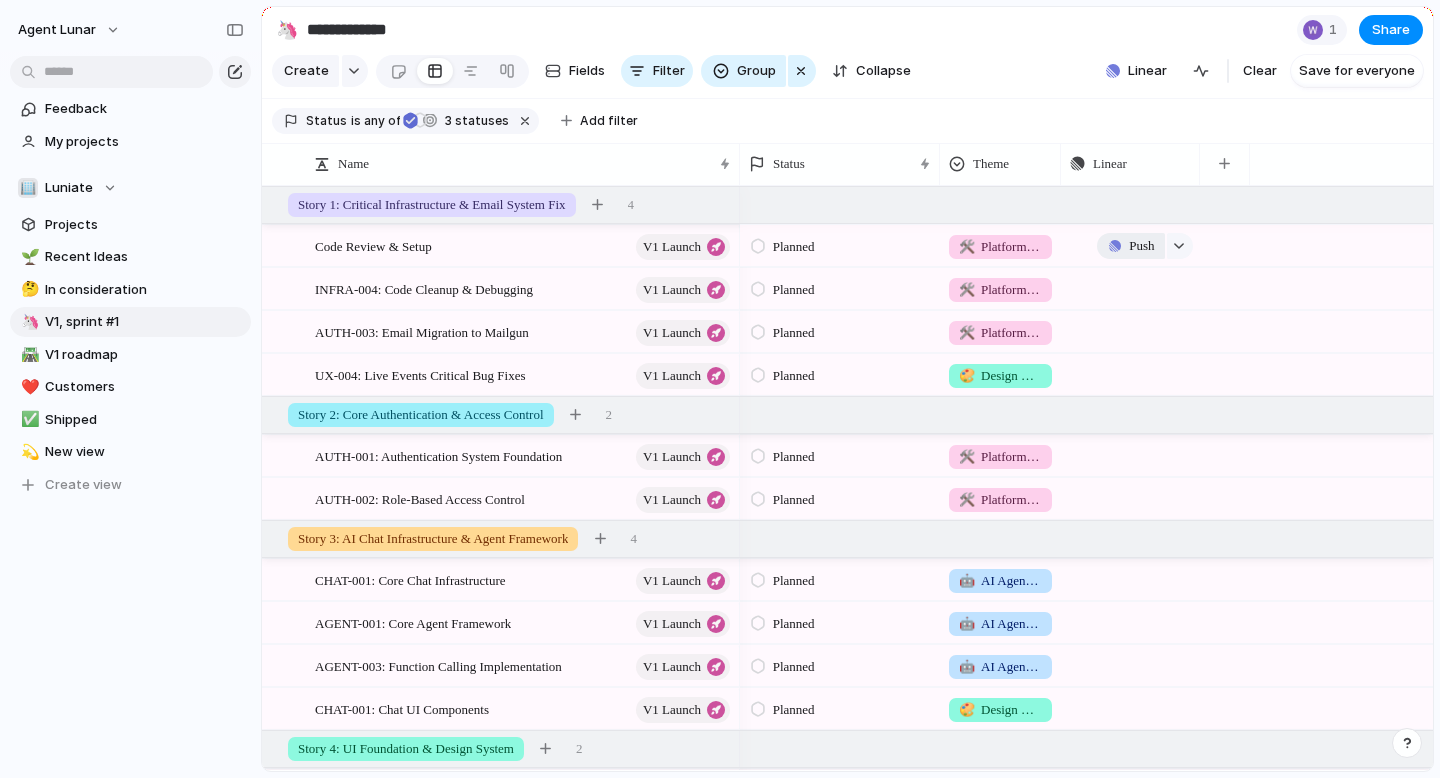 click on "Push" at bounding box center [1141, 246] 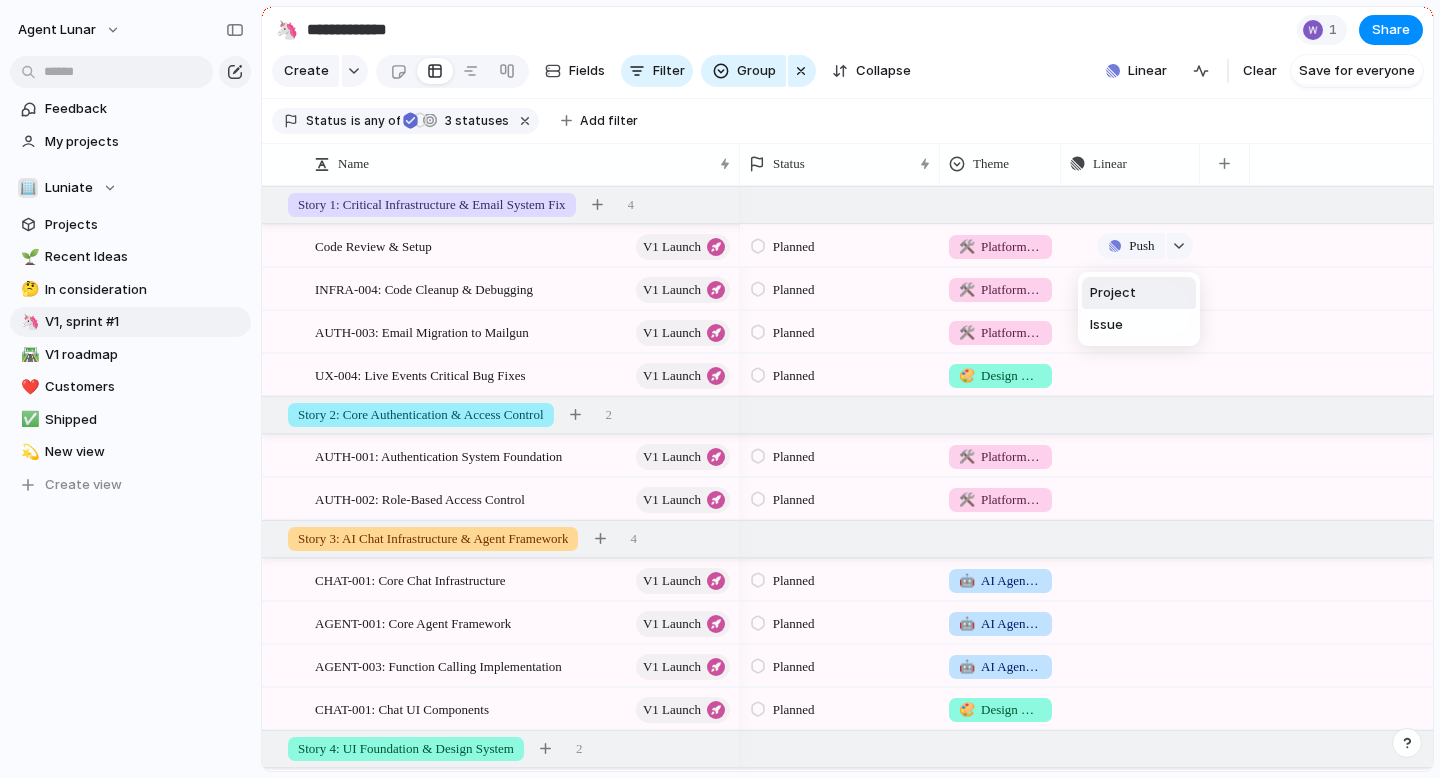 click on "Project" at bounding box center [1113, 293] 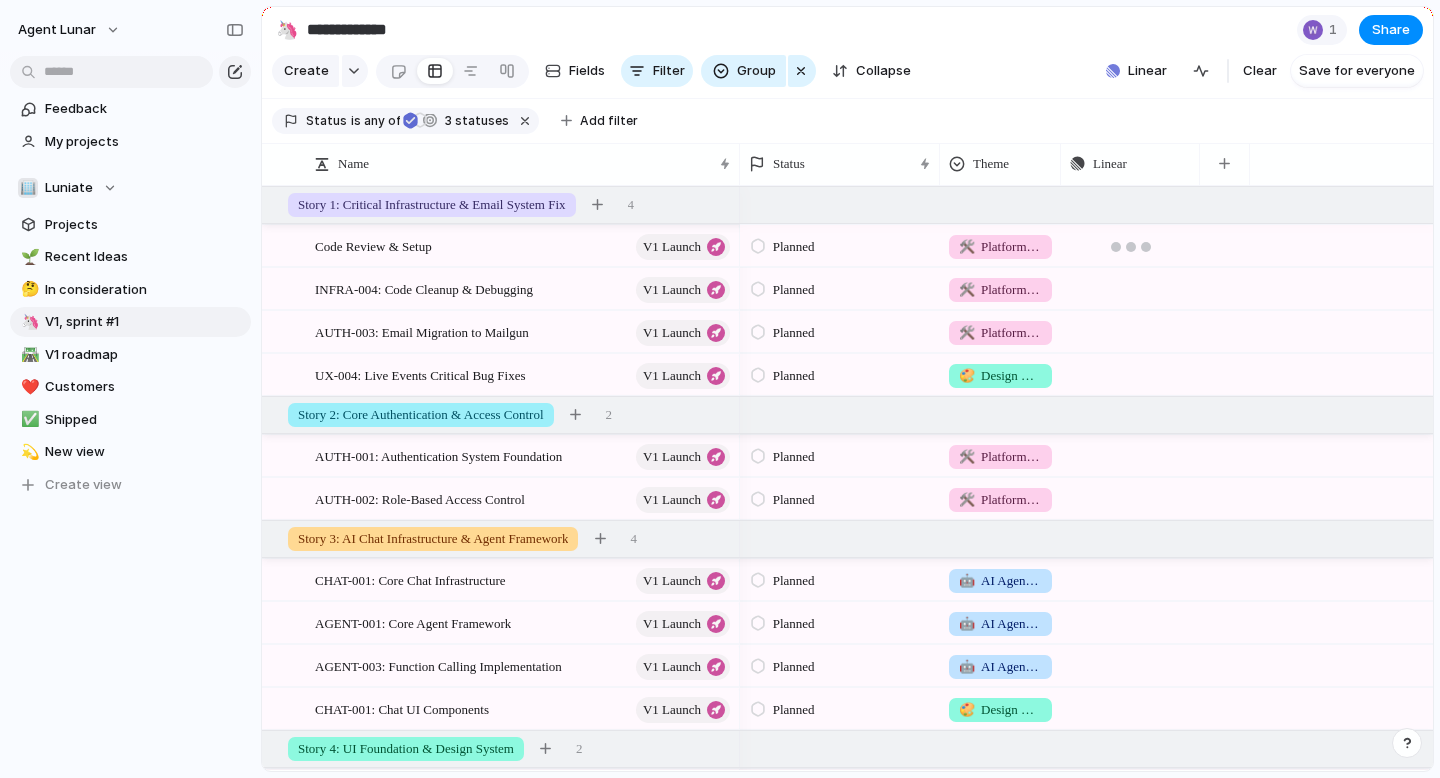 click at bounding box center (1131, 247) 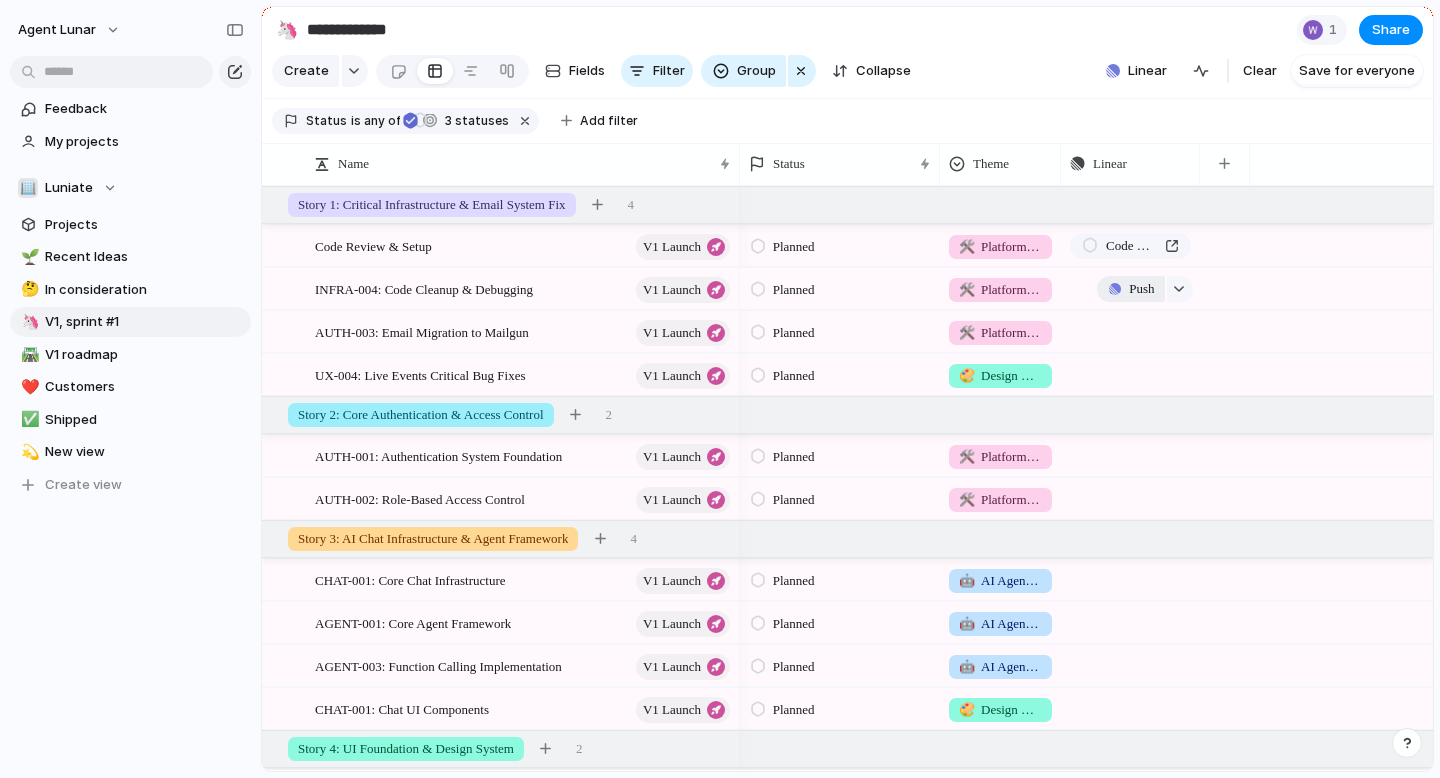 click on "Push" at bounding box center (1141, 289) 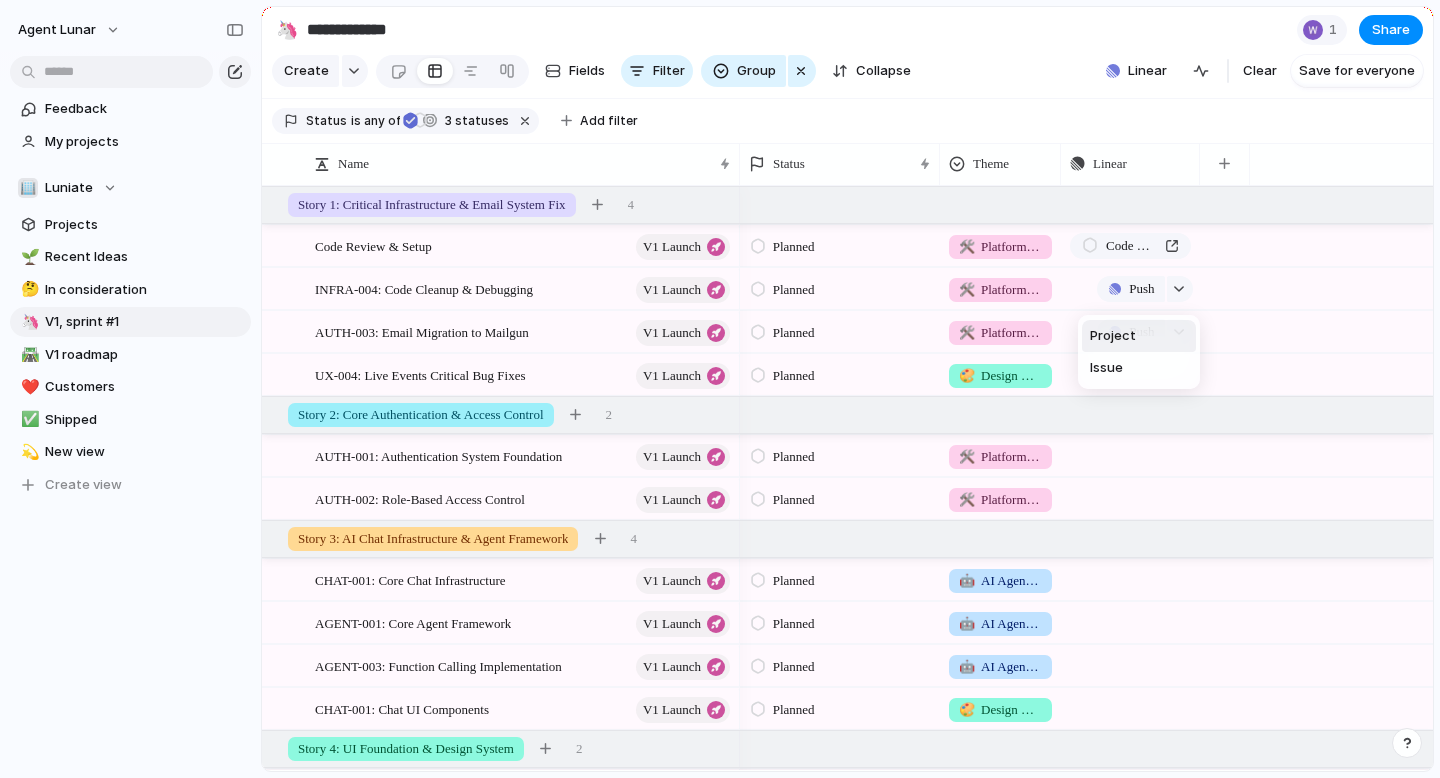 click on "Project" at bounding box center (1113, 336) 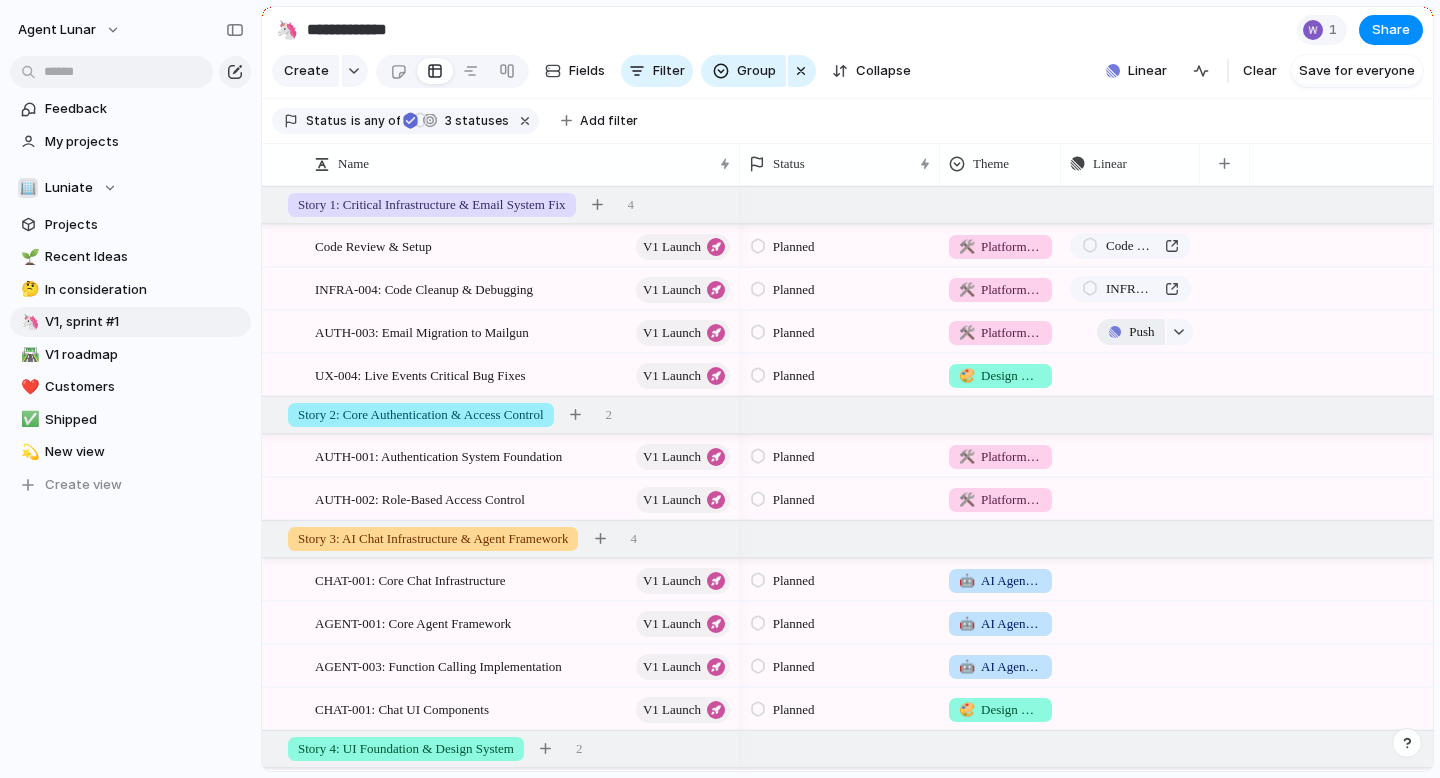 click on "Push" at bounding box center (1141, 332) 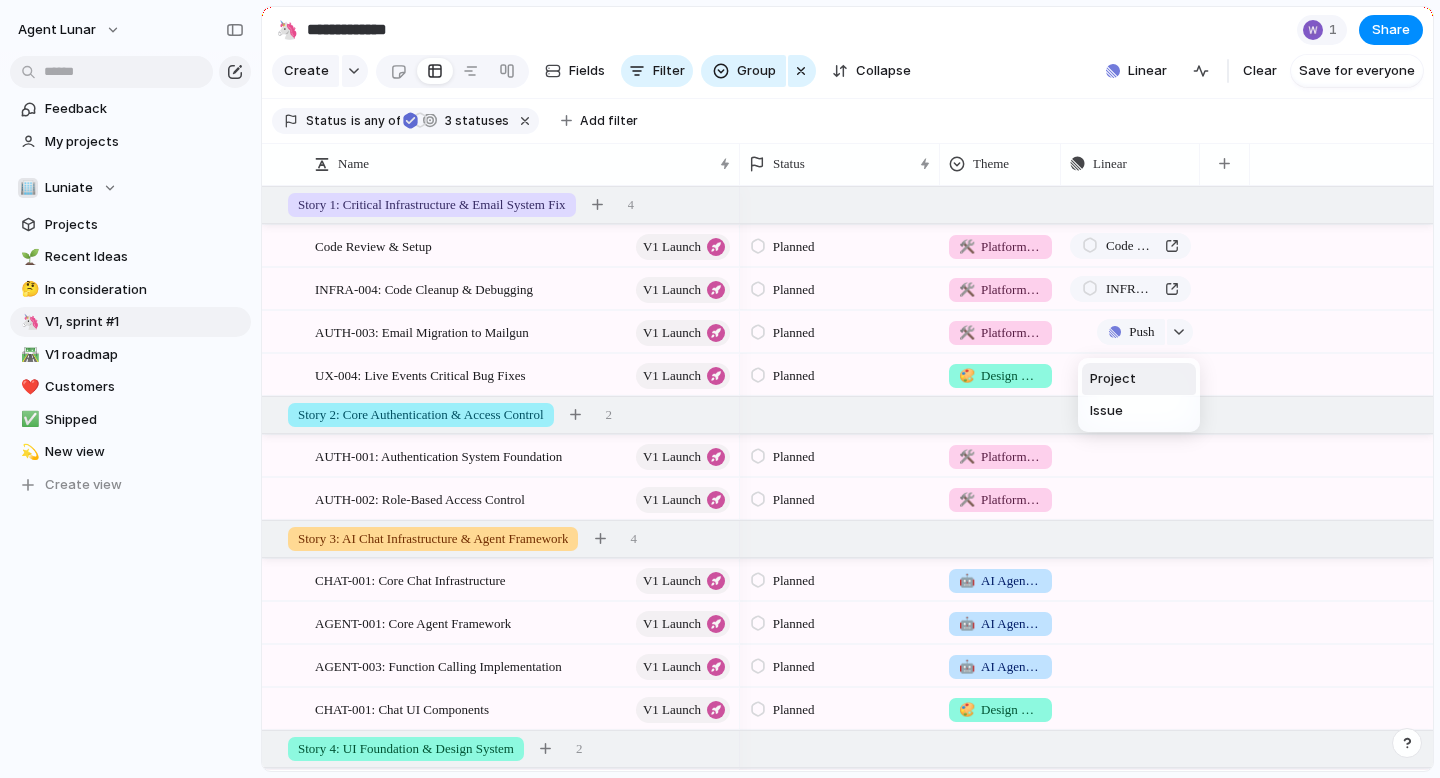click on "Project" at bounding box center [1113, 379] 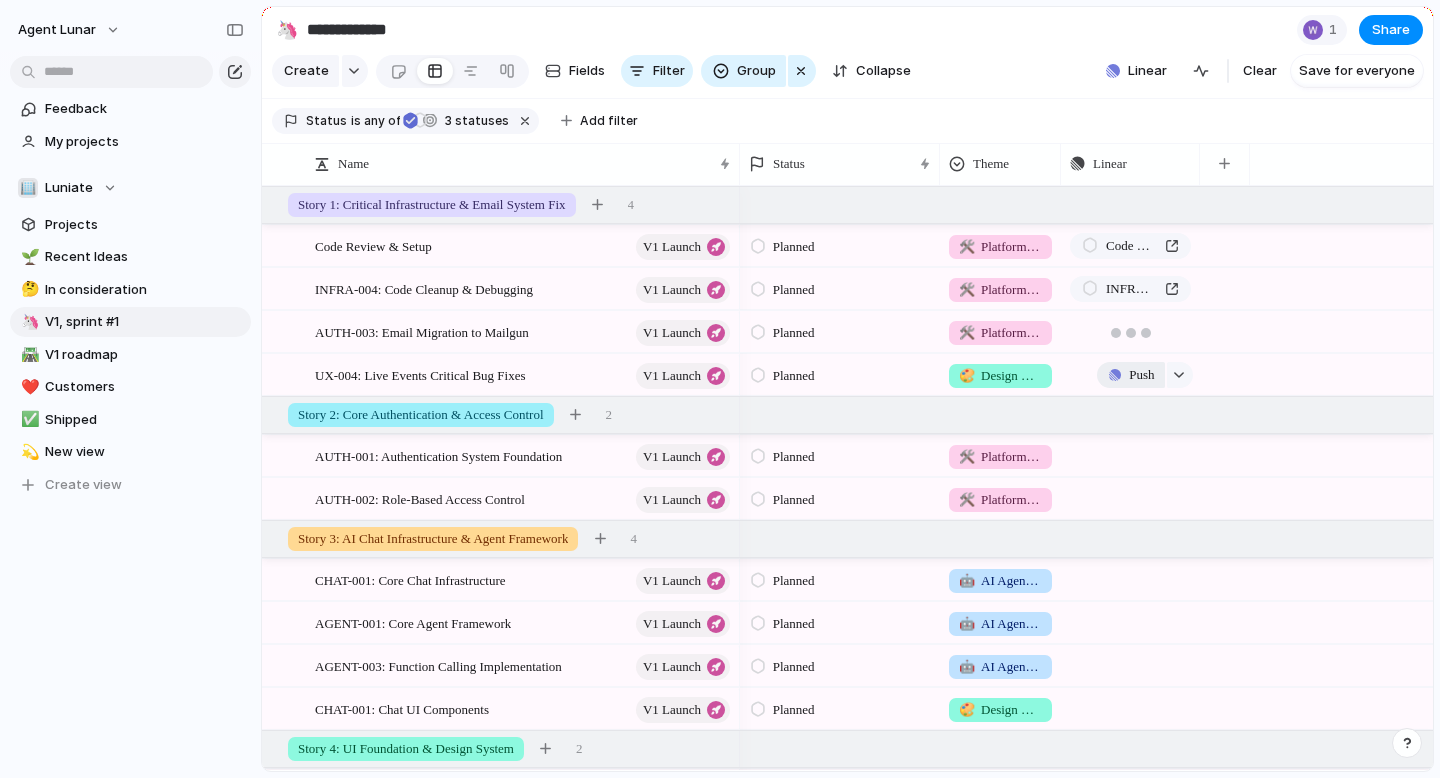 click on "Push" at bounding box center [1130, 375] 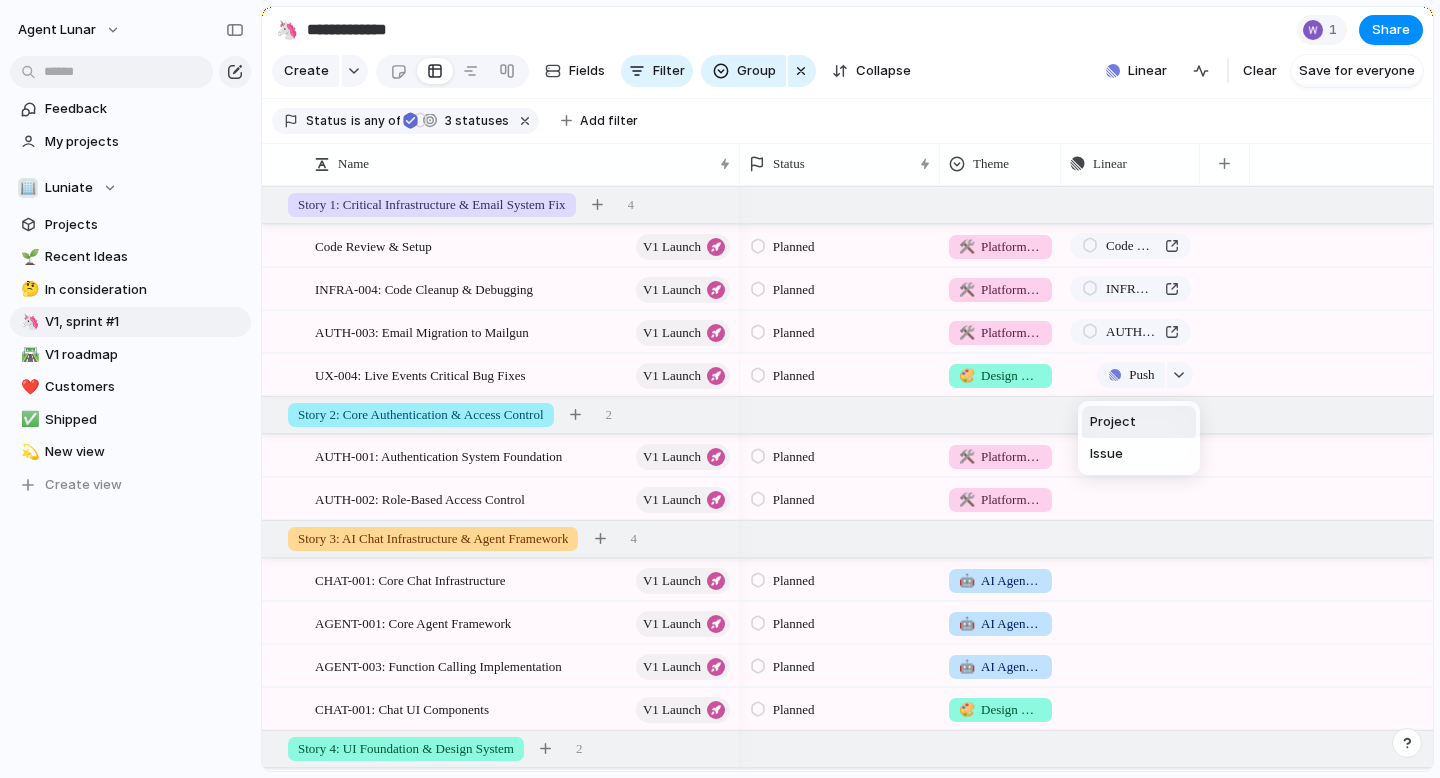 click on "Project" at bounding box center [1113, 422] 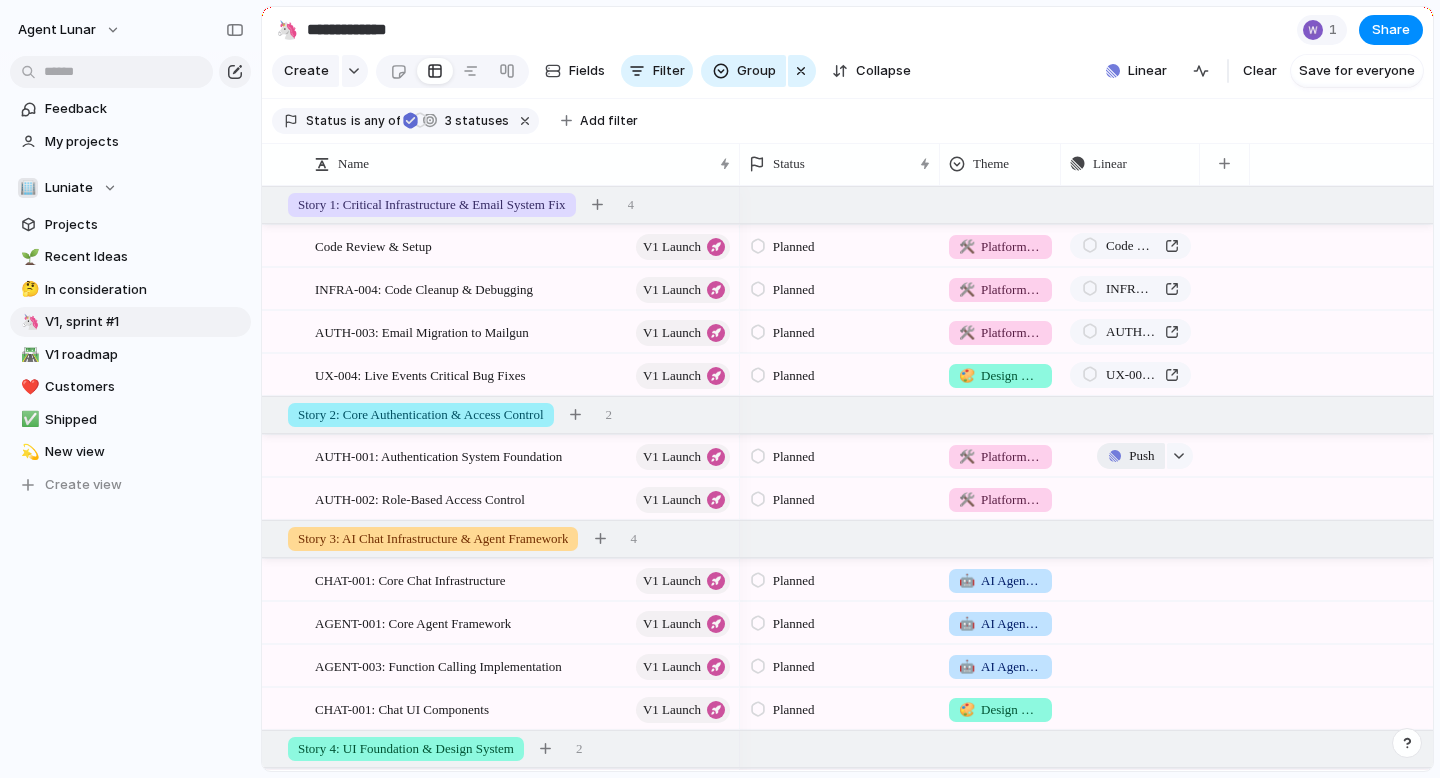 click on "Push" at bounding box center [1130, 456] 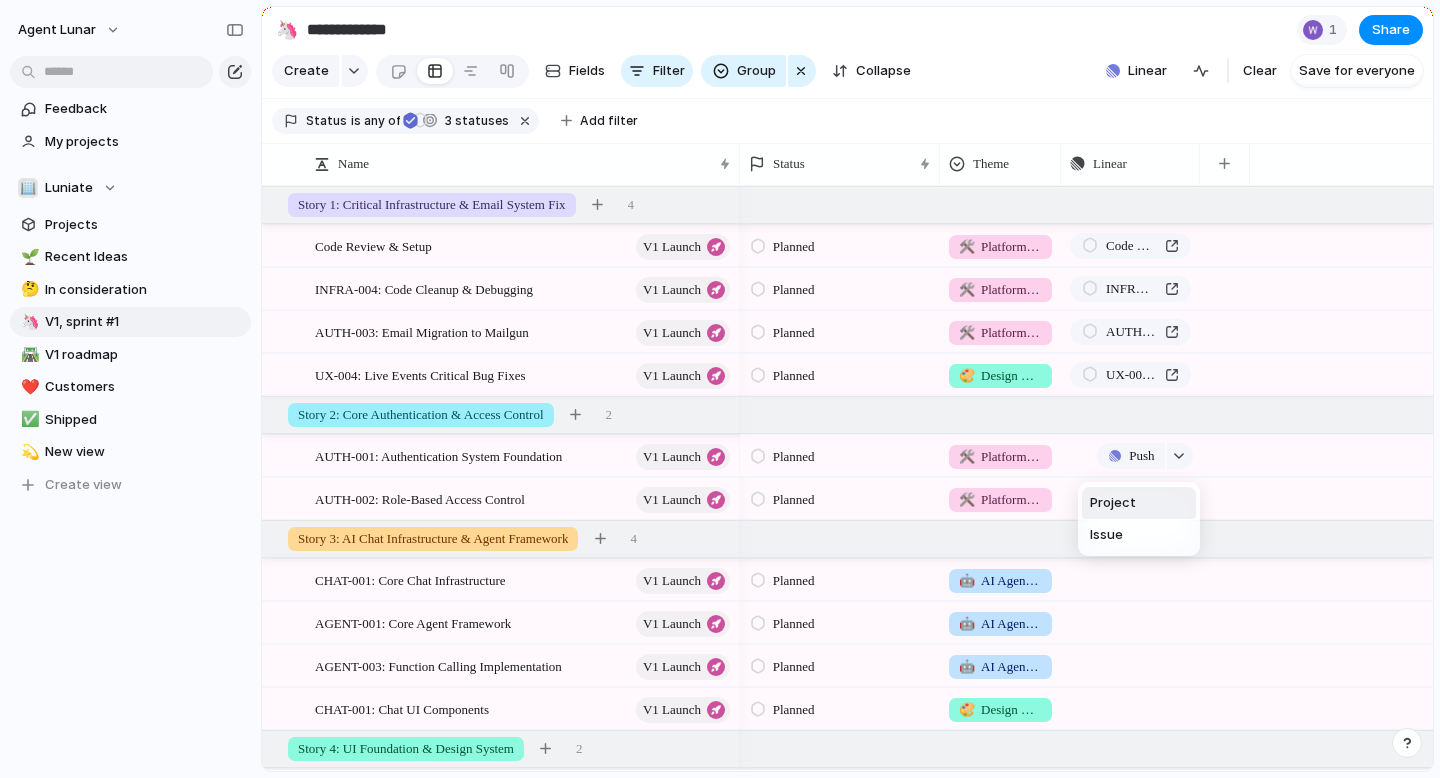 click on "Project" at bounding box center (1113, 503) 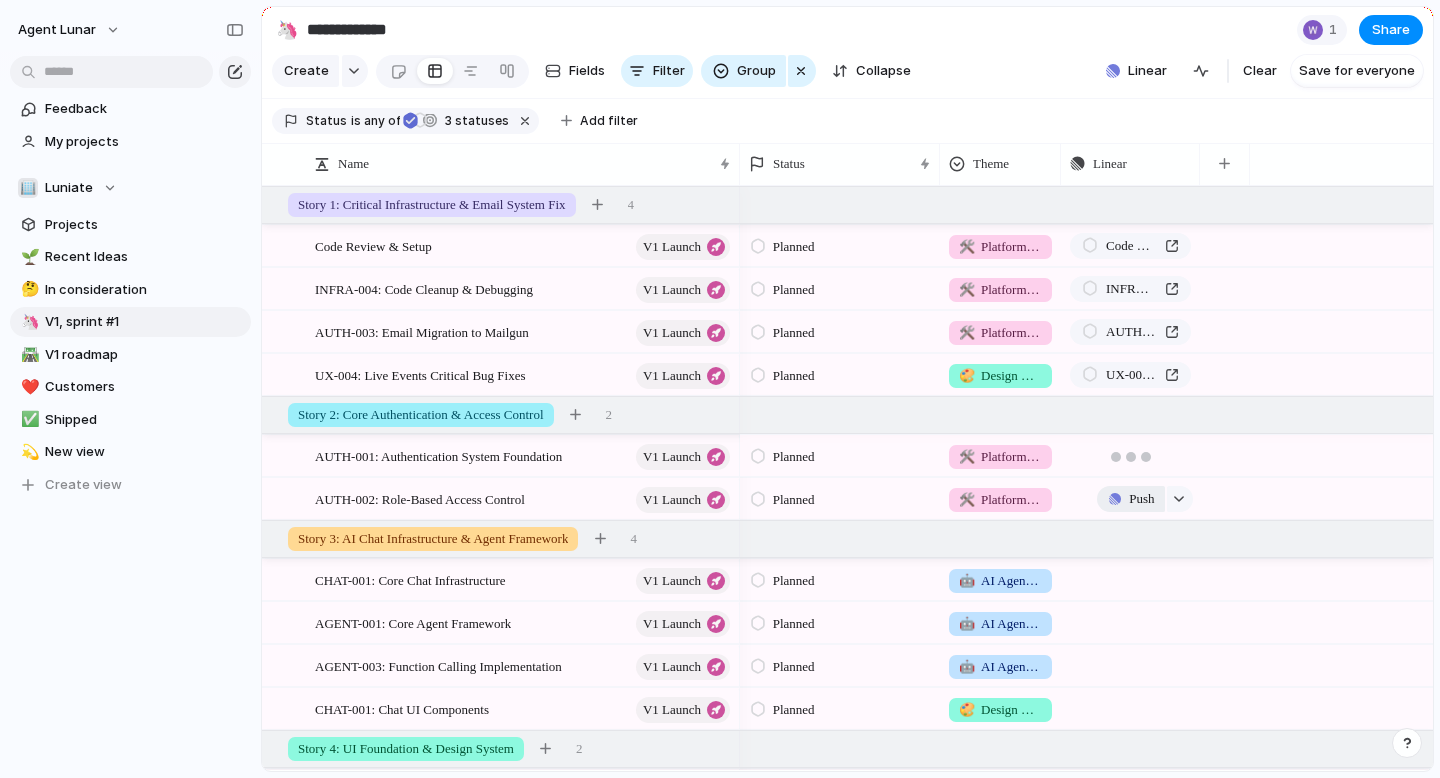 click on "Push" at bounding box center [1141, 499] 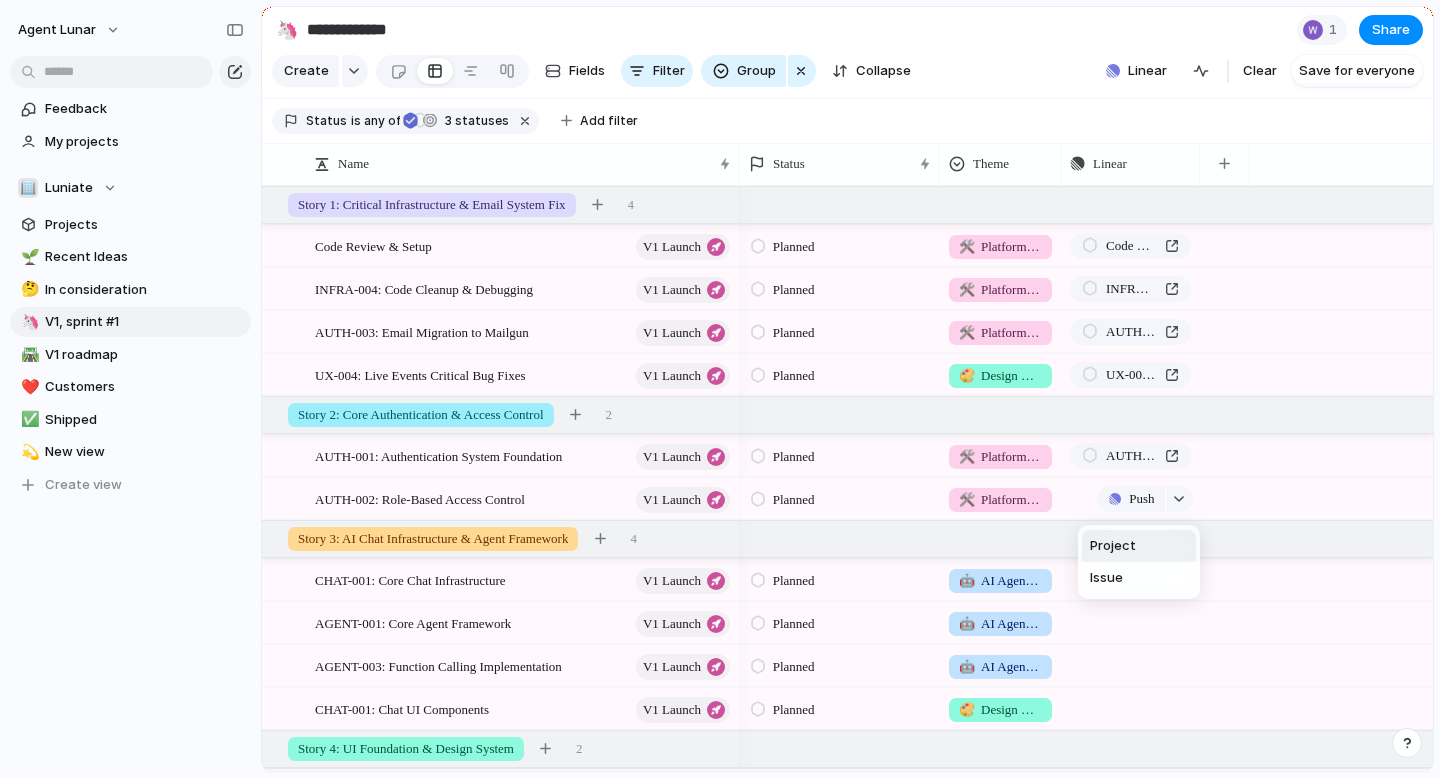 click on "Project" at bounding box center [1113, 546] 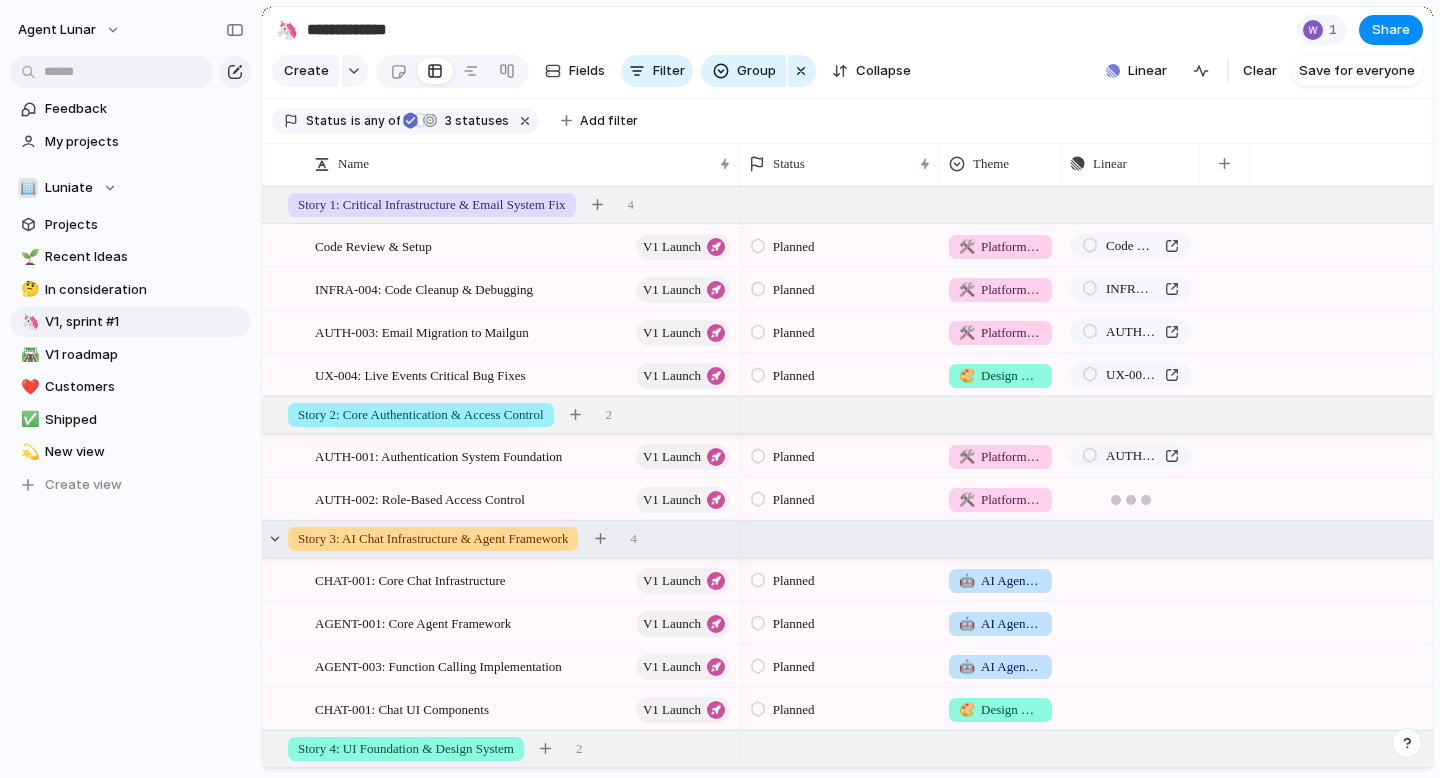 scroll, scrollTop: 16, scrollLeft: 0, axis: vertical 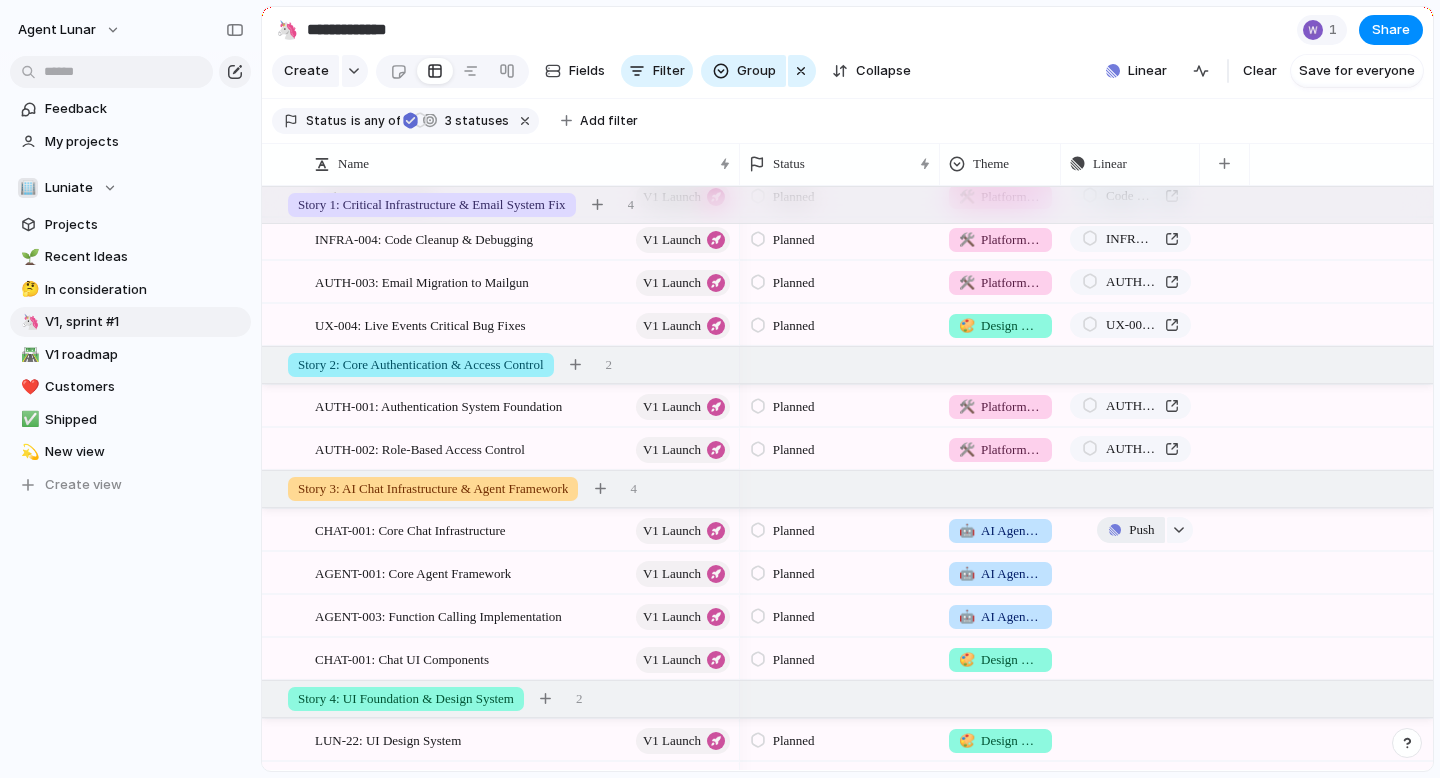 click on "Push" at bounding box center (1141, 530) 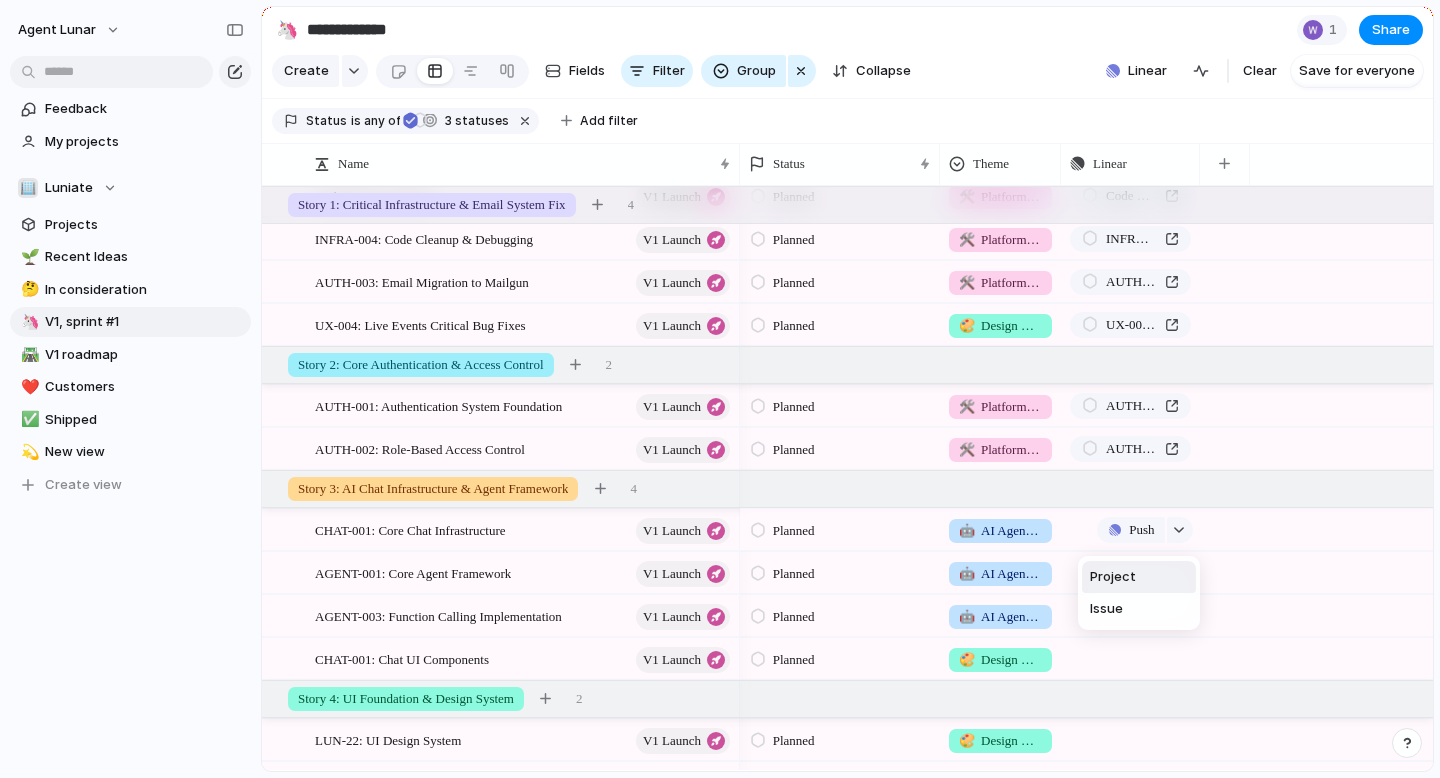 click on "Project" at bounding box center [1113, 577] 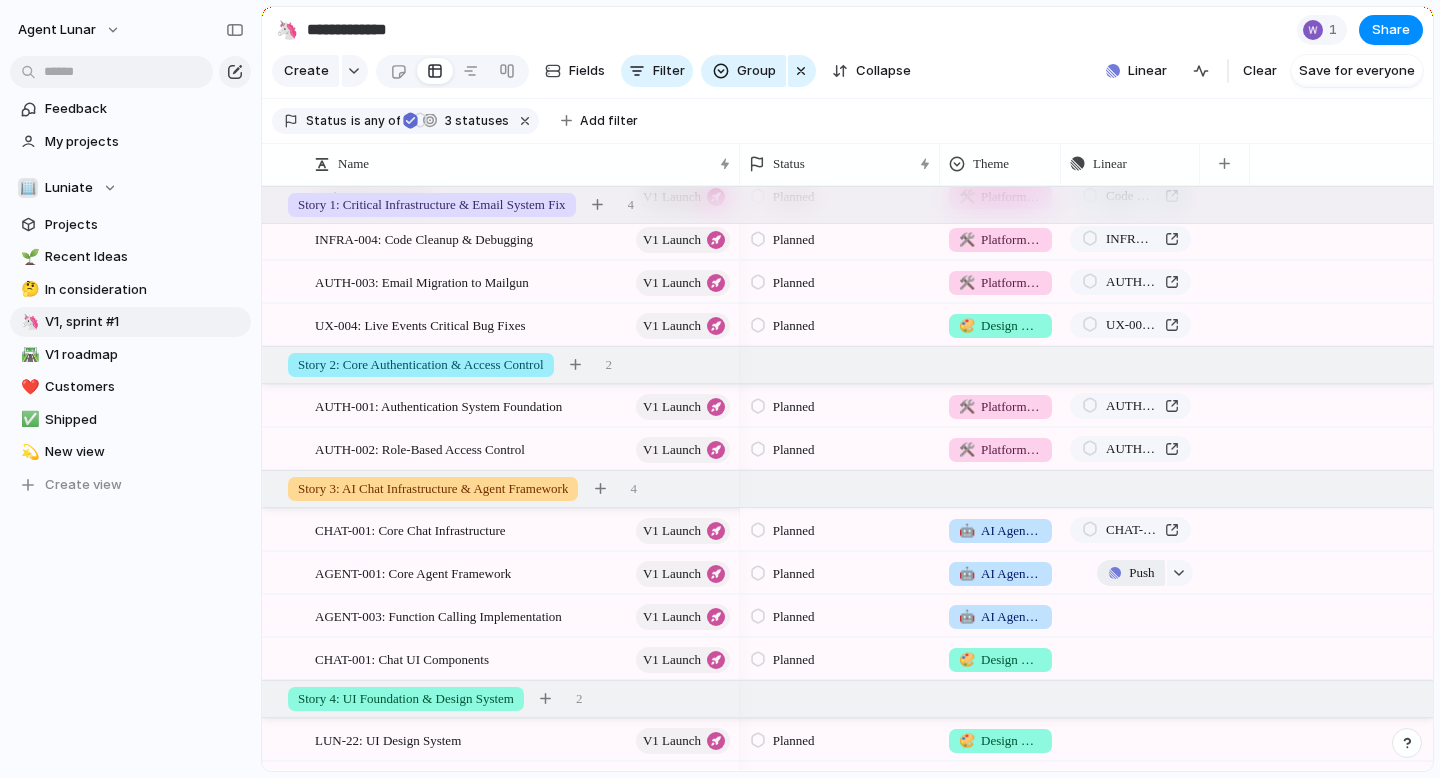 click on "Push" at bounding box center (1141, 573) 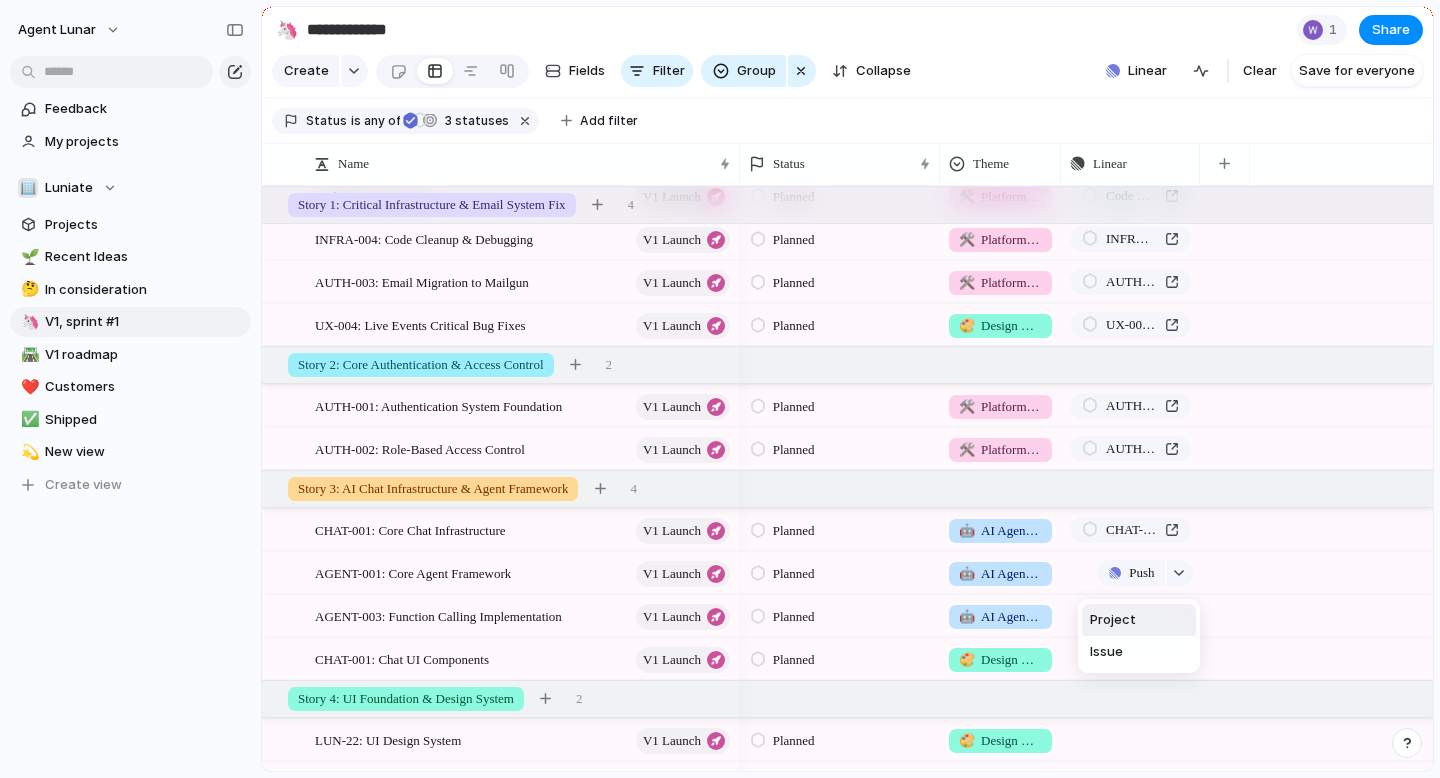 click on "Project" at bounding box center (1113, 620) 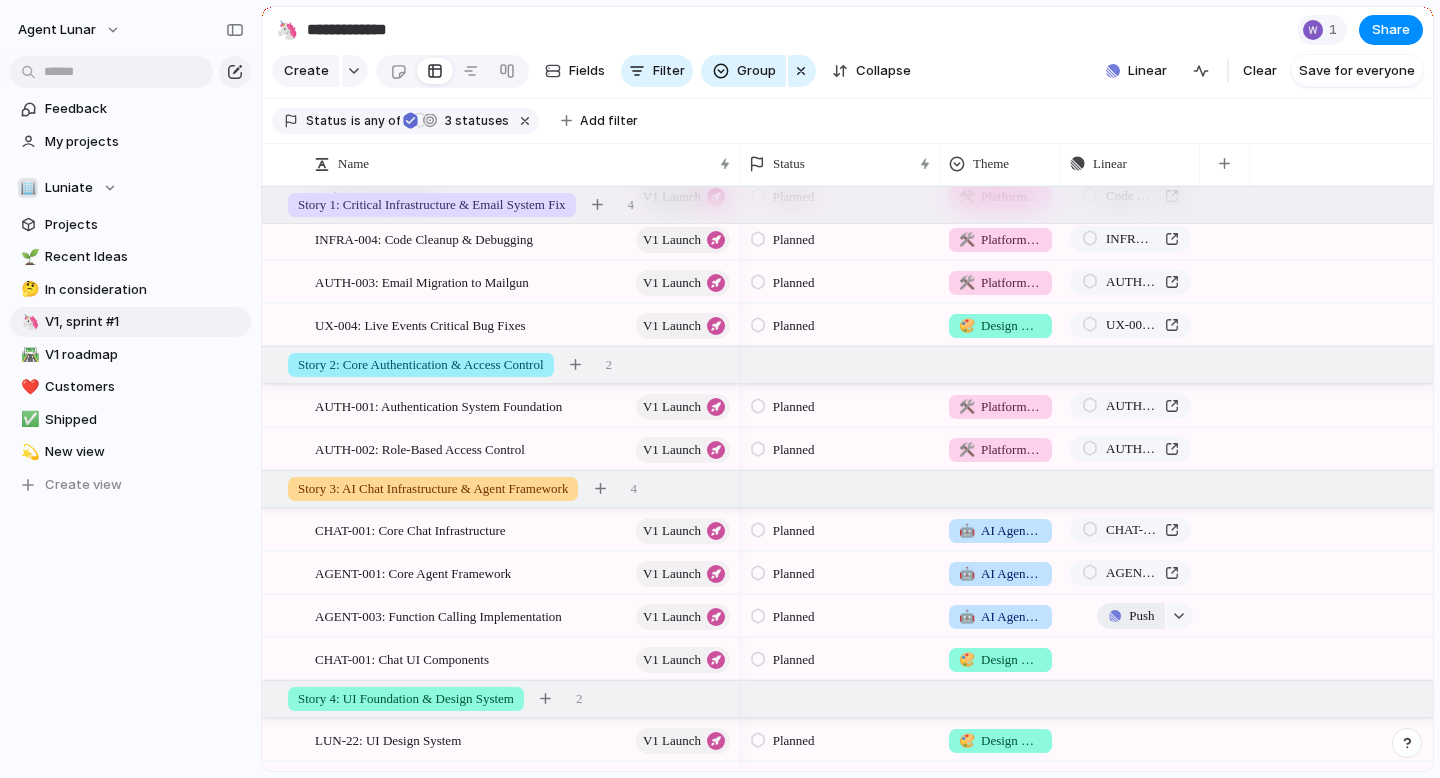 click on "Push" at bounding box center [1141, 616] 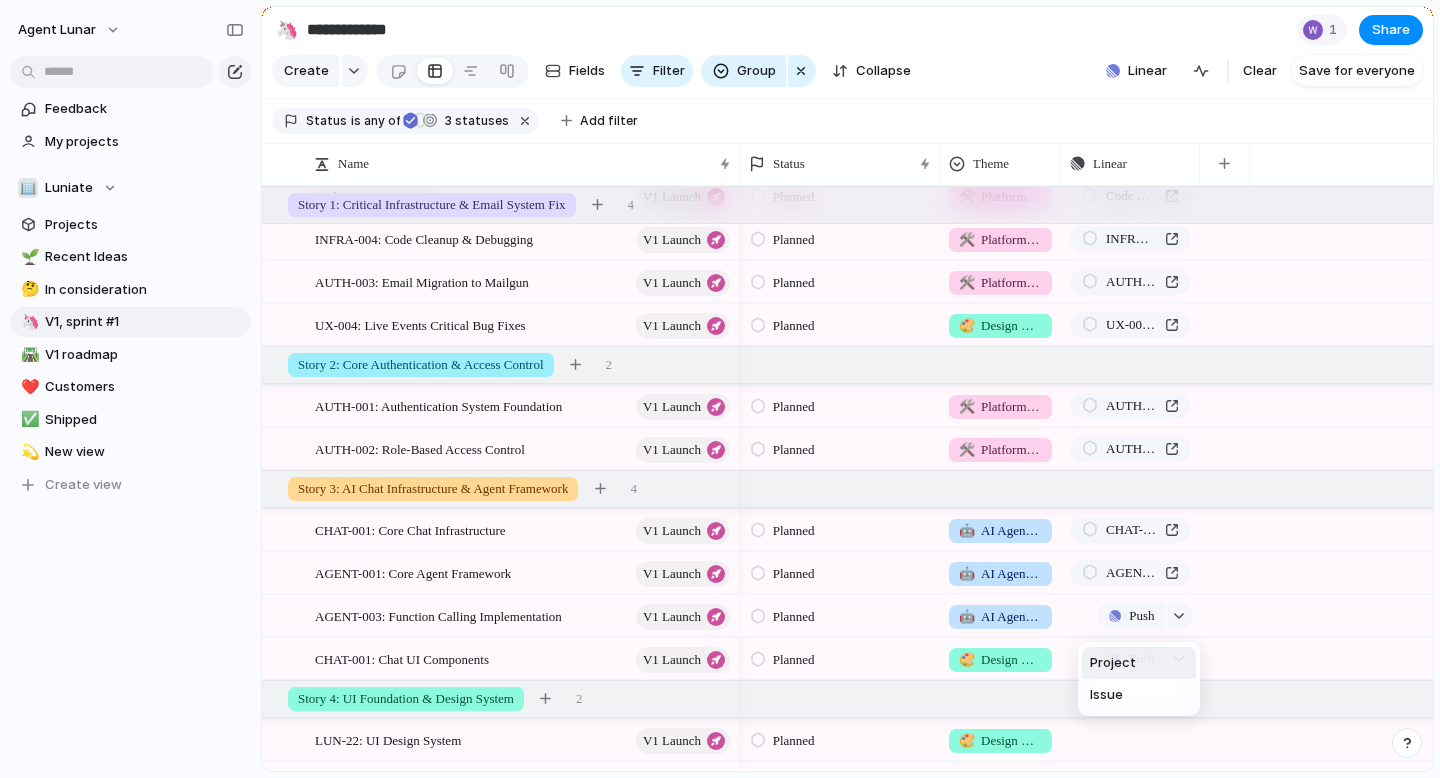 click on "Project" at bounding box center [1113, 663] 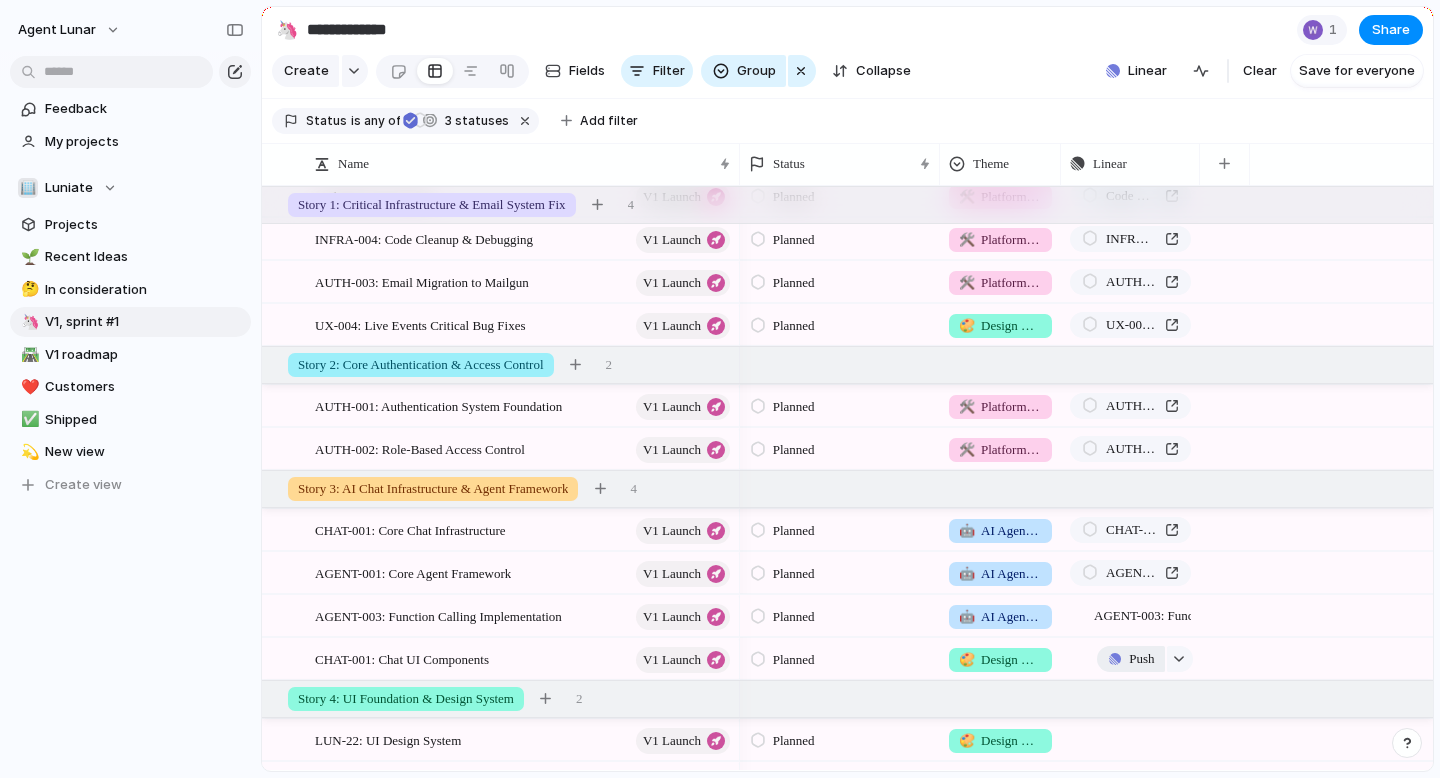 click on "Push" at bounding box center (1141, 659) 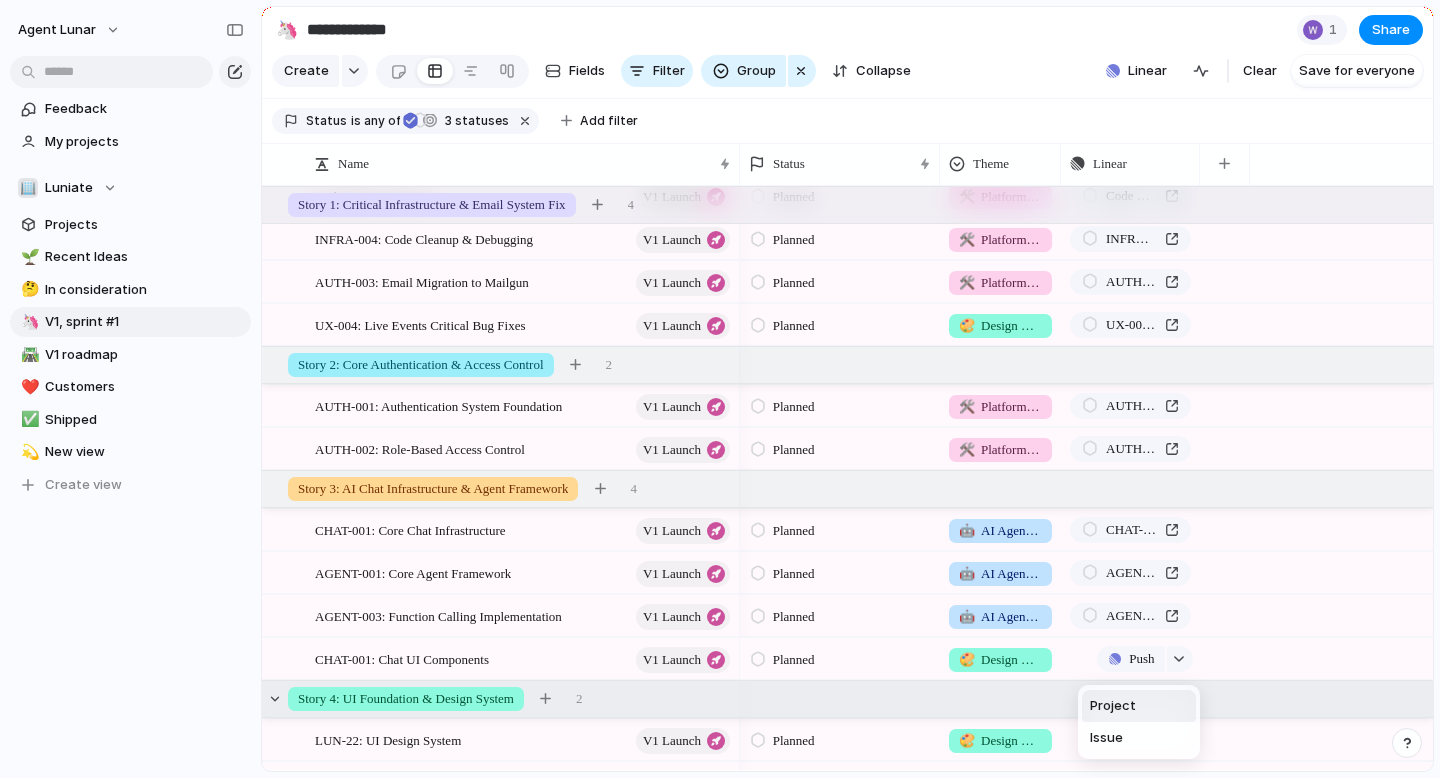click on "Project" at bounding box center (1113, 706) 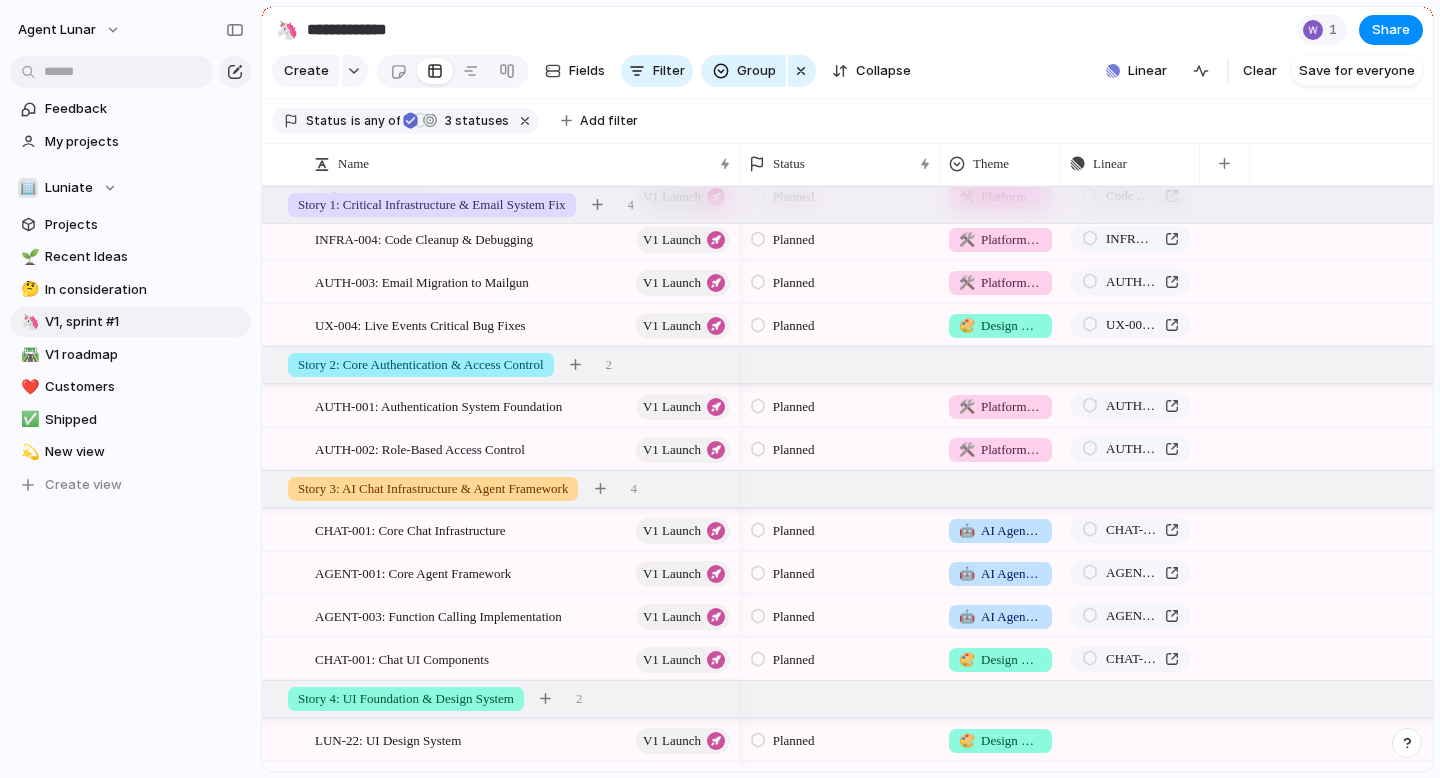 scroll, scrollTop: 121, scrollLeft: 0, axis: vertical 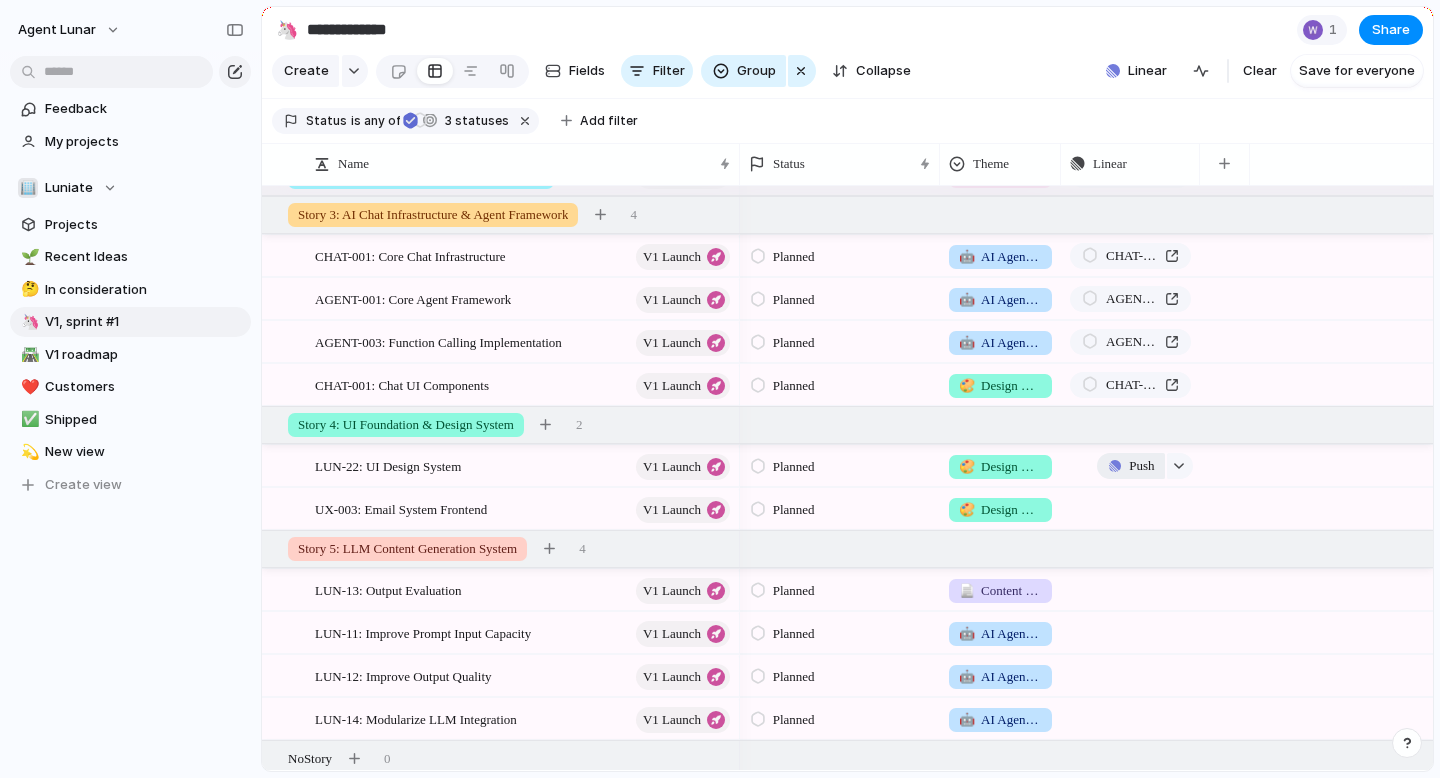 click on "Push" at bounding box center [1141, 466] 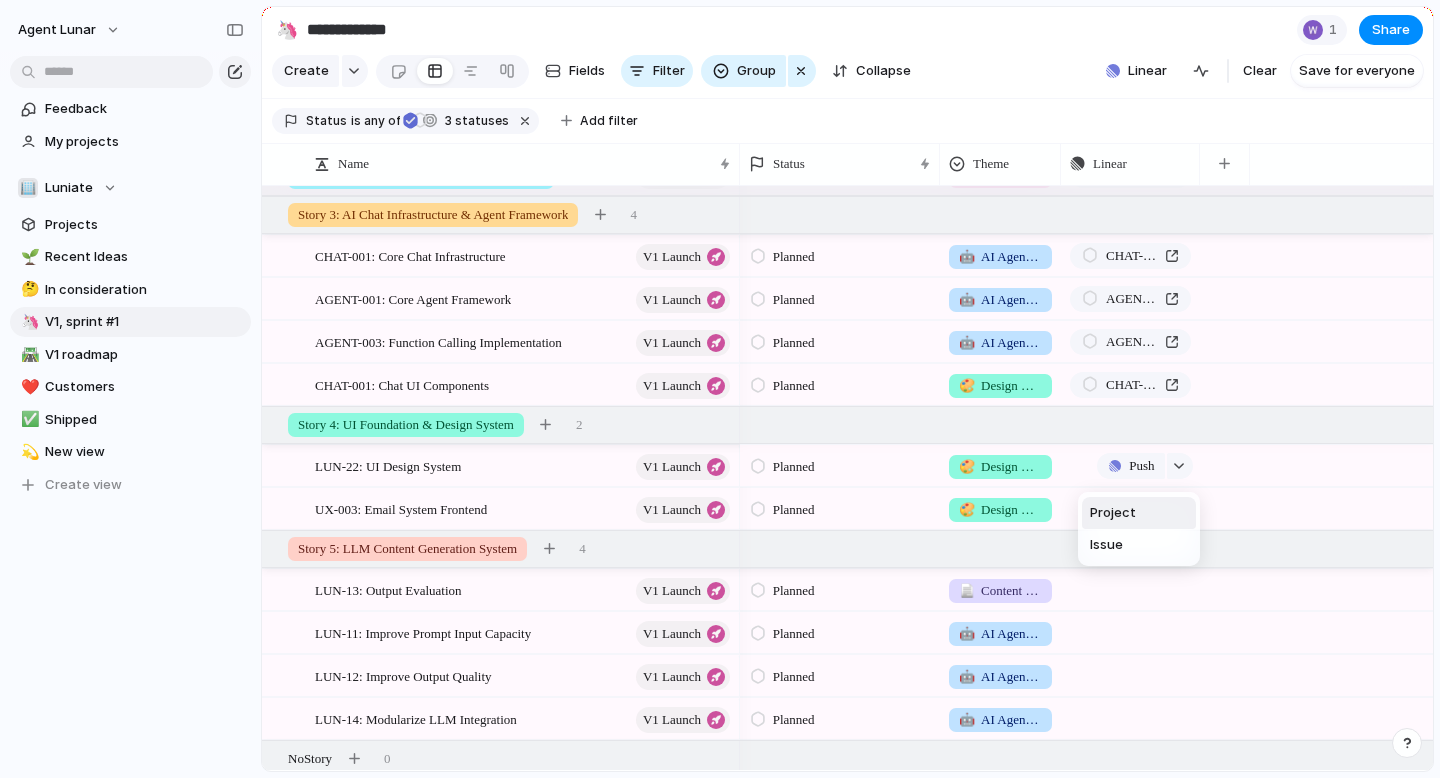 click on "Project" at bounding box center (1113, 513) 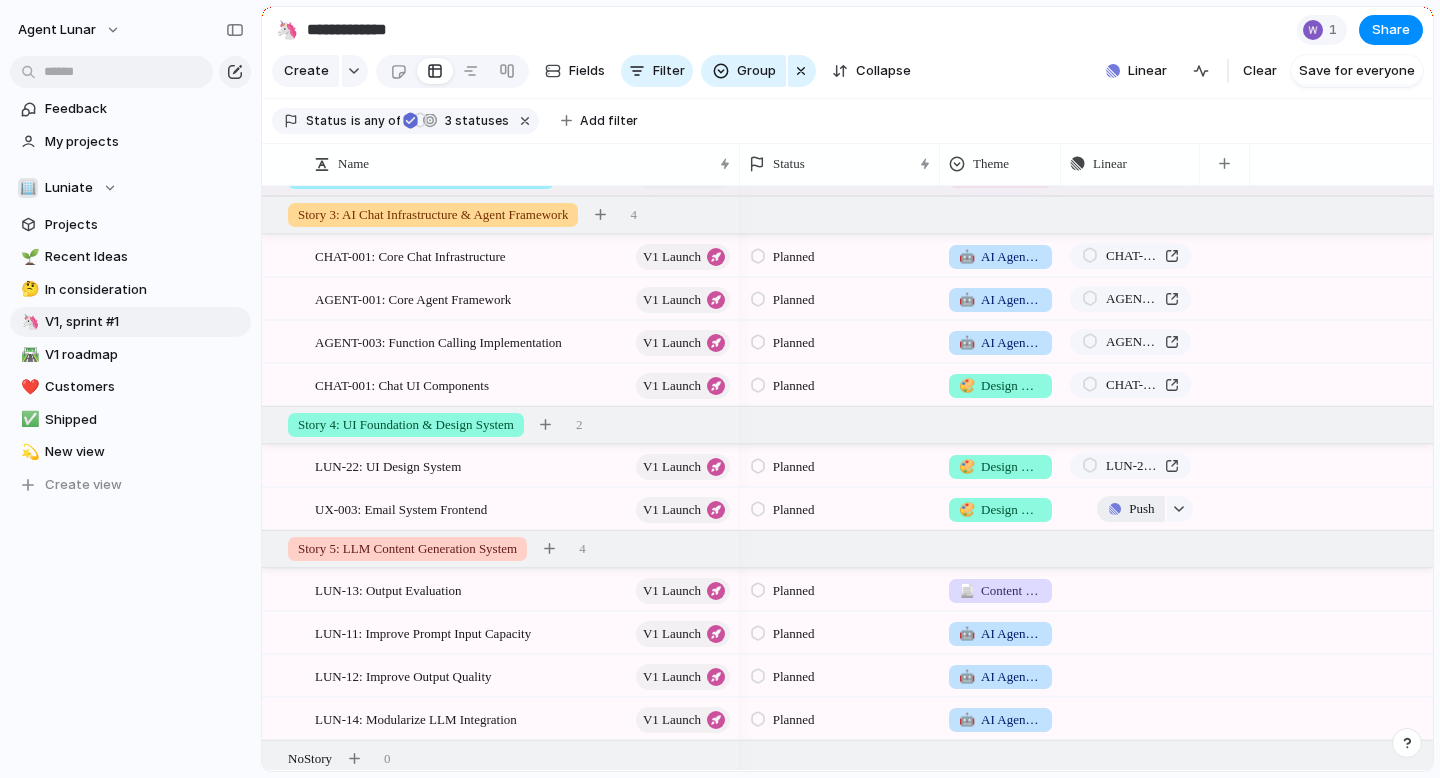 click on "Push" at bounding box center (1141, 509) 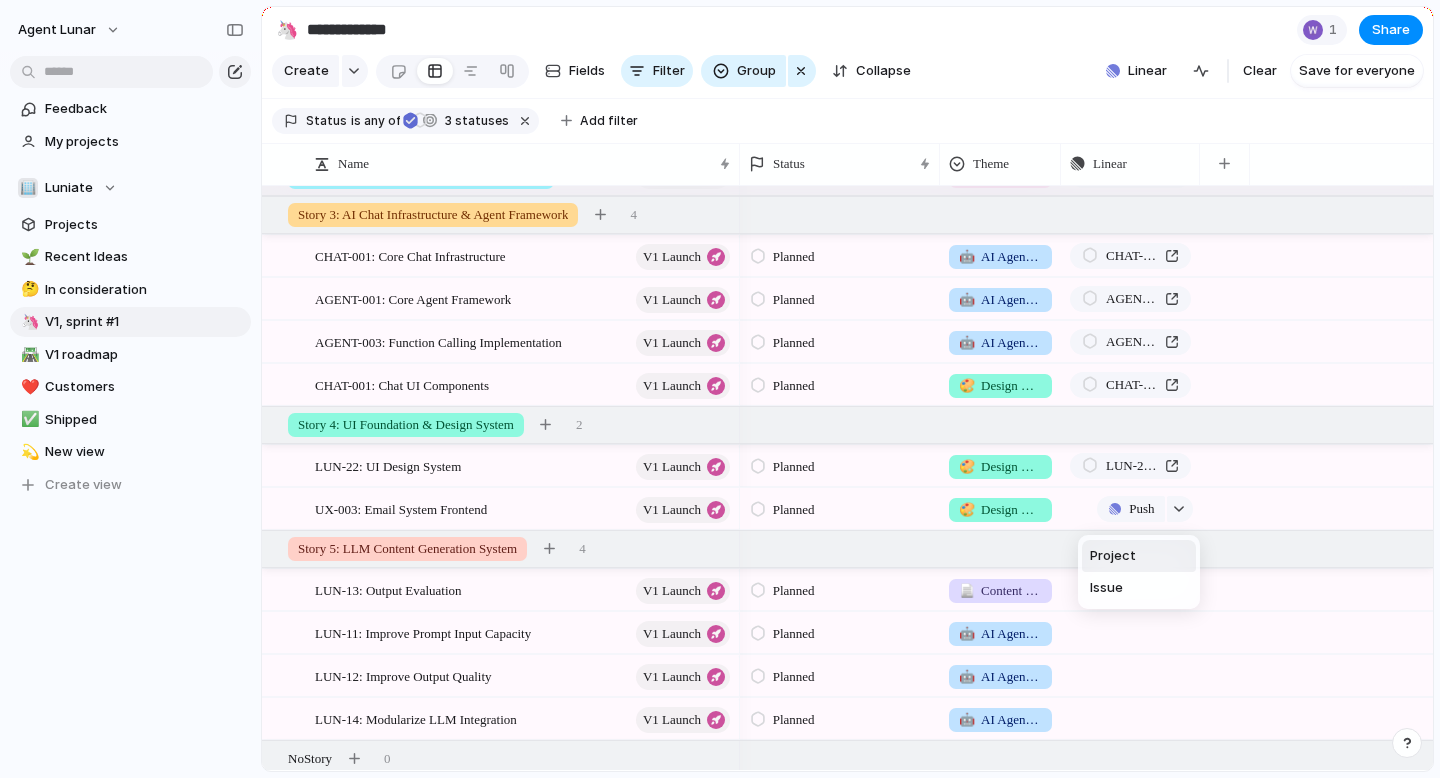 click on "Project" at bounding box center (1113, 556) 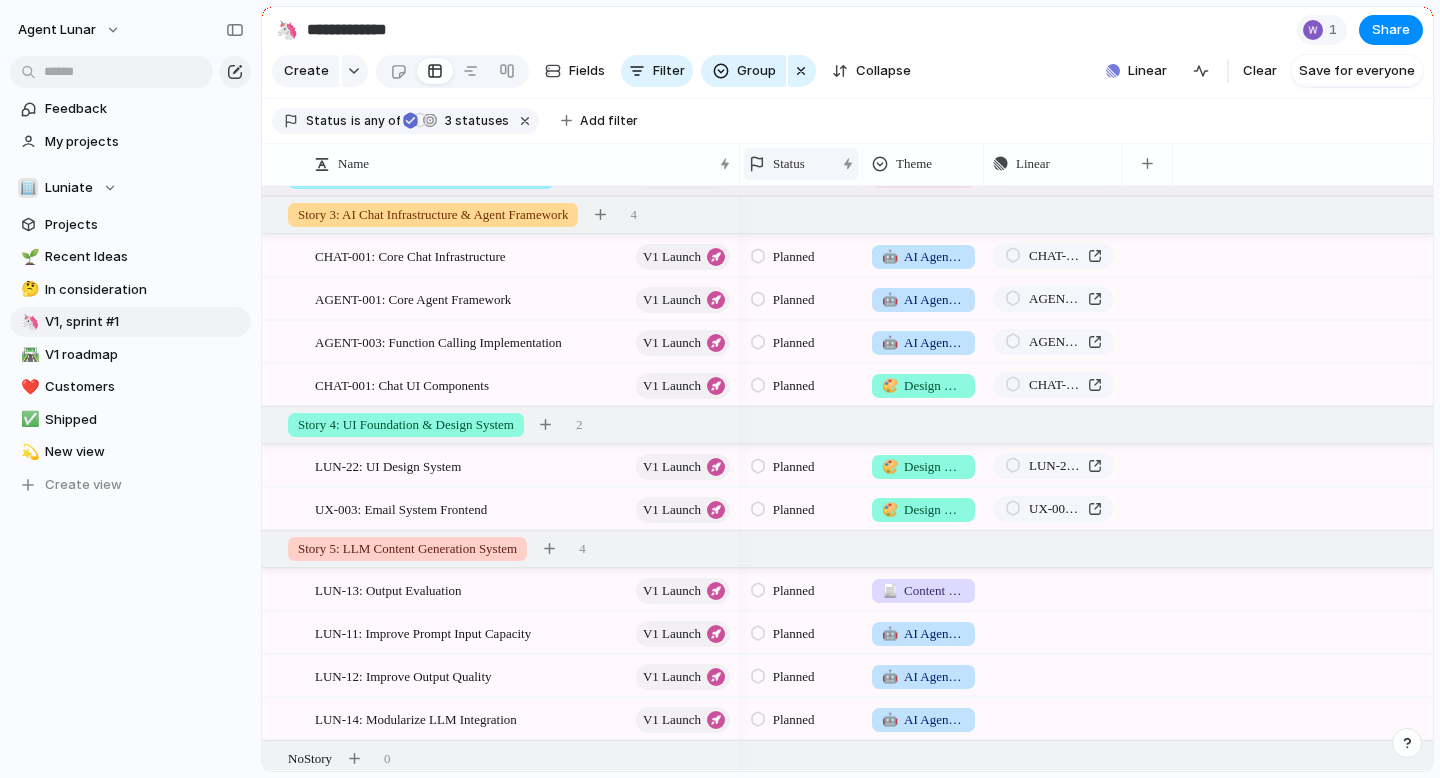 drag, startPoint x: 938, startPoint y: 168, endPoint x: 849, endPoint y: 168, distance: 89 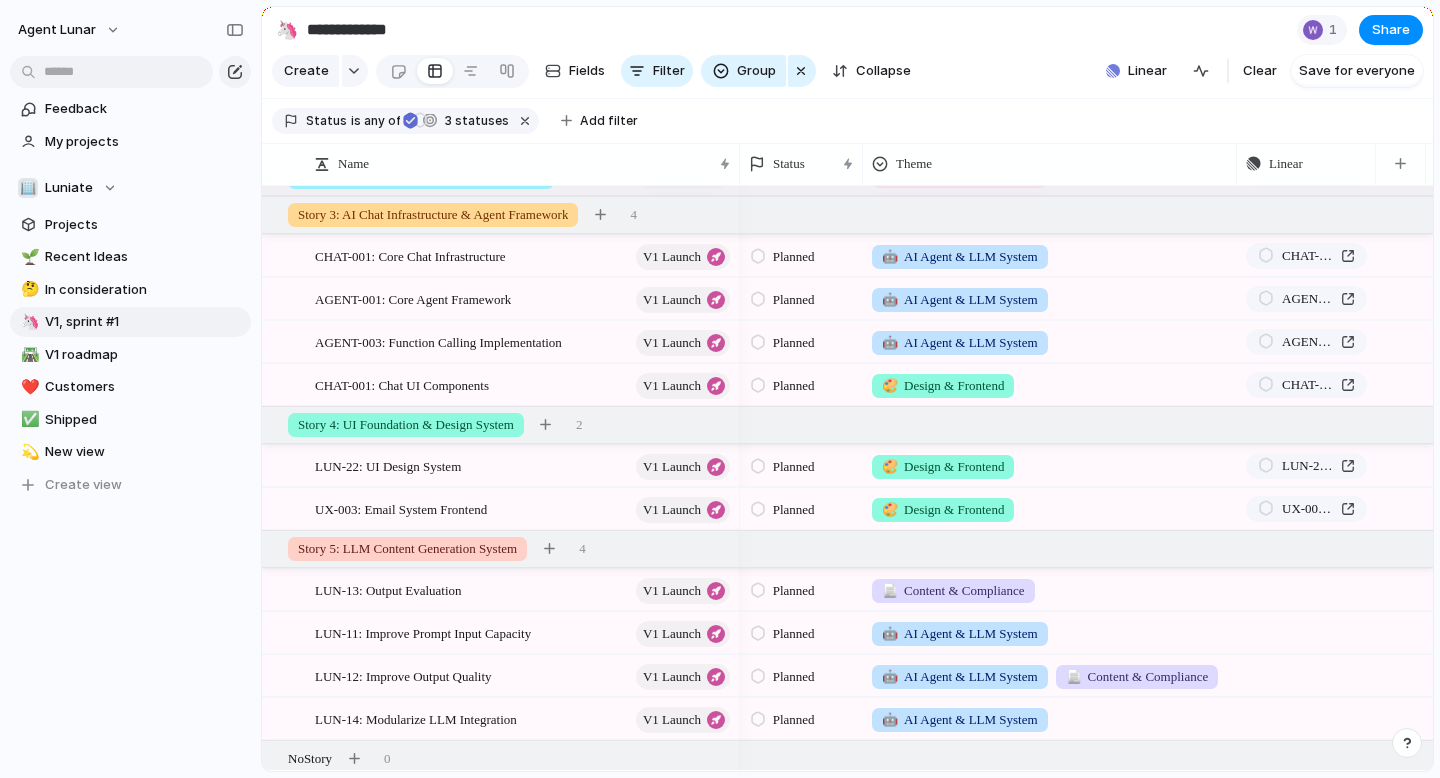drag, startPoint x: 987, startPoint y: 164, endPoint x: 1237, endPoint y: 147, distance: 250.57733 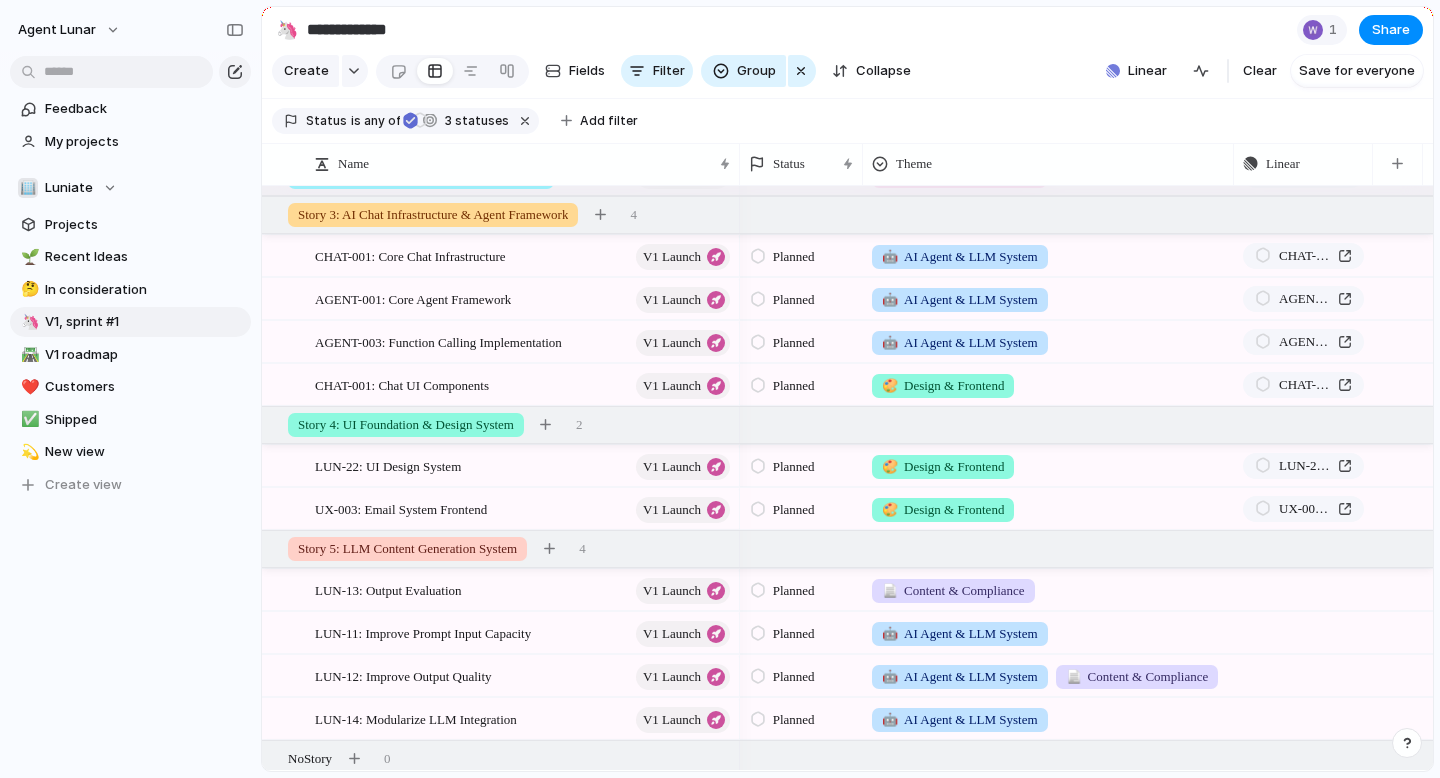 click on "🤖 AI Agent & LLM System" at bounding box center (960, 677) 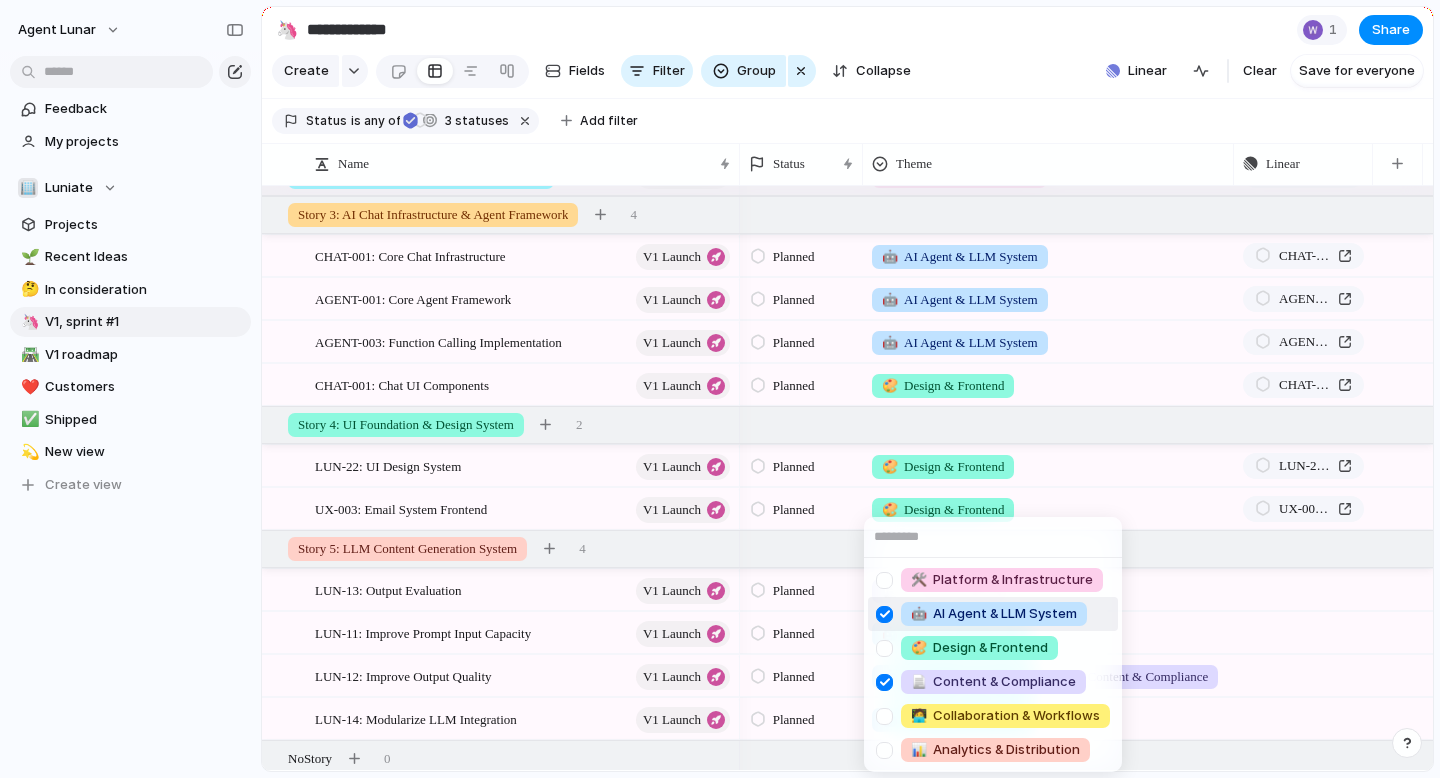click at bounding box center [884, 614] 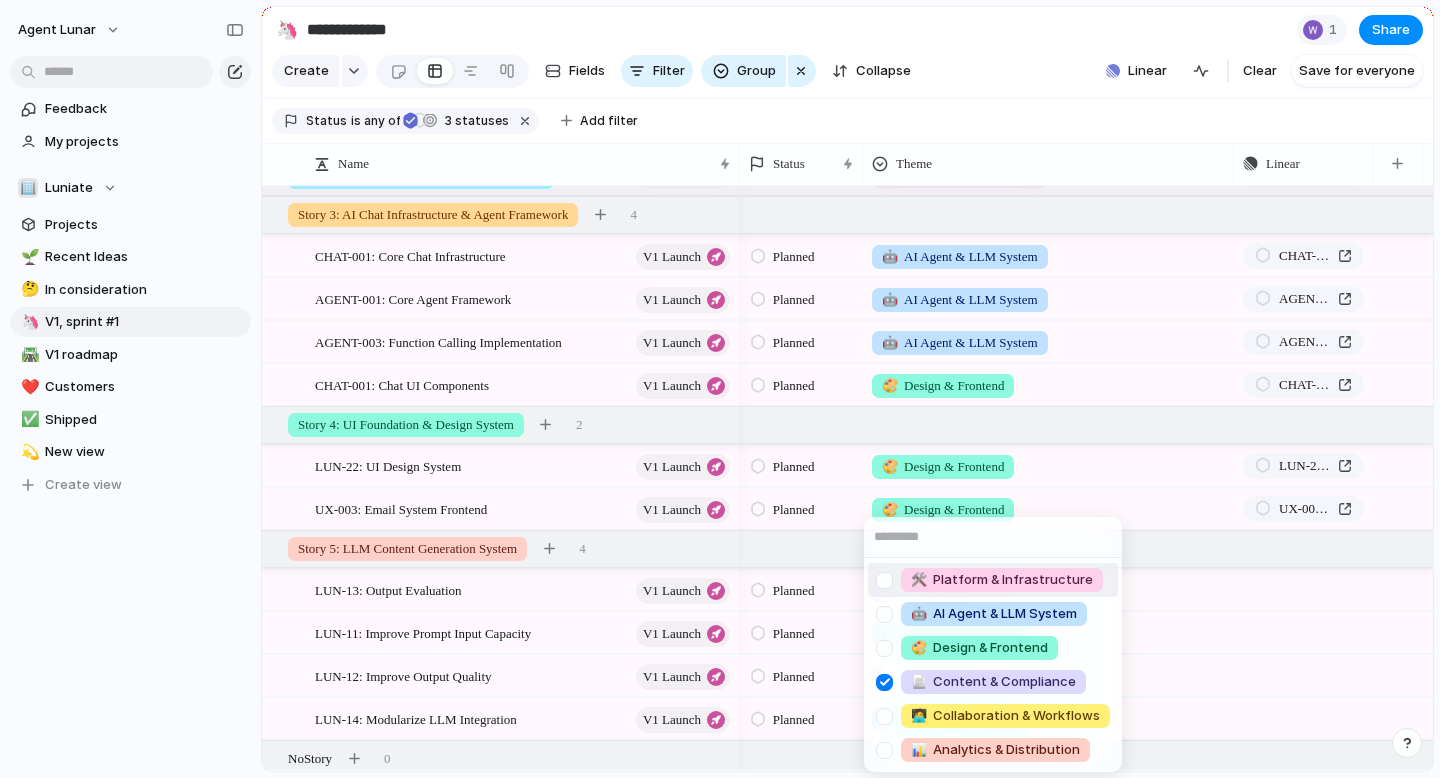 click on "🛠️ Platform & Infrastructure   🤖 AI Agent & LLM System   🎨 Design & Frontend   📄 Content & Compliance   🧑‍💻 Collaboration & Workflows   📊 Analytics & Distribution" at bounding box center [720, 389] 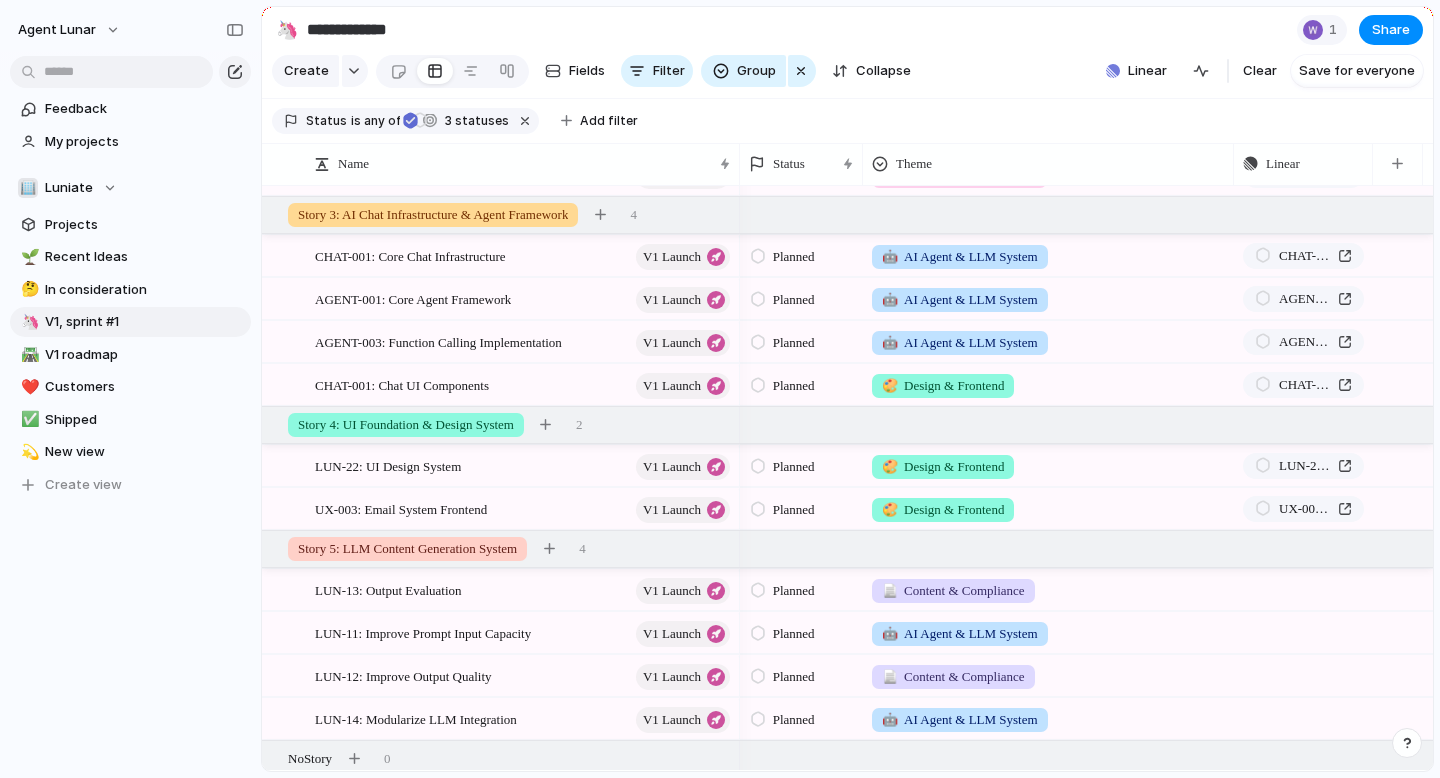 scroll, scrollTop: 375, scrollLeft: 0, axis: vertical 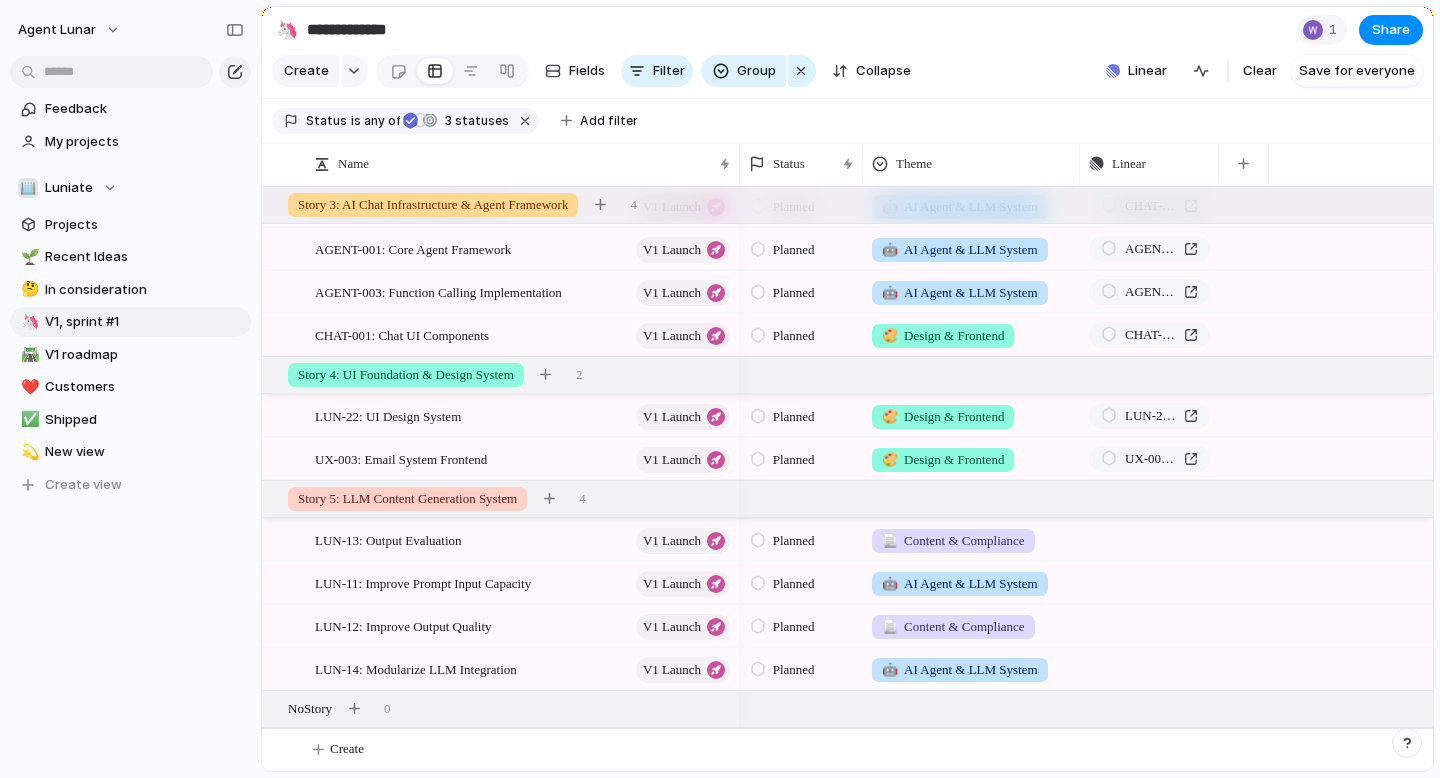 drag, startPoint x: 1232, startPoint y: 172, endPoint x: 1076, endPoint y: 178, distance: 156.11534 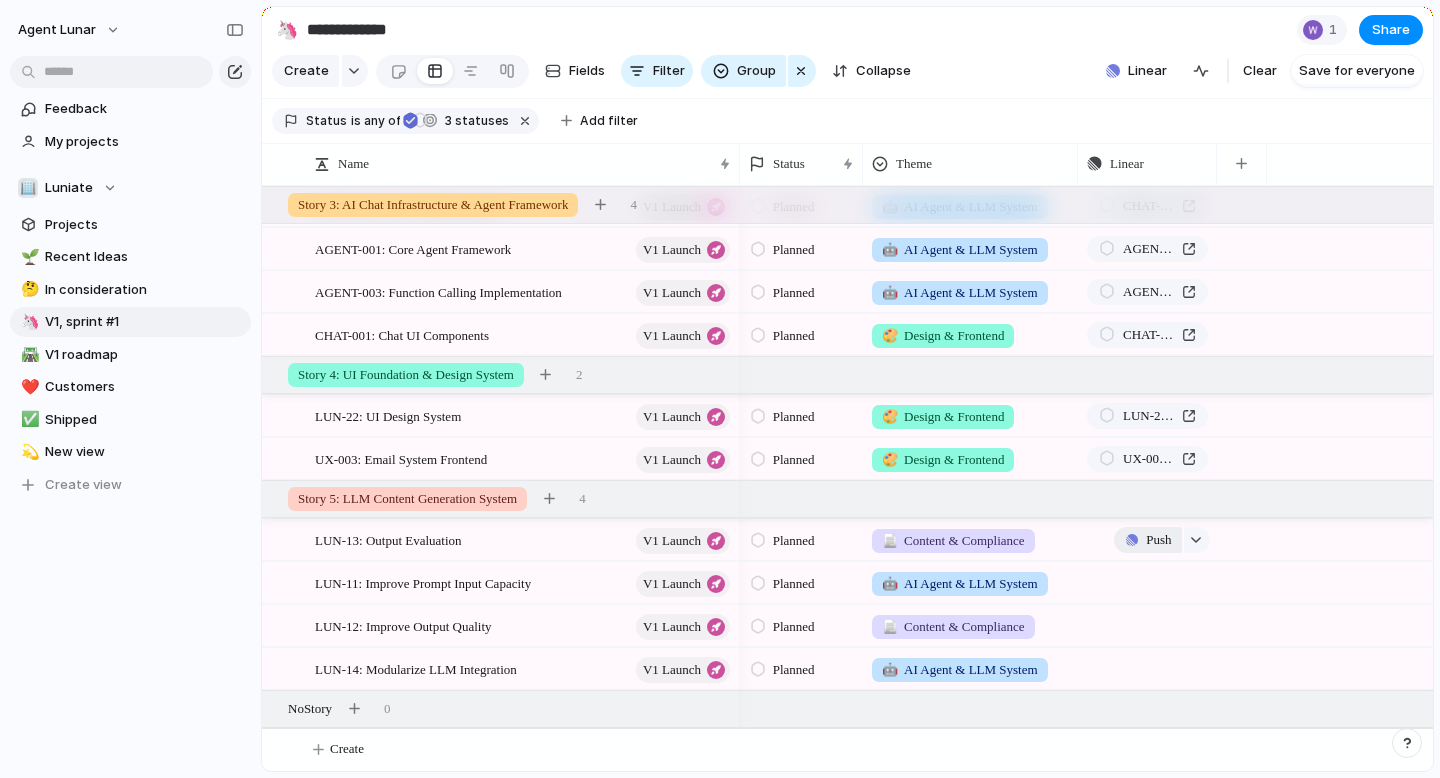 click on "Push" at bounding box center (1158, 540) 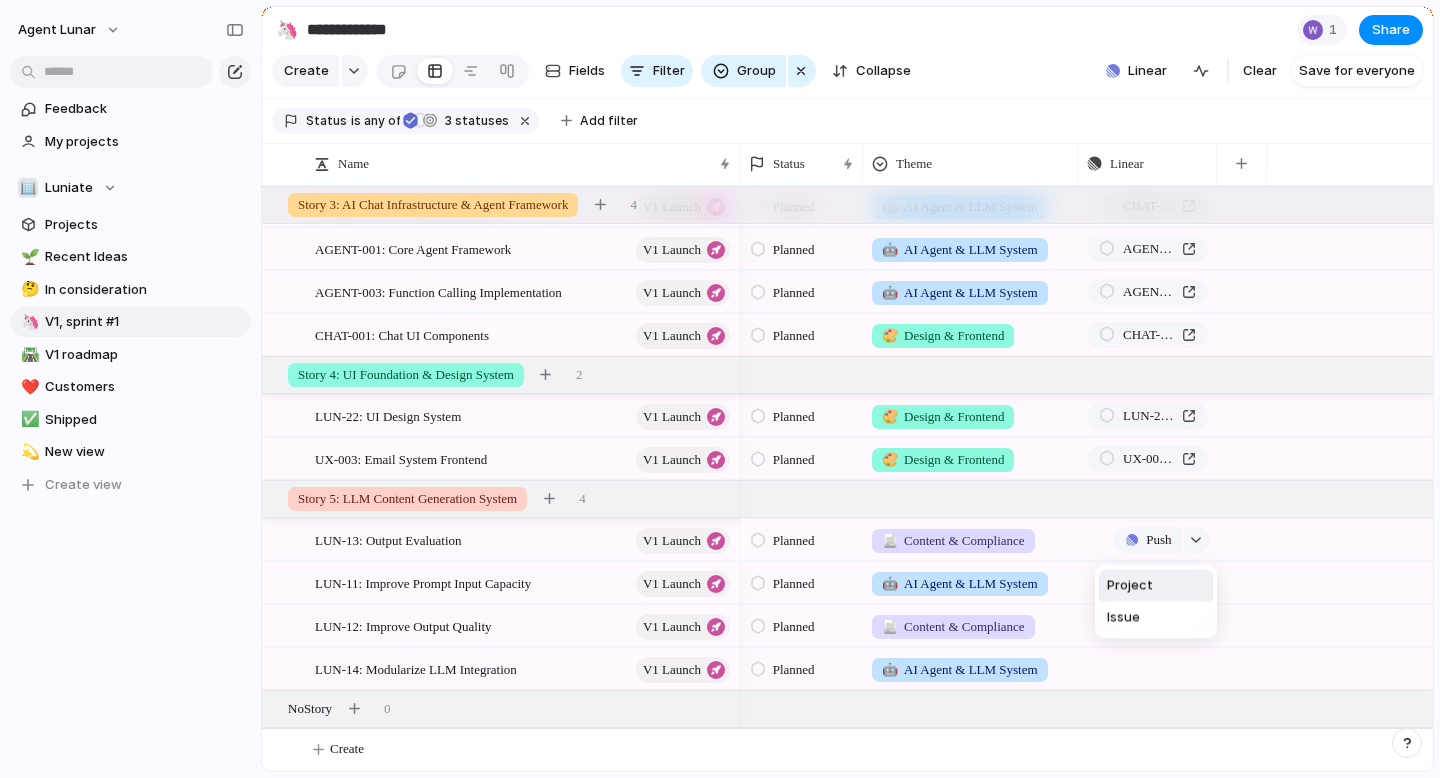 click on "Project" at bounding box center (1130, 586) 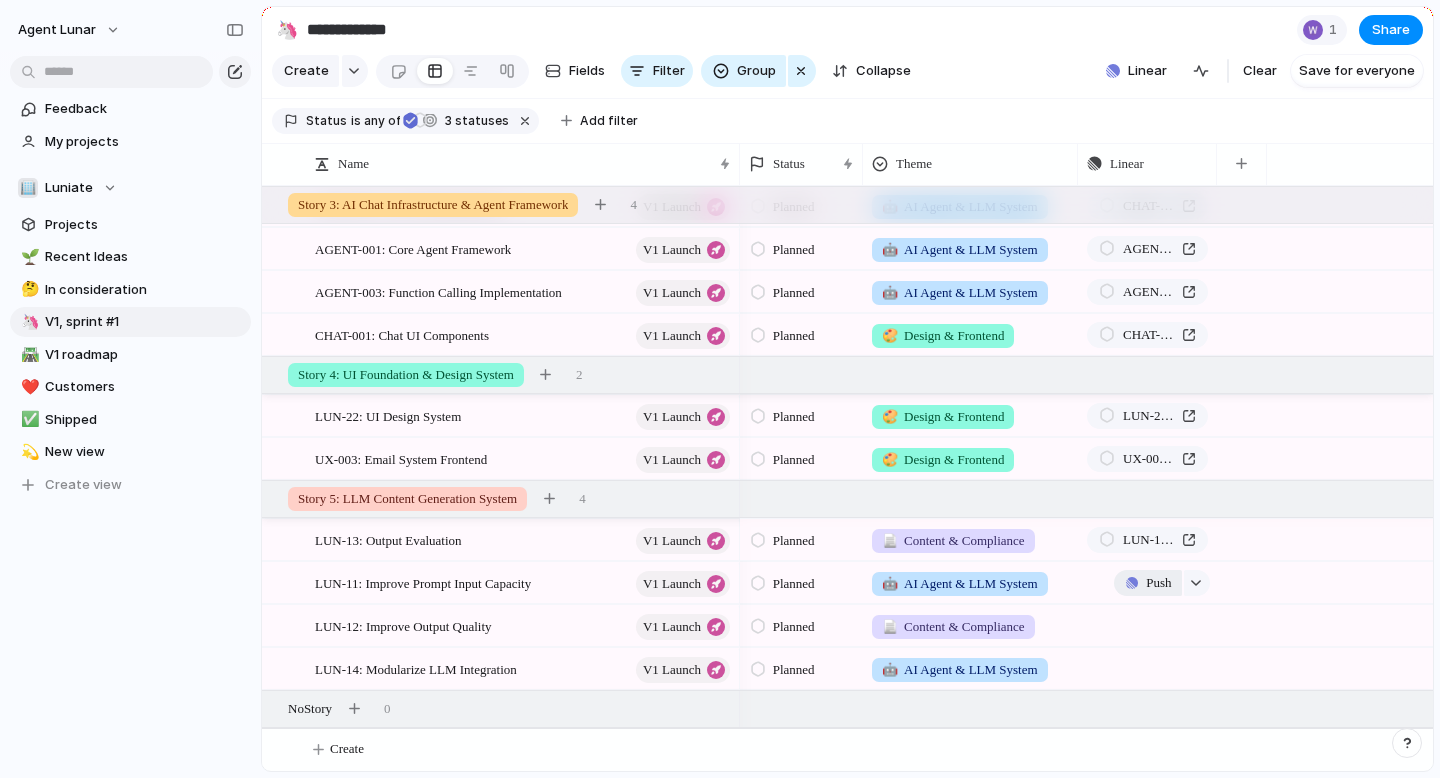 click on "Push" at bounding box center (1158, 583) 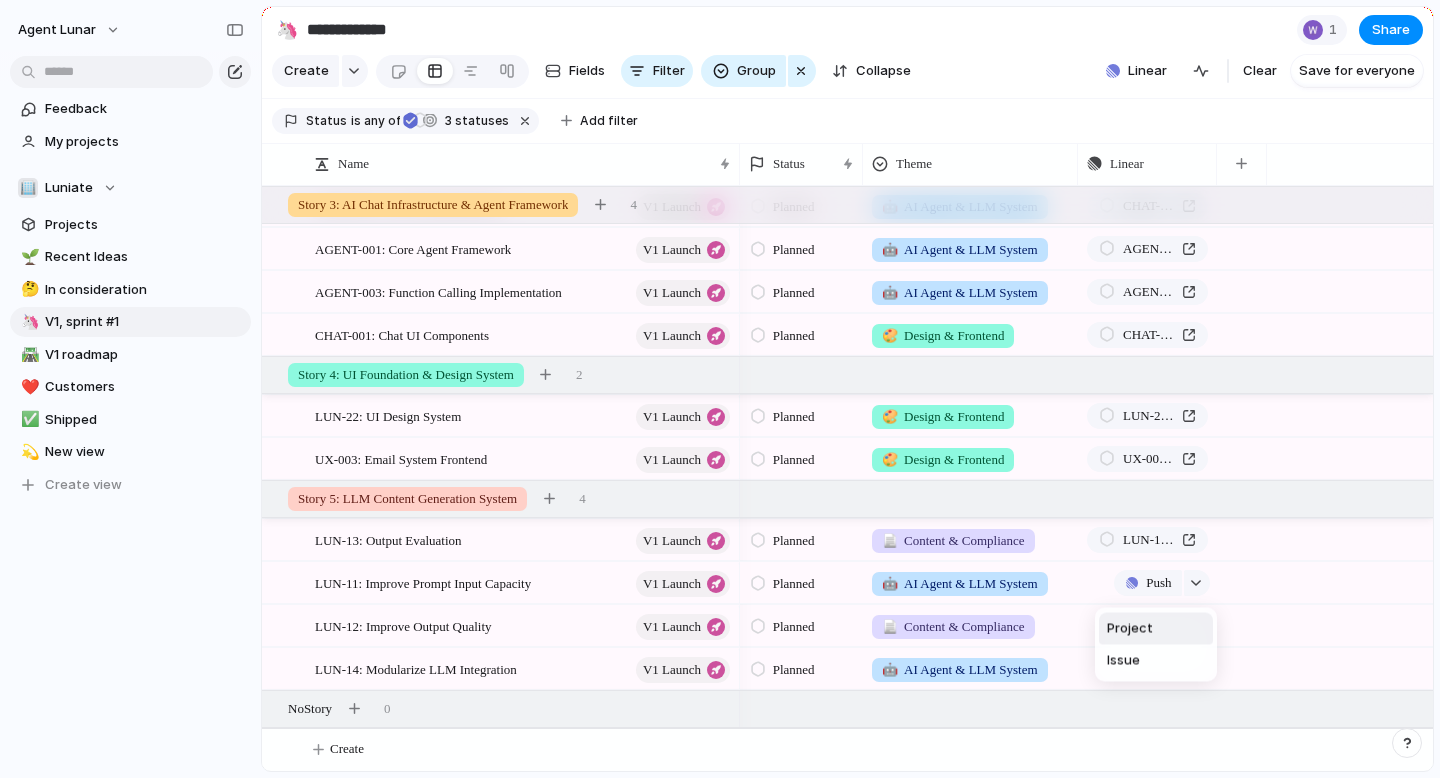 click on "Project" at bounding box center [1130, 629] 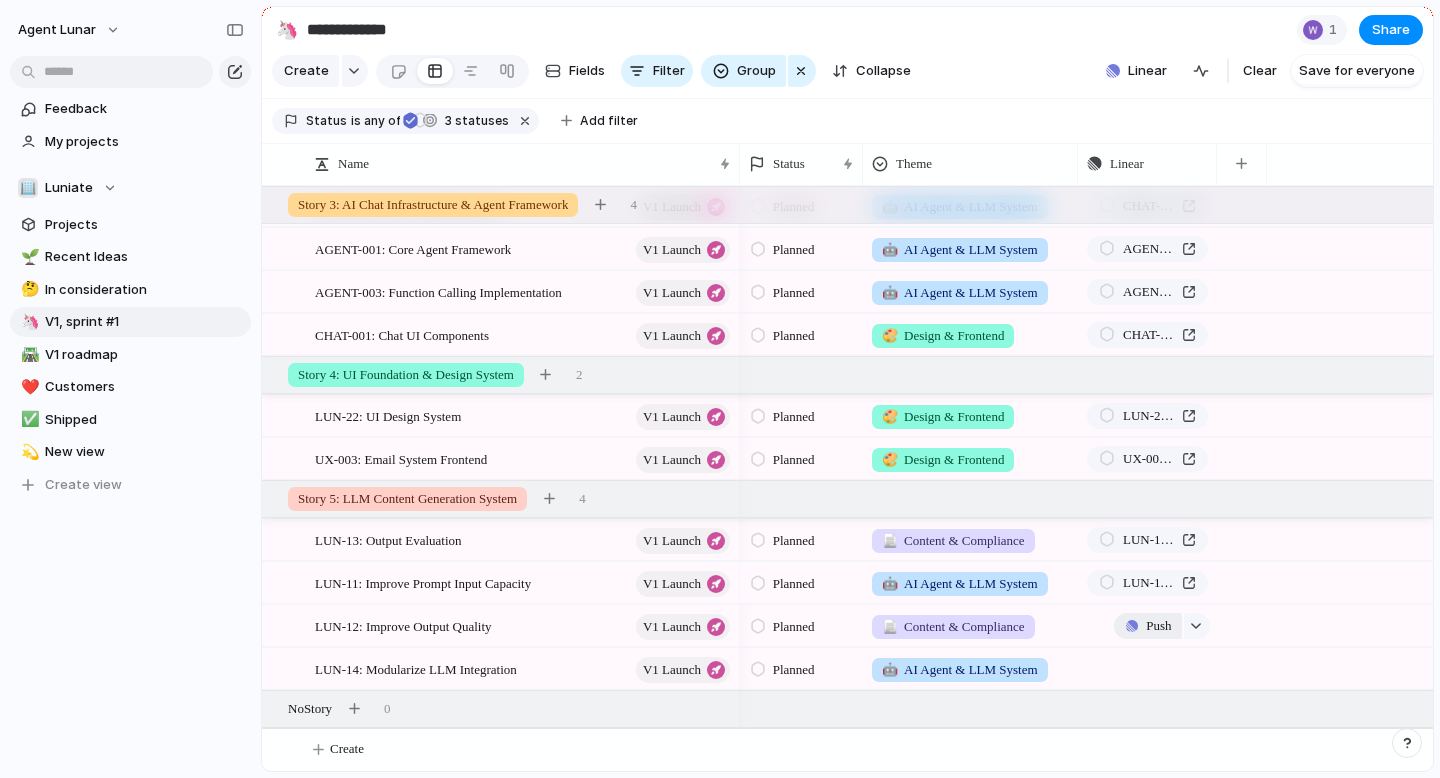 click on "Push" at bounding box center [1147, 626] 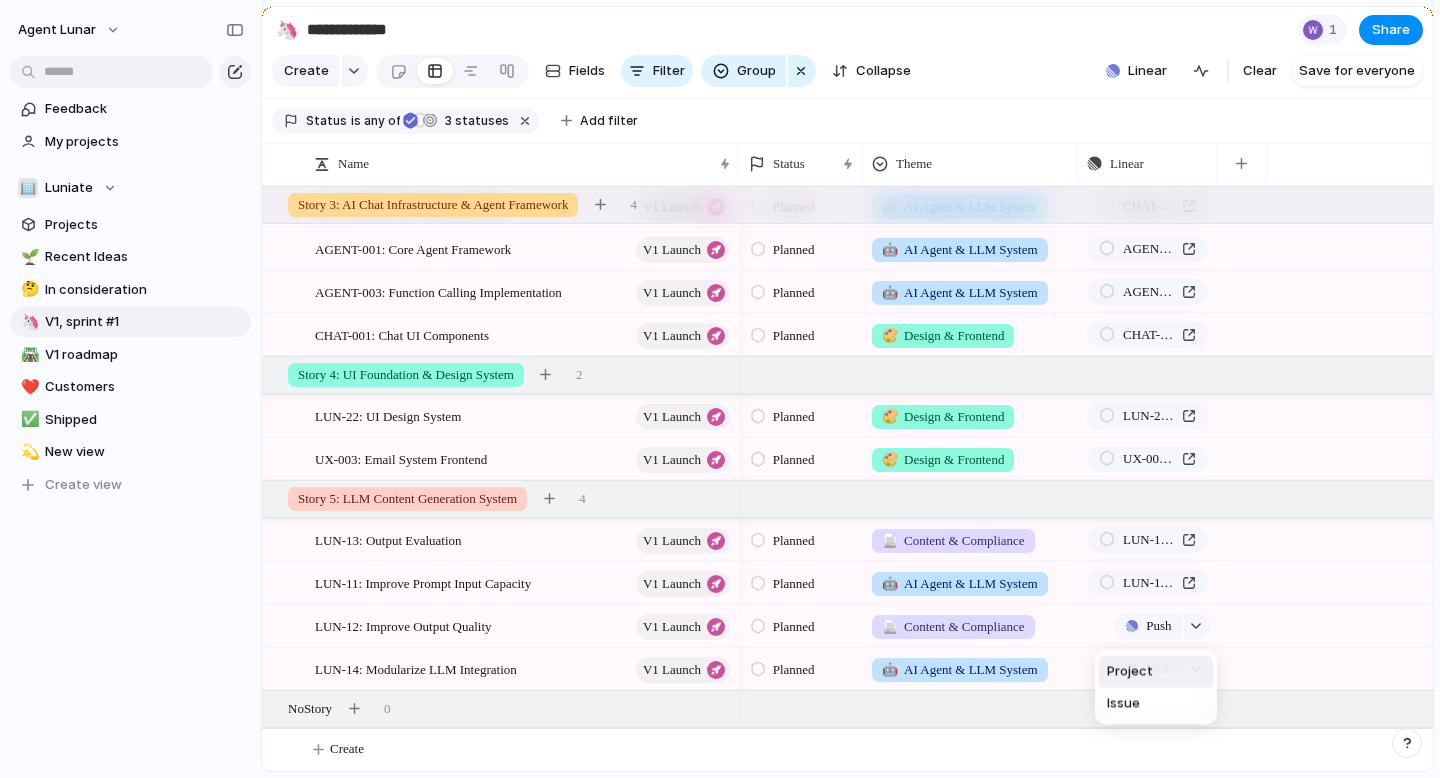 click on "Project" at bounding box center (1130, 672) 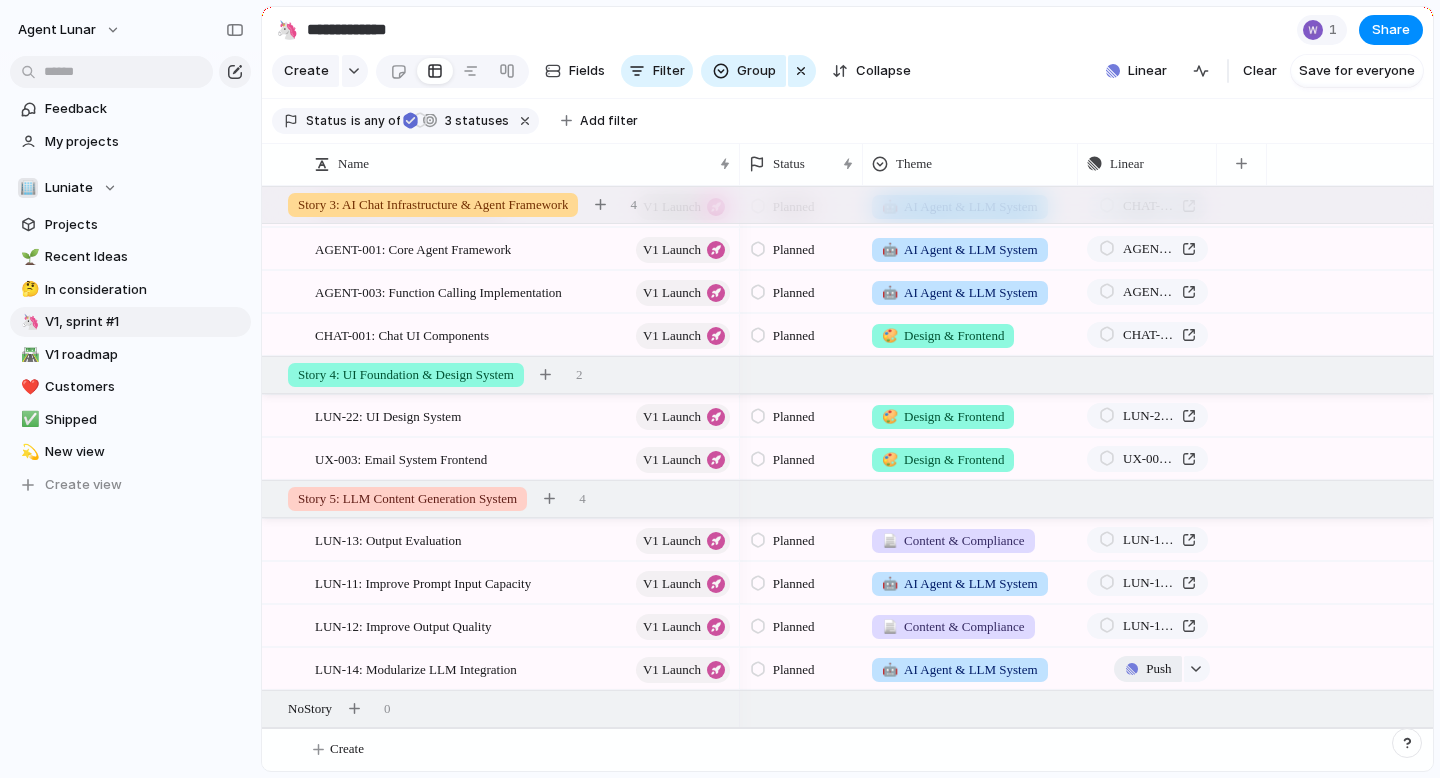 click on "Push" at bounding box center [1158, 669] 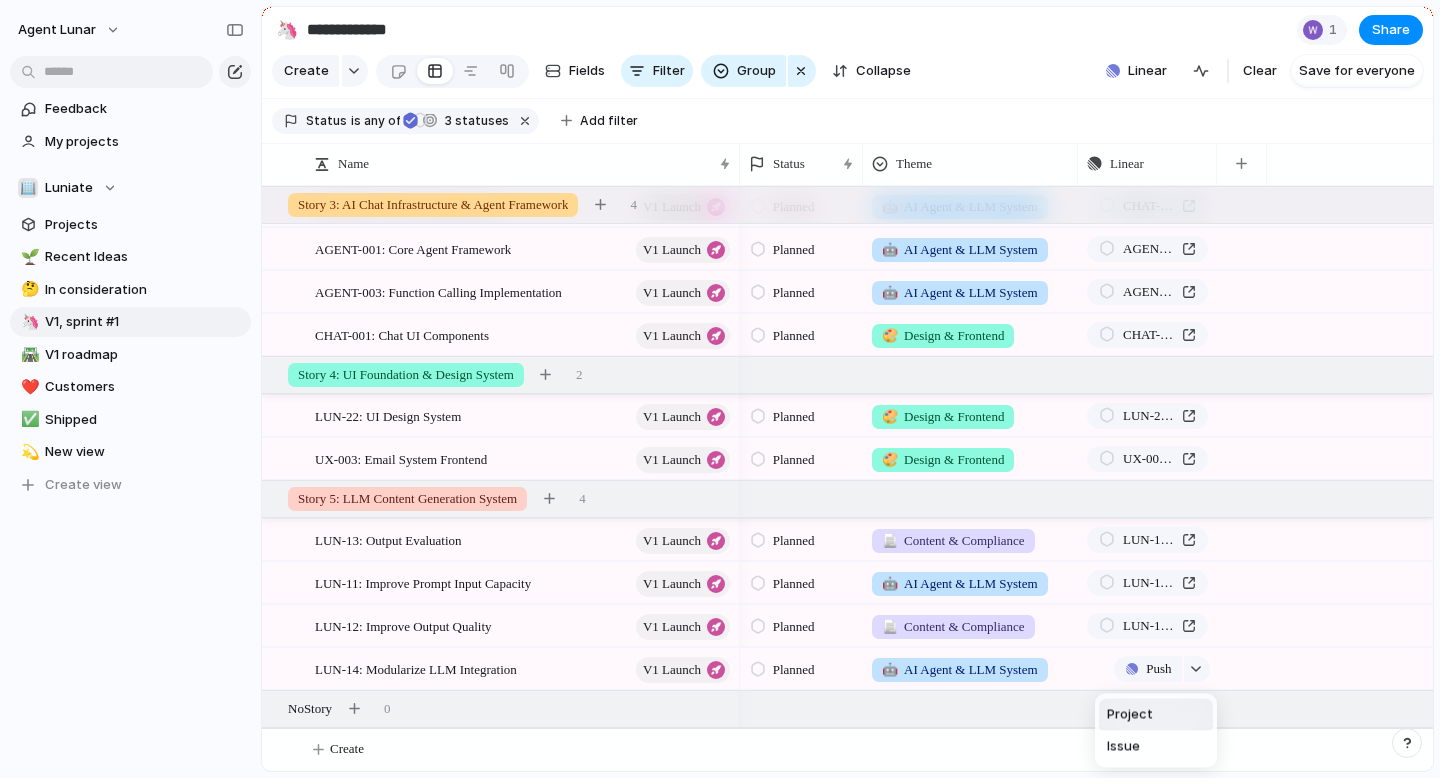 click on "Project" at bounding box center (1130, 715) 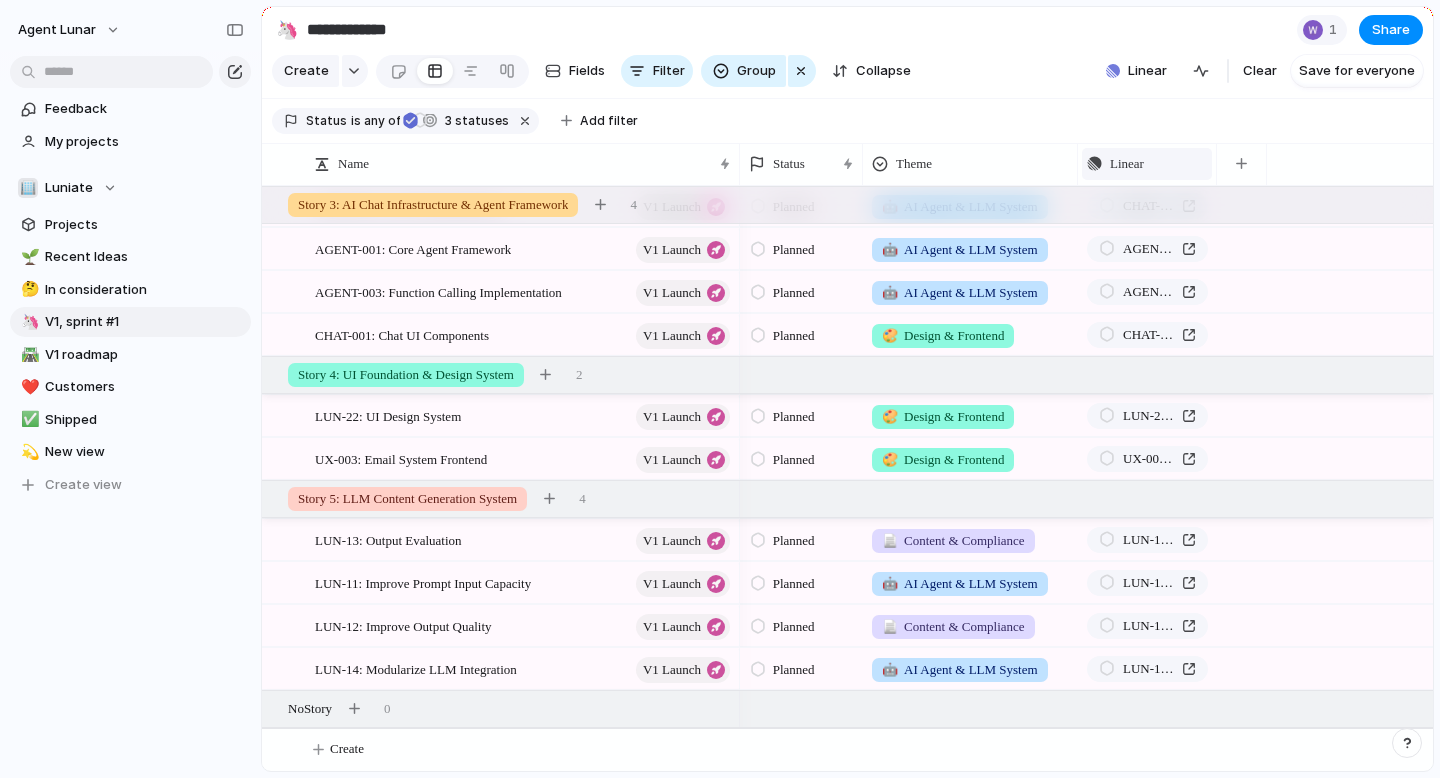 click on "Linear" at bounding box center (1127, 164) 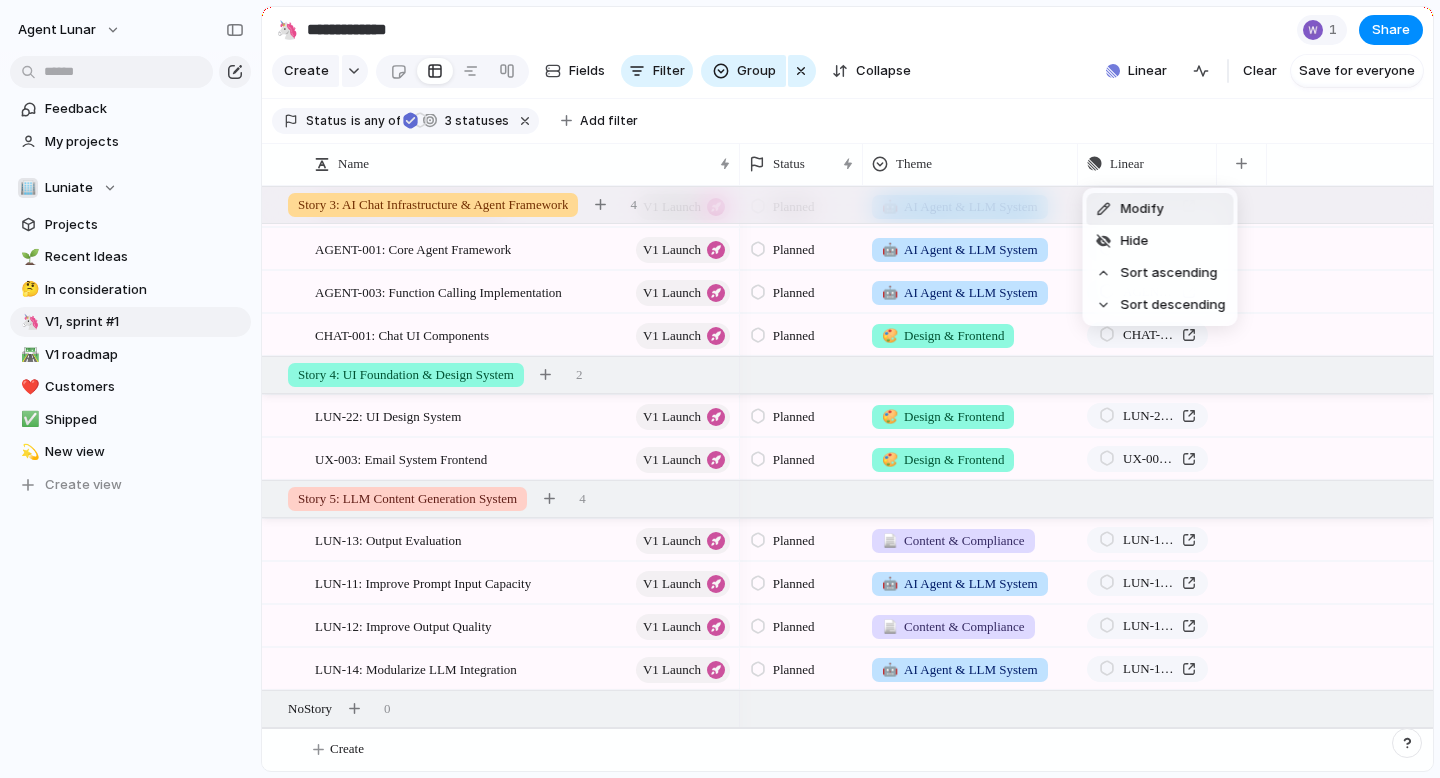 click on "Modify" at bounding box center [1142, 209] 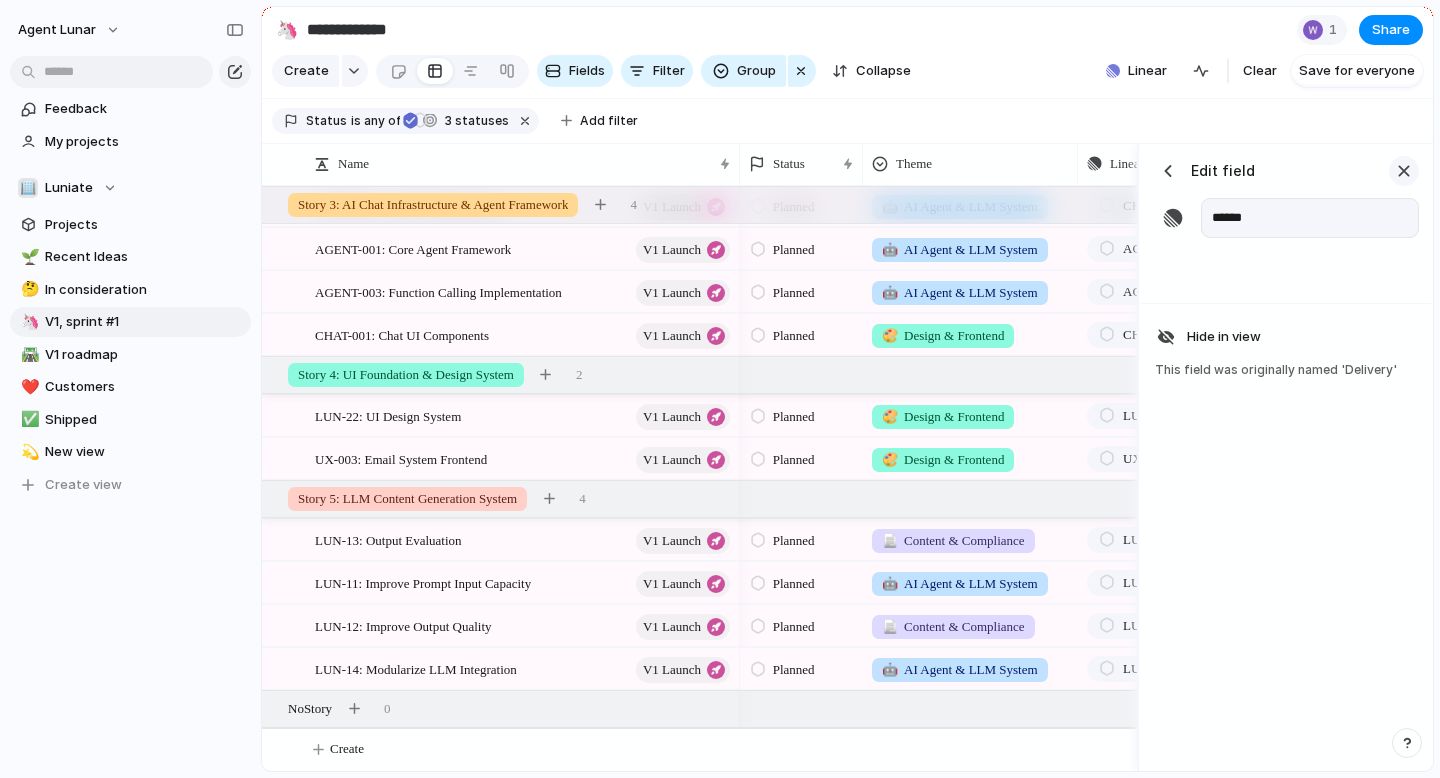 click at bounding box center (1404, 171) 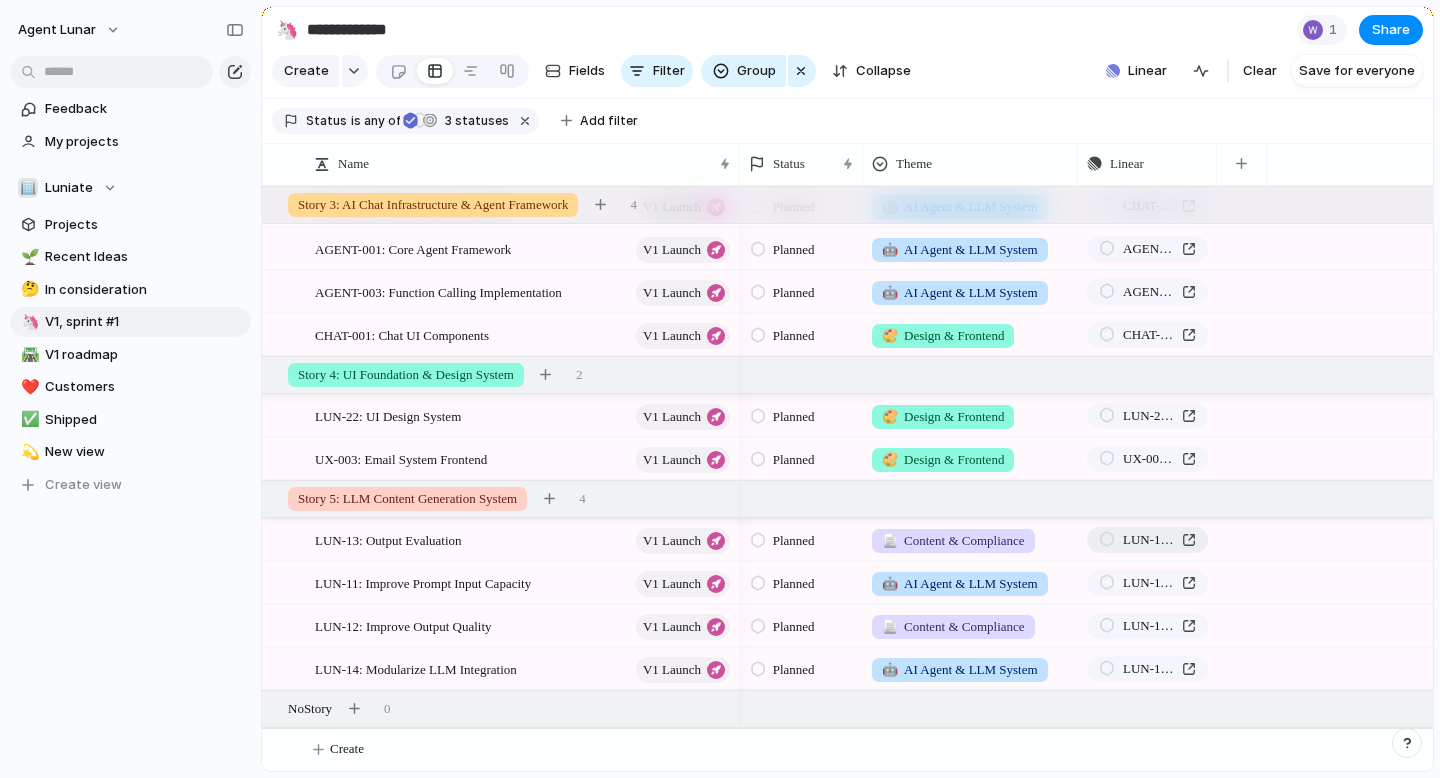 click on "LUN-13: Output Evaluation" at bounding box center (1148, 540) 